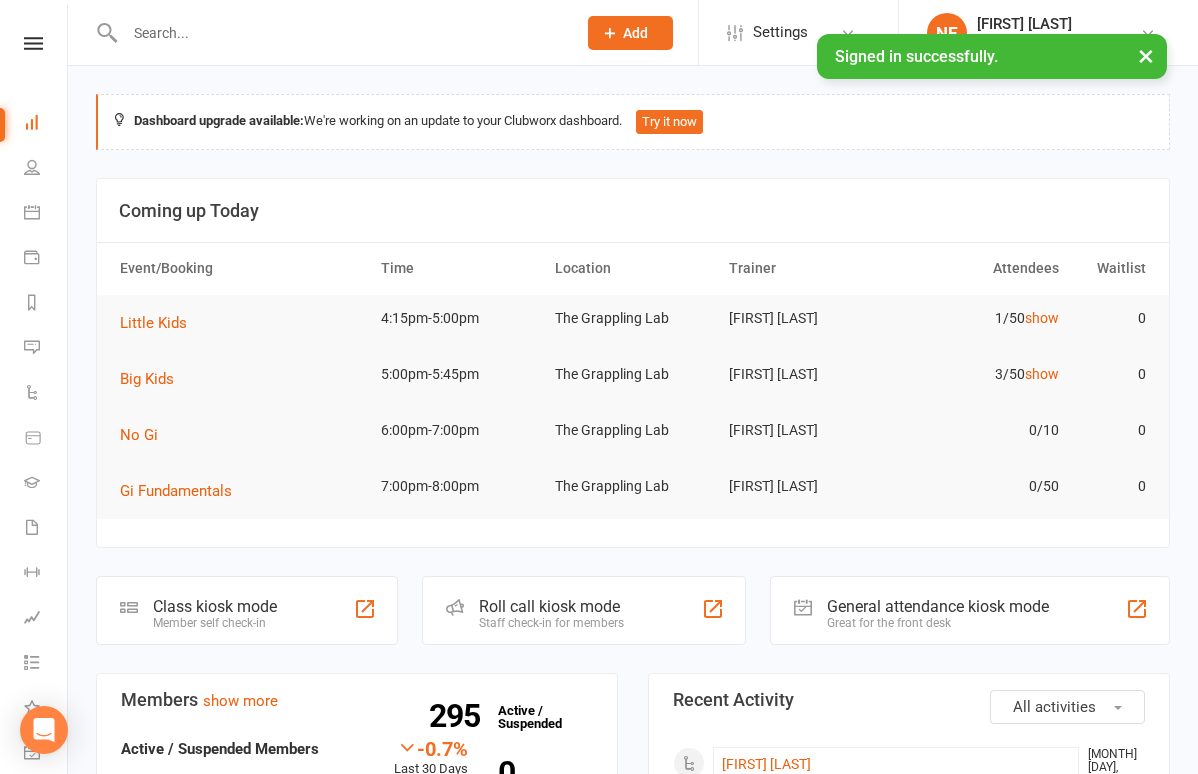 scroll, scrollTop: 0, scrollLeft: 0, axis: both 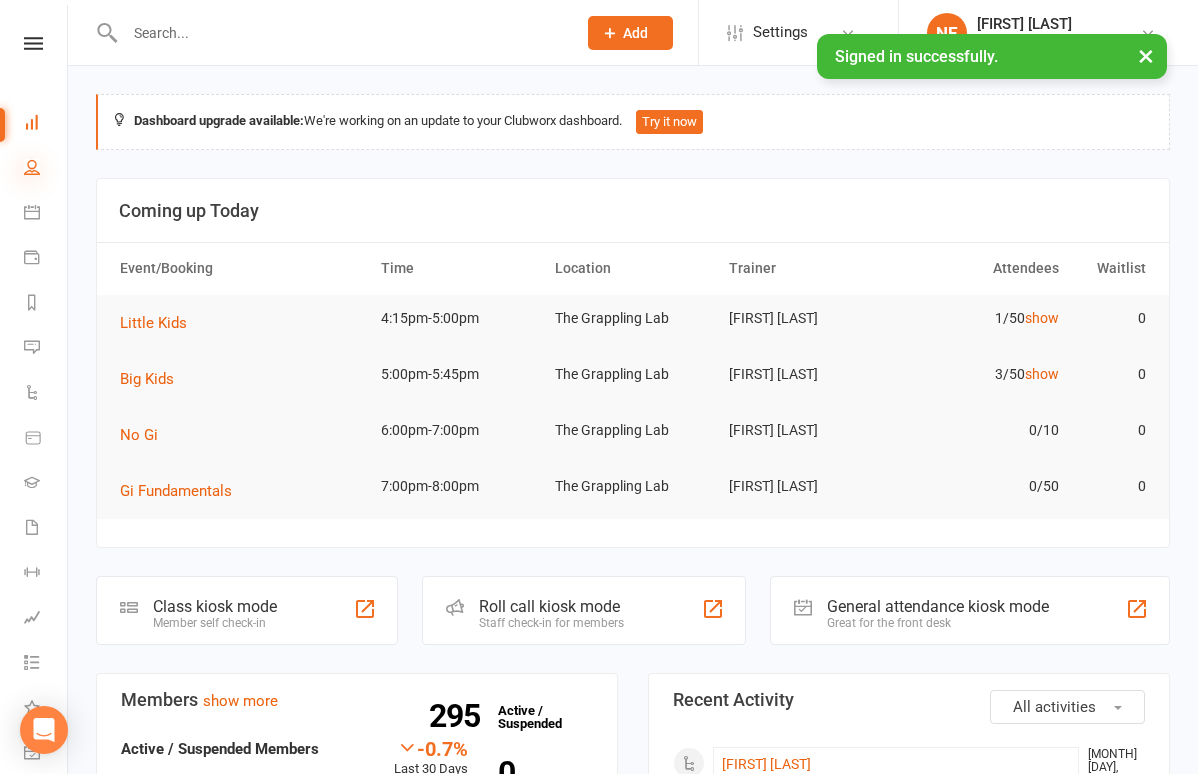 click at bounding box center [32, 167] 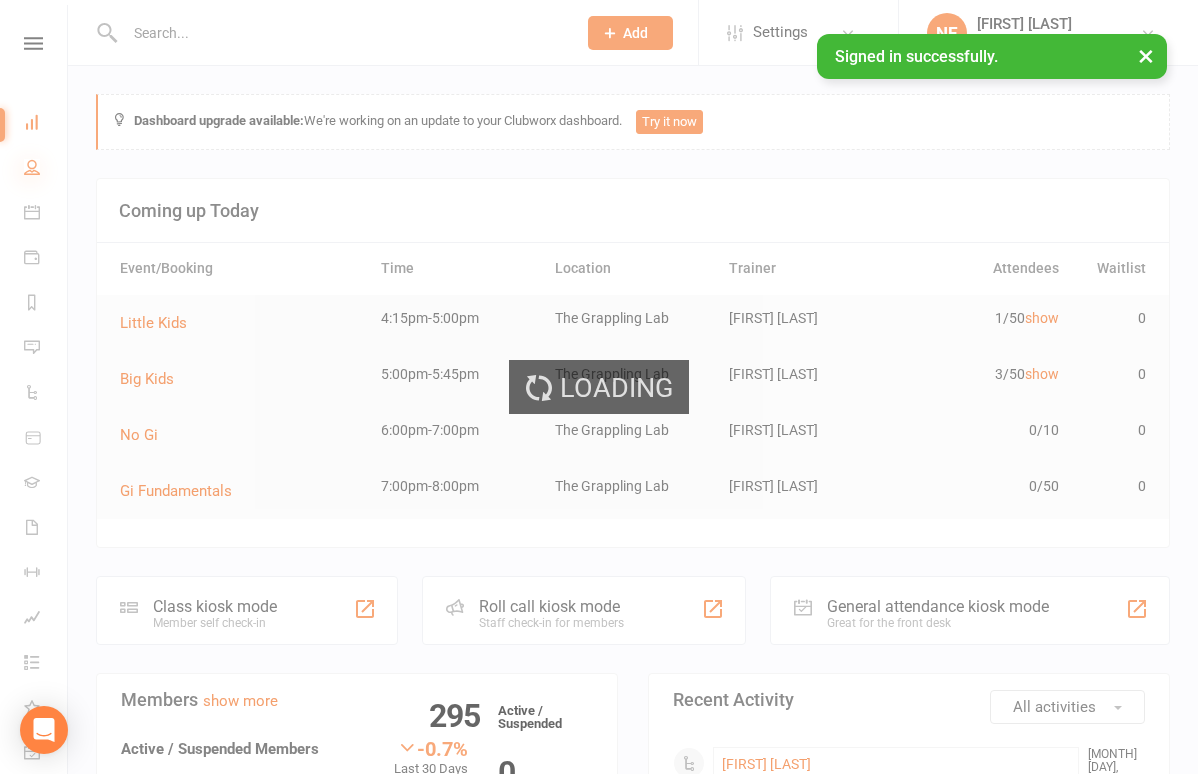 select on "100" 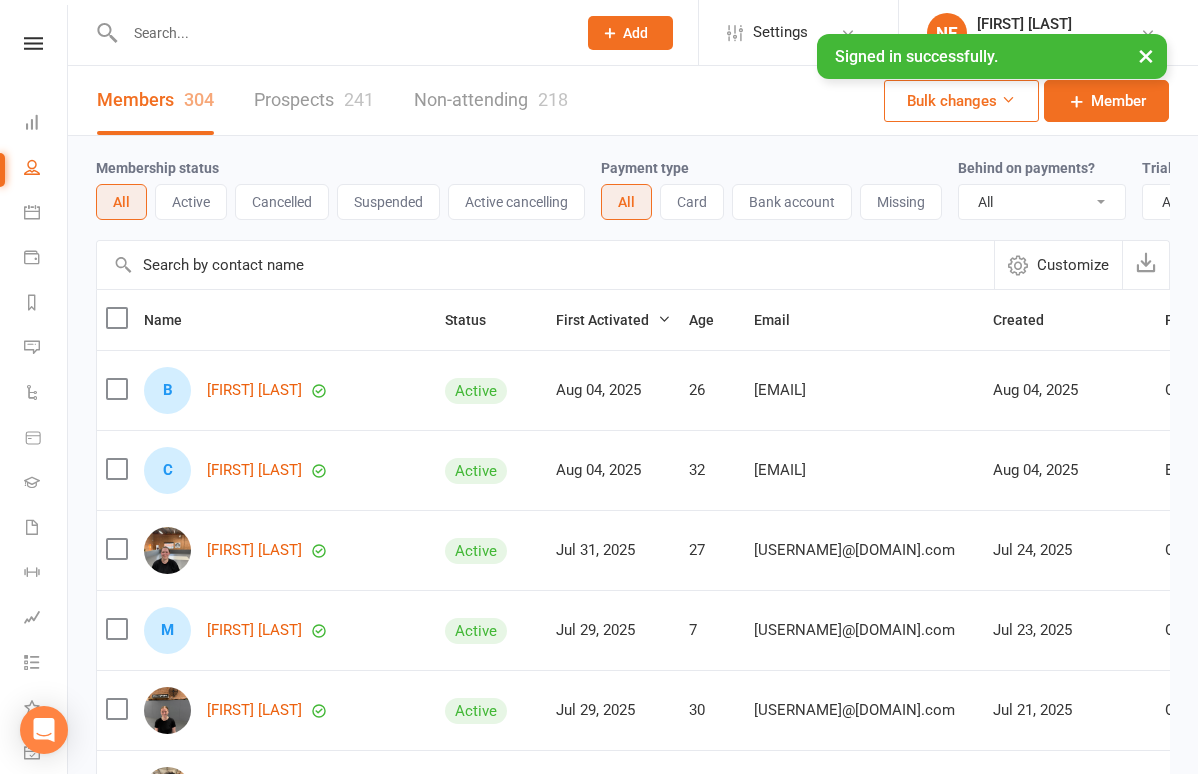 click at bounding box center (340, 33) 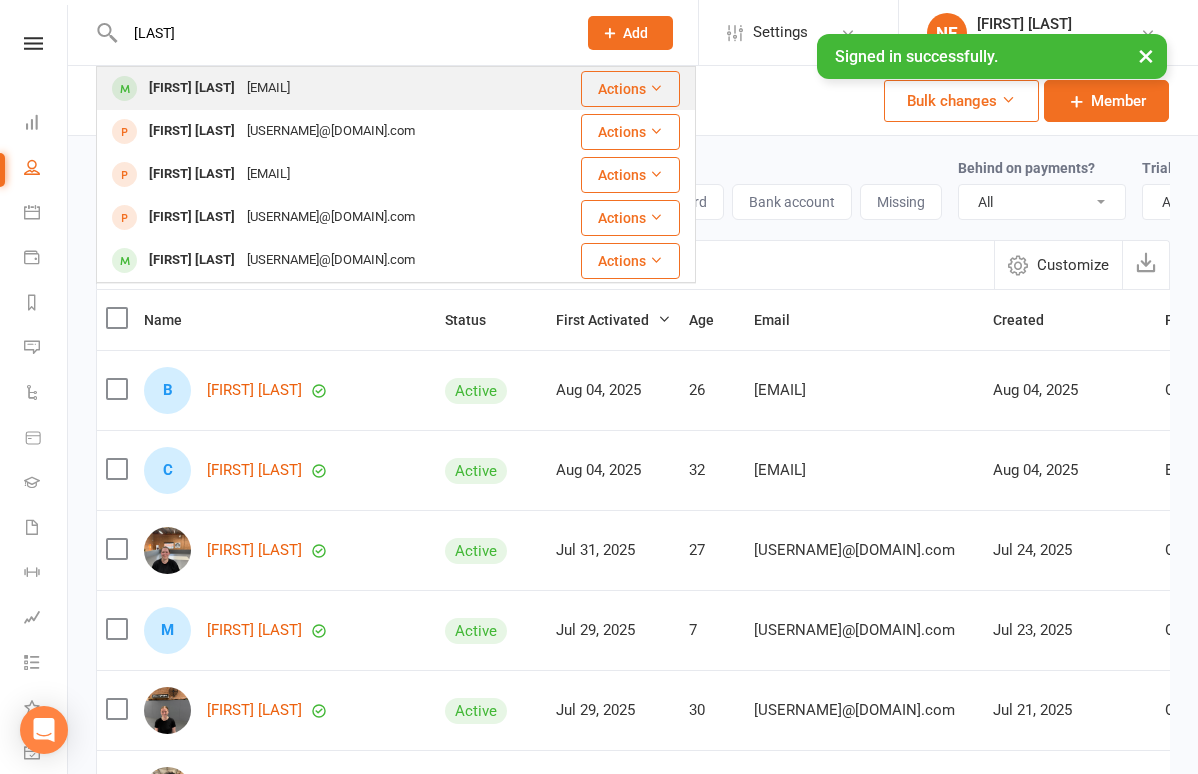 type on "hinkley" 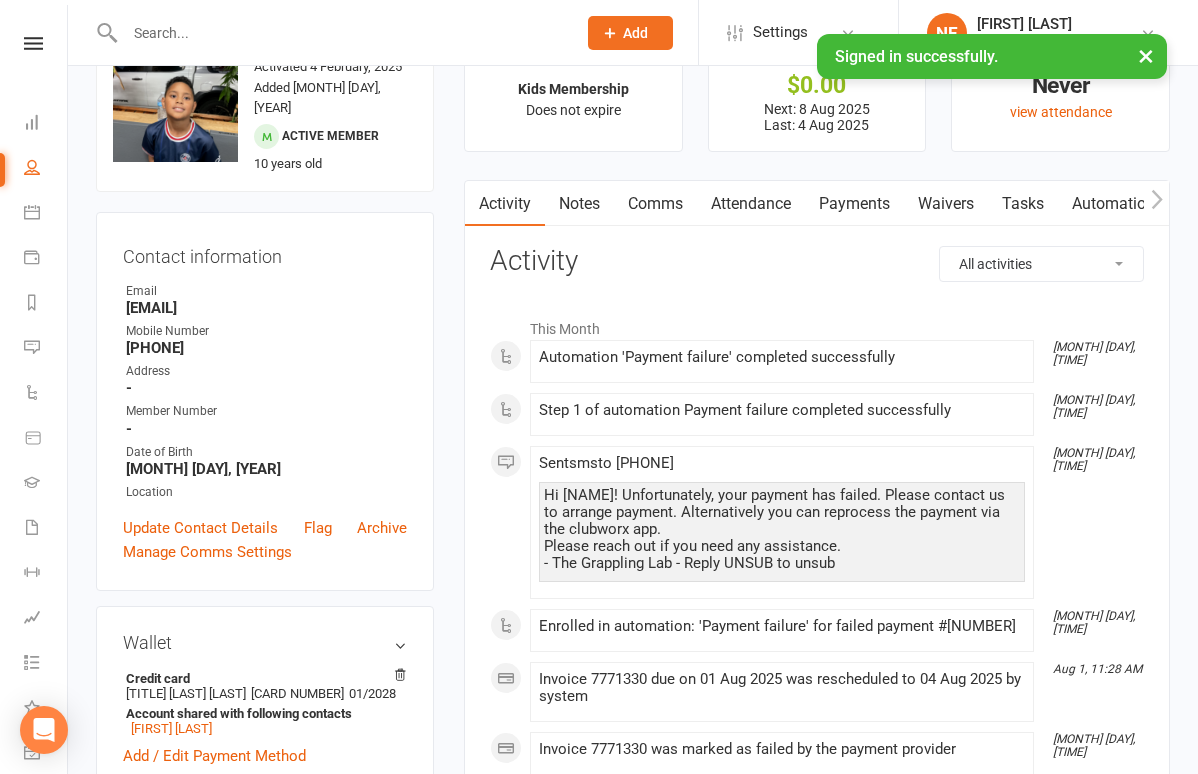 scroll, scrollTop: 93, scrollLeft: 0, axis: vertical 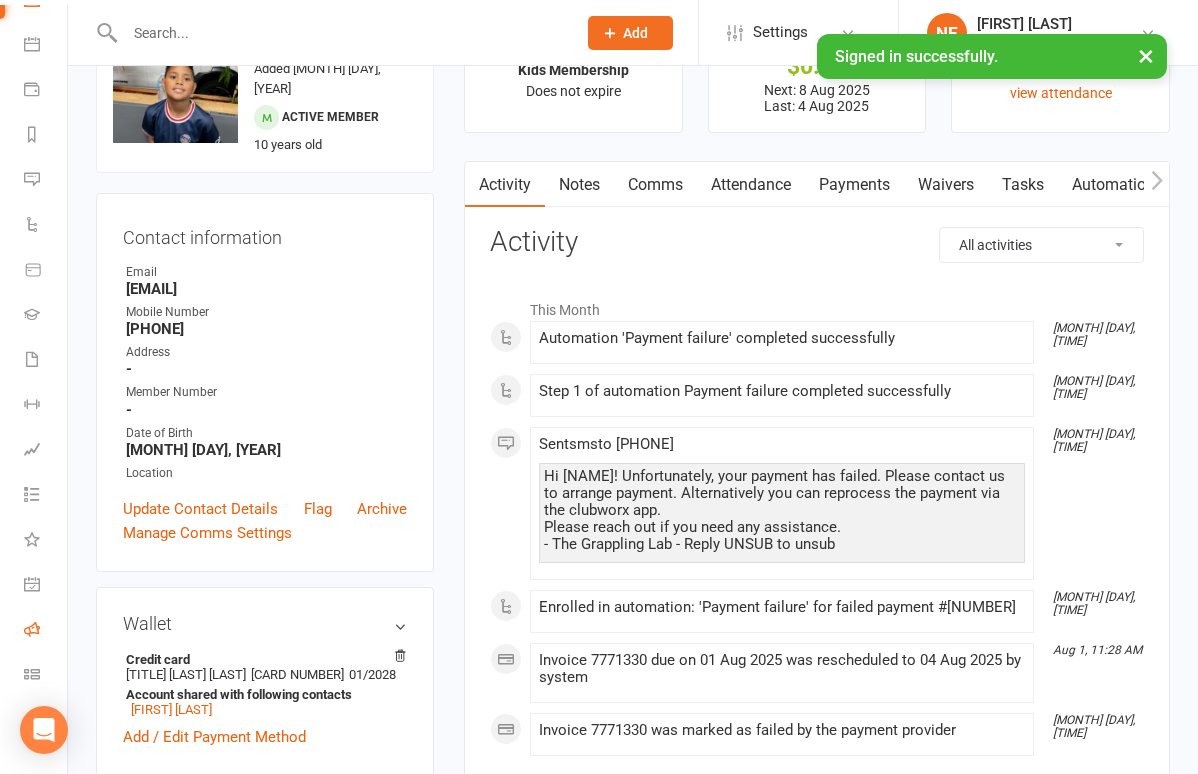 click on "Roll call" at bounding box center (46, 631) 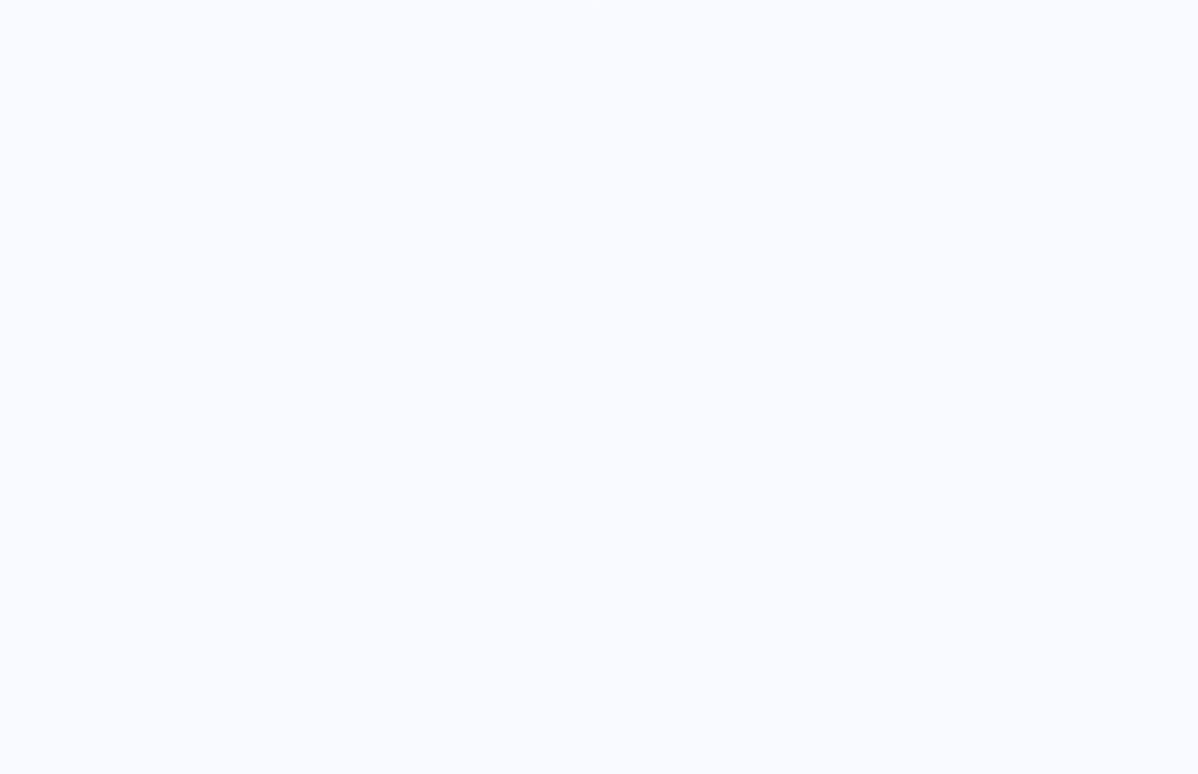 scroll, scrollTop: 0, scrollLeft: 0, axis: both 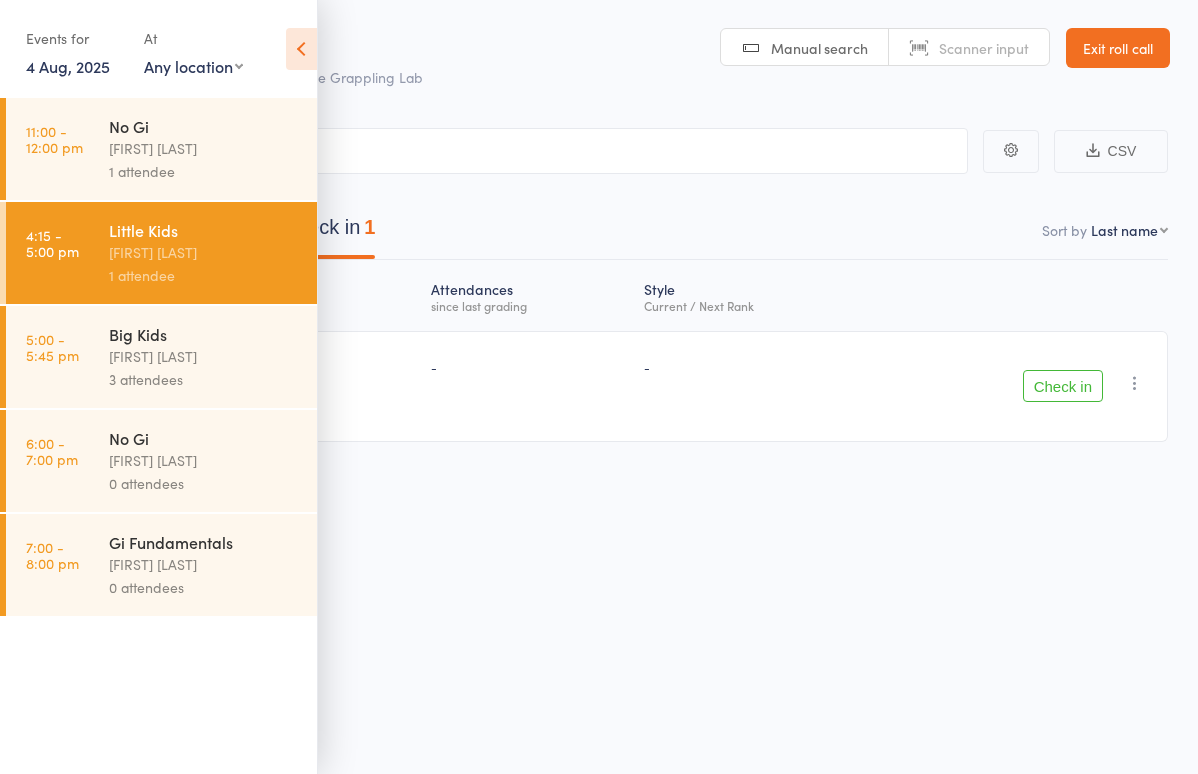 click at bounding box center (301, 49) 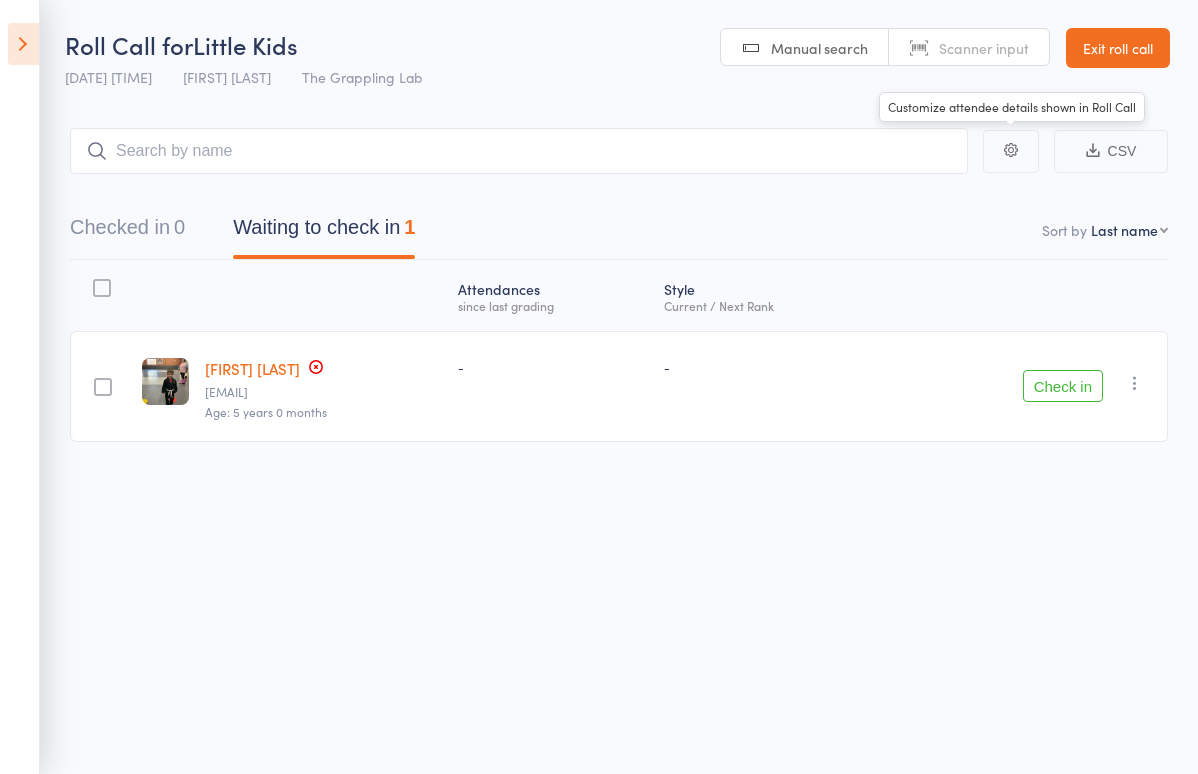 click at bounding box center [1011, 151] 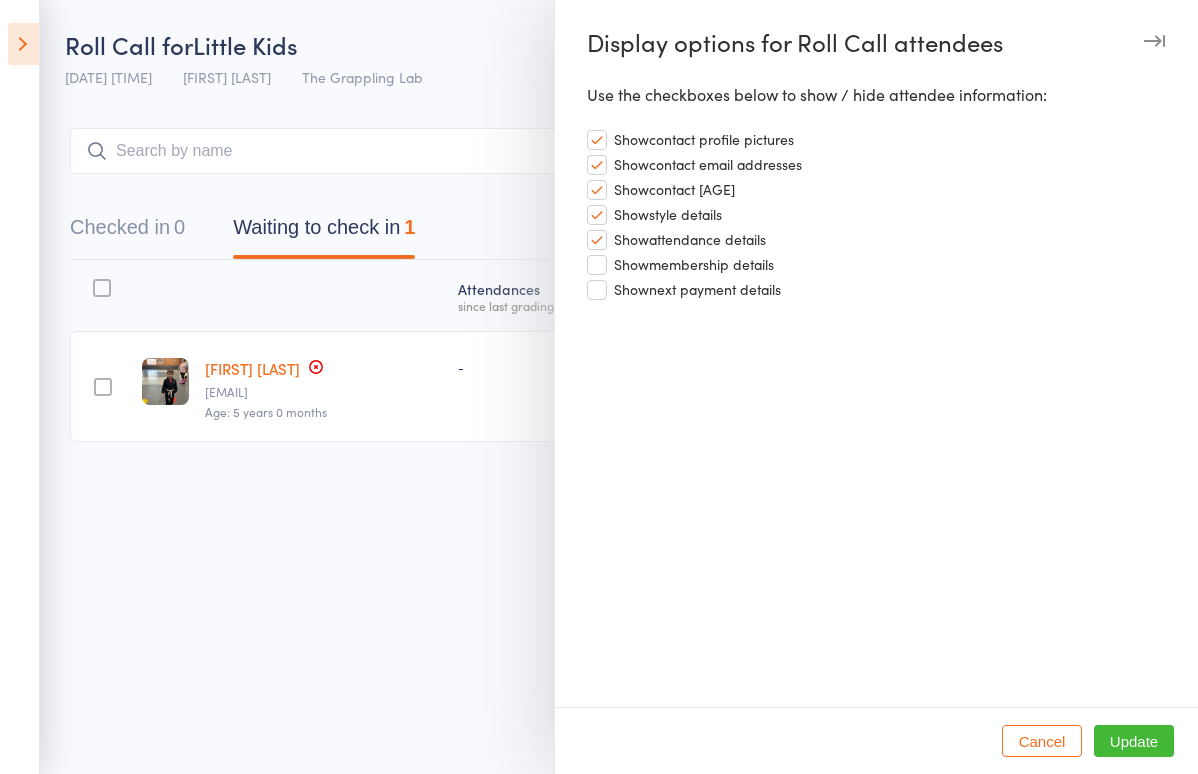 click at bounding box center (1154, 41) 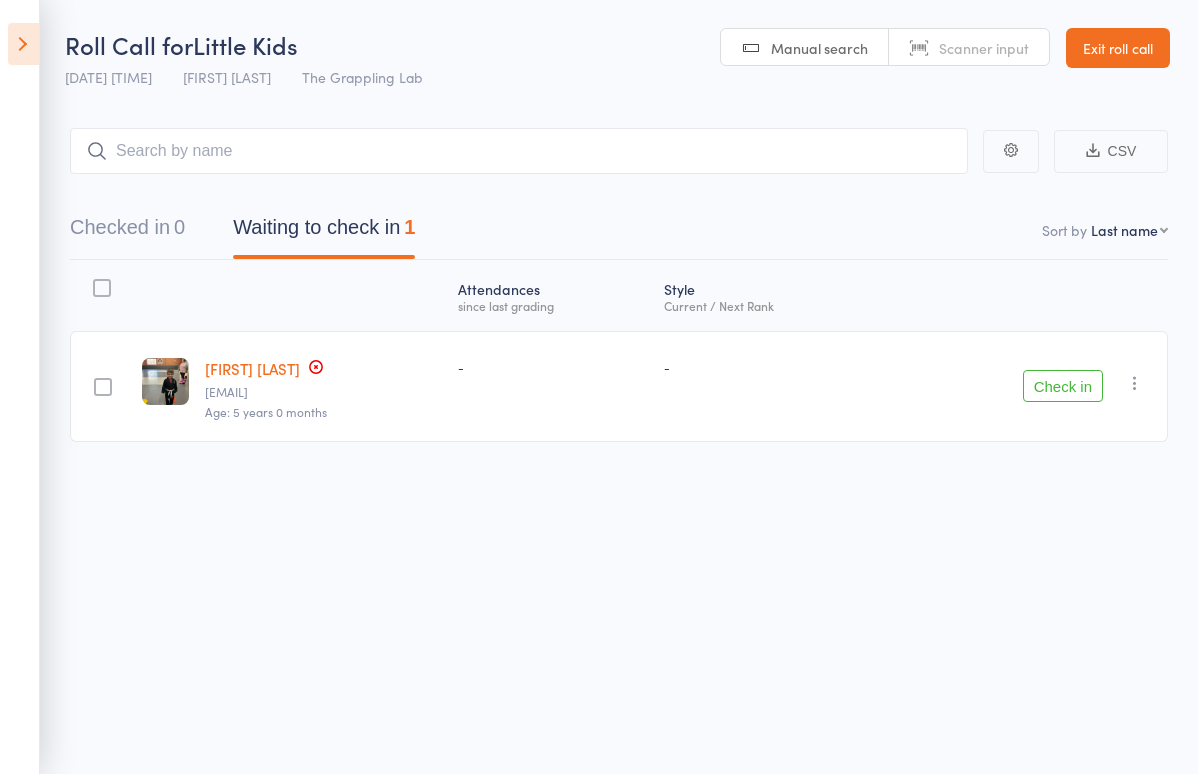 click at bounding box center (23, 44) 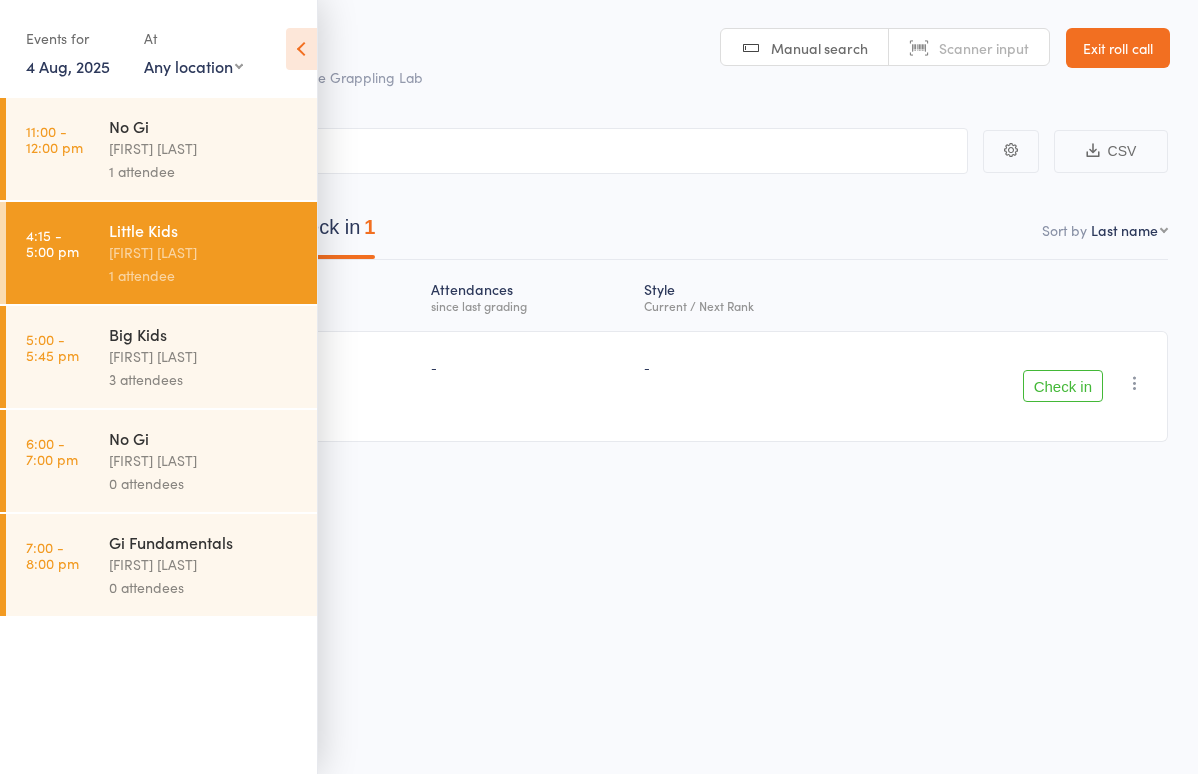 click on "Exit roll call" at bounding box center (1118, 48) 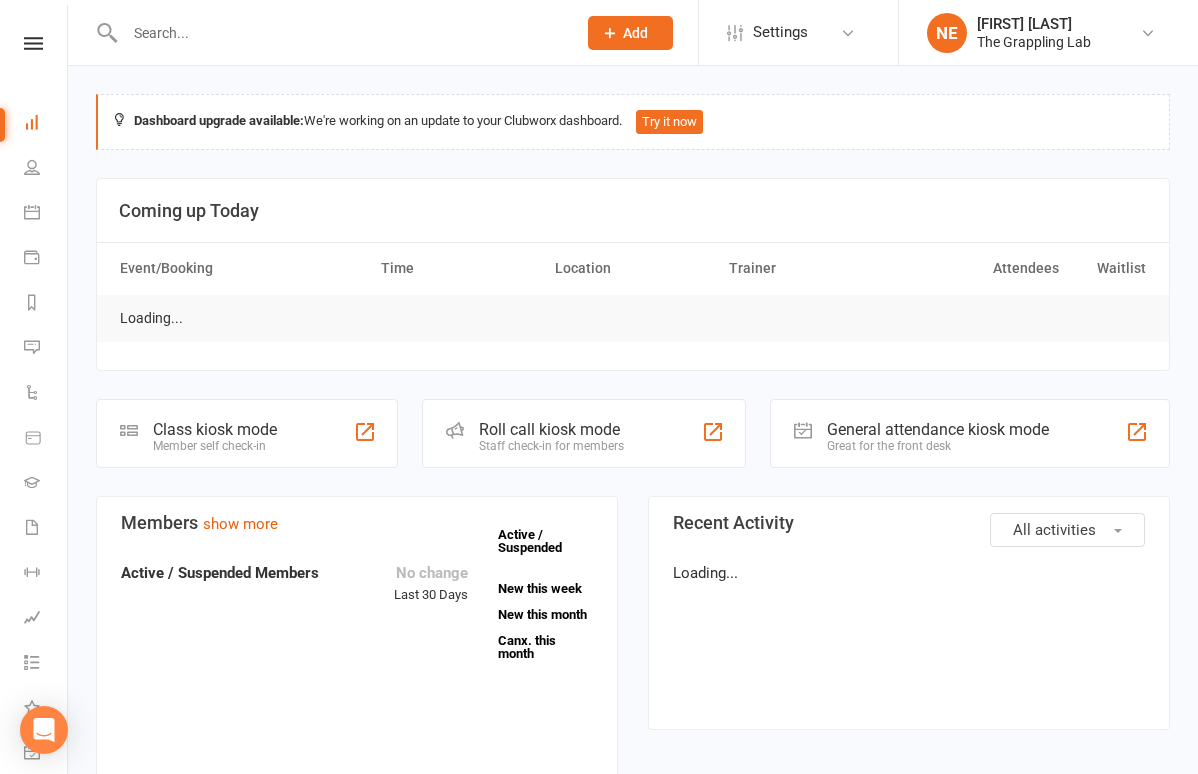 scroll, scrollTop: 0, scrollLeft: 0, axis: both 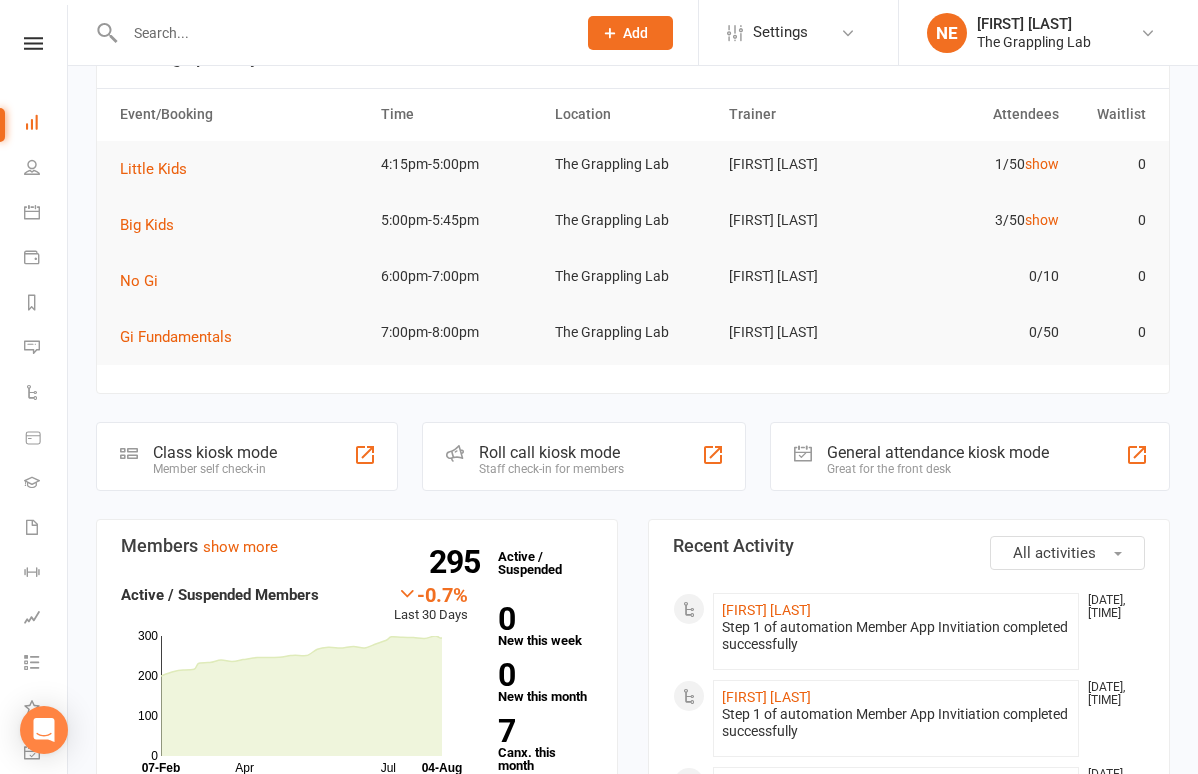click 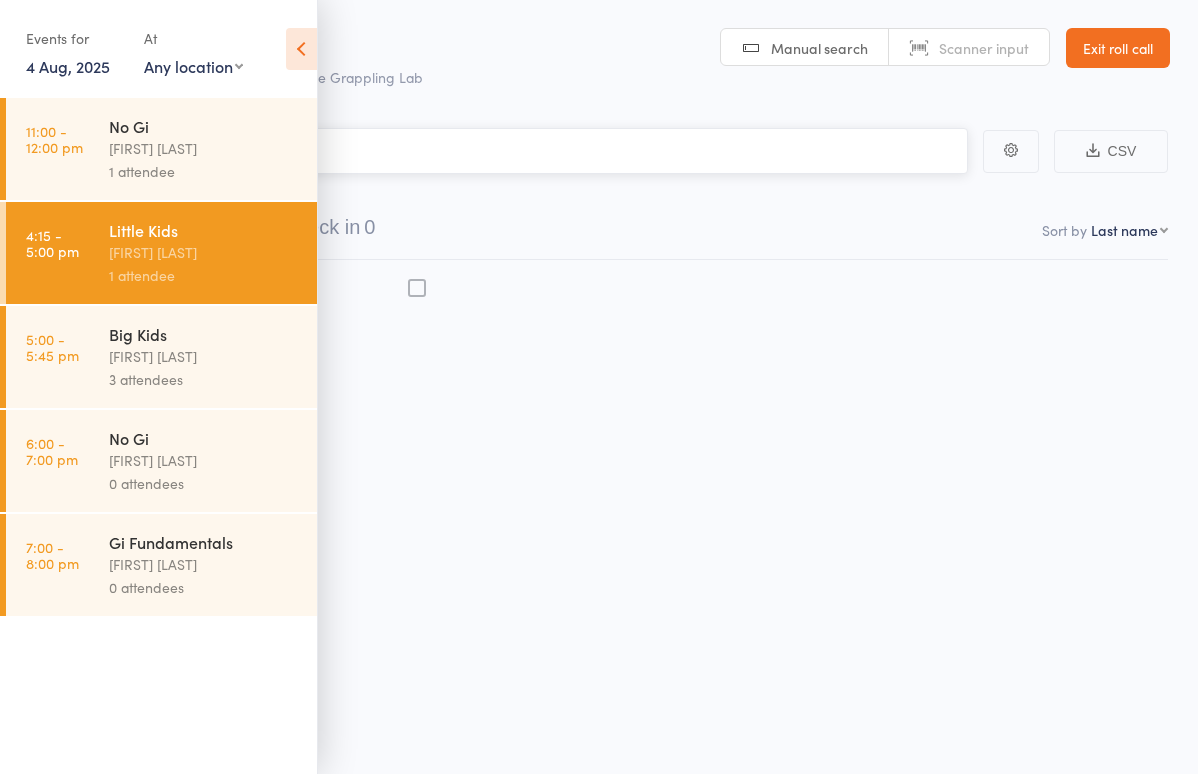 scroll, scrollTop: 0, scrollLeft: 0, axis: both 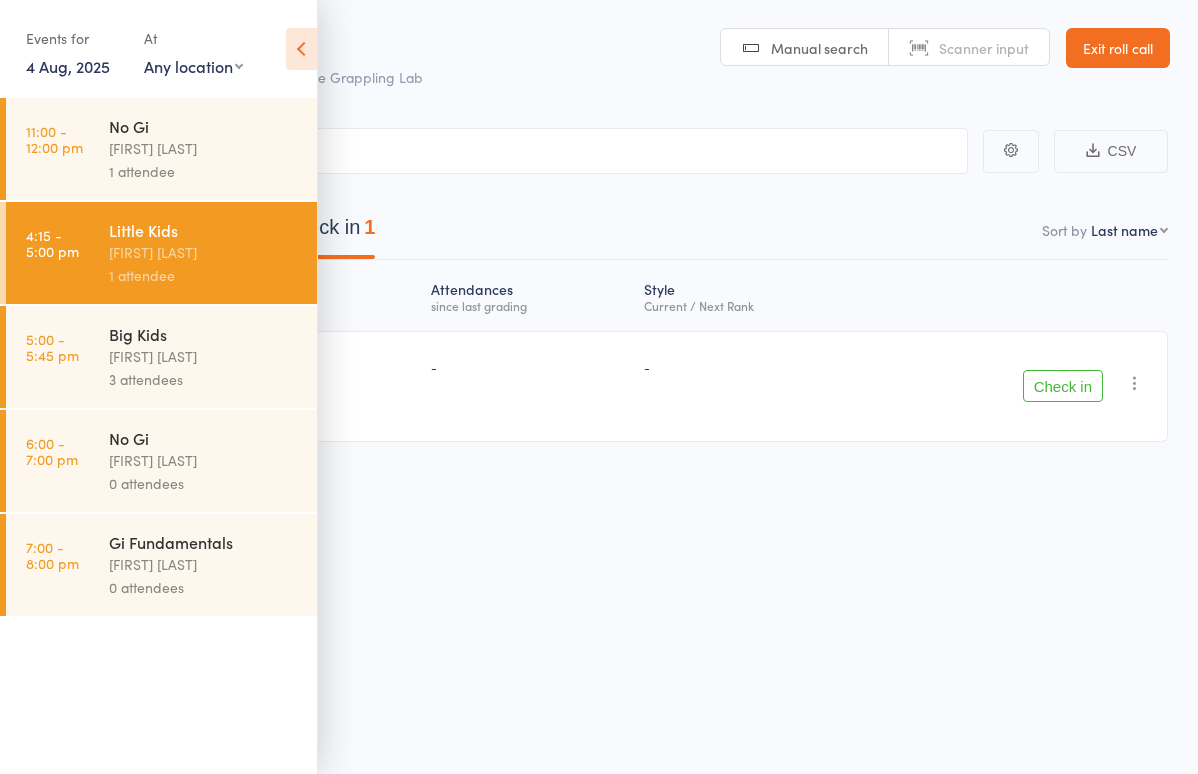click at bounding box center [301, 49] 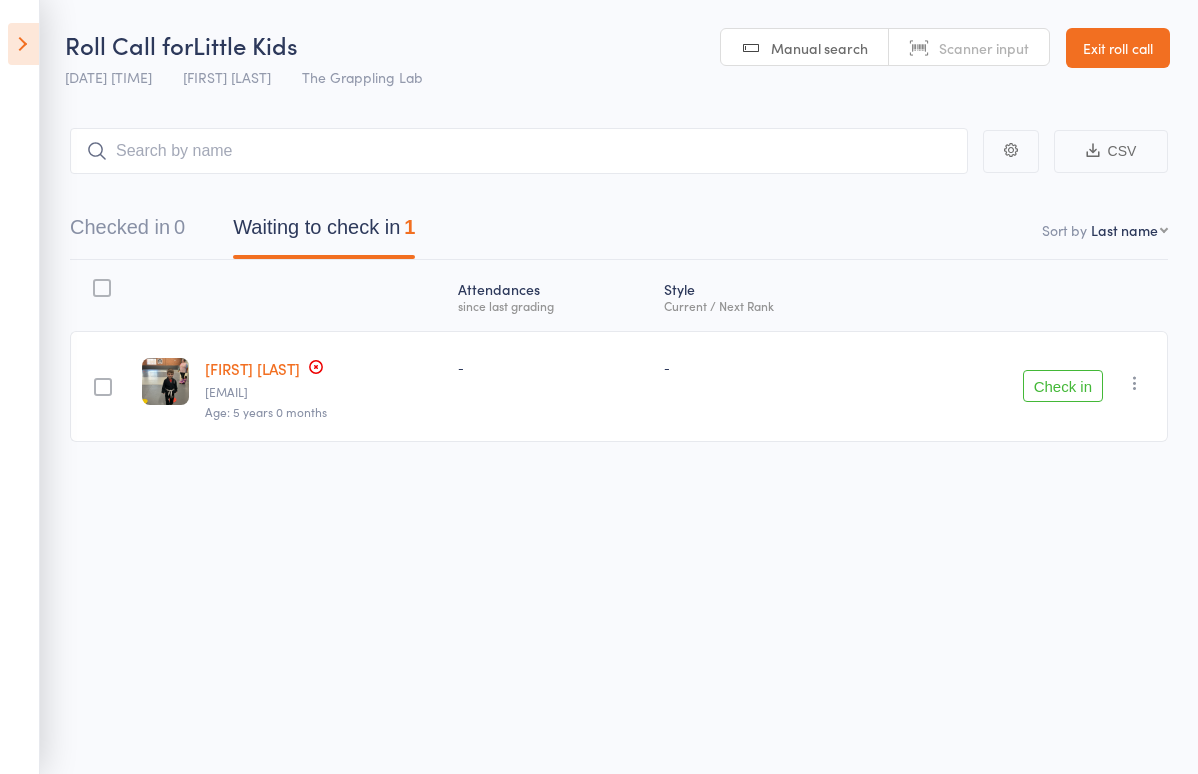 click on "Exit roll call" at bounding box center [1118, 48] 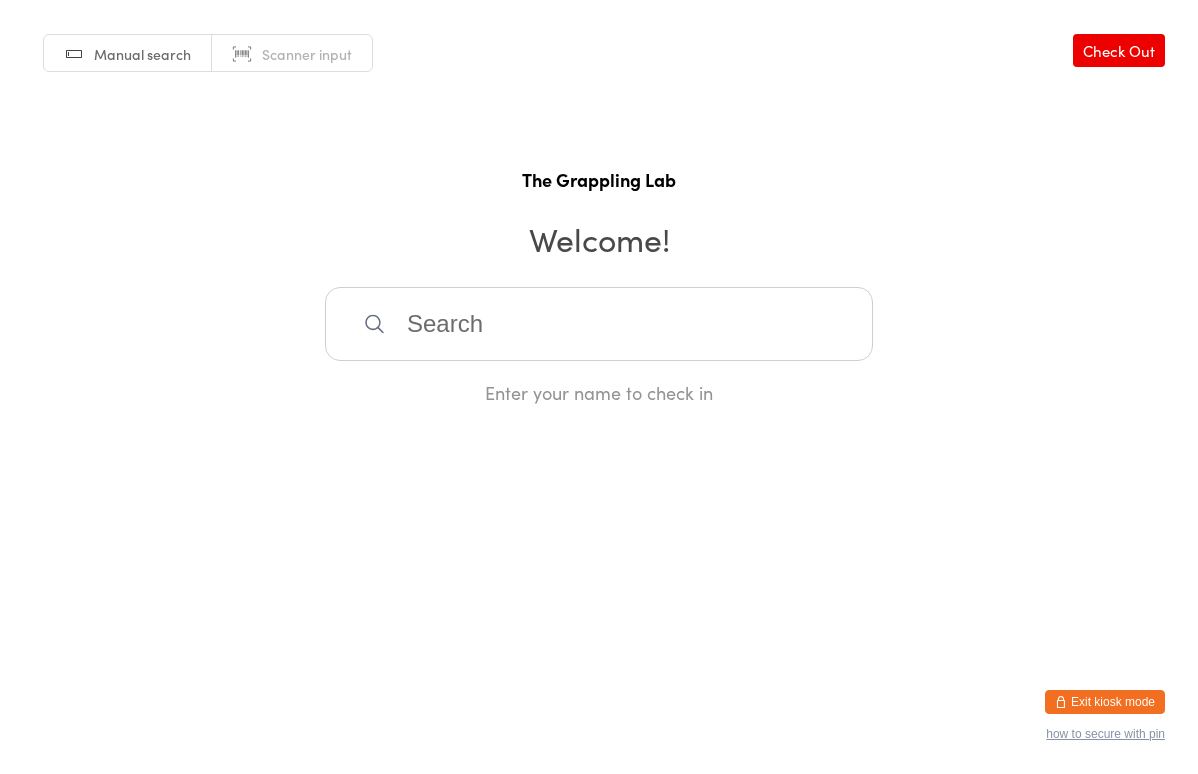 scroll, scrollTop: 0, scrollLeft: 0, axis: both 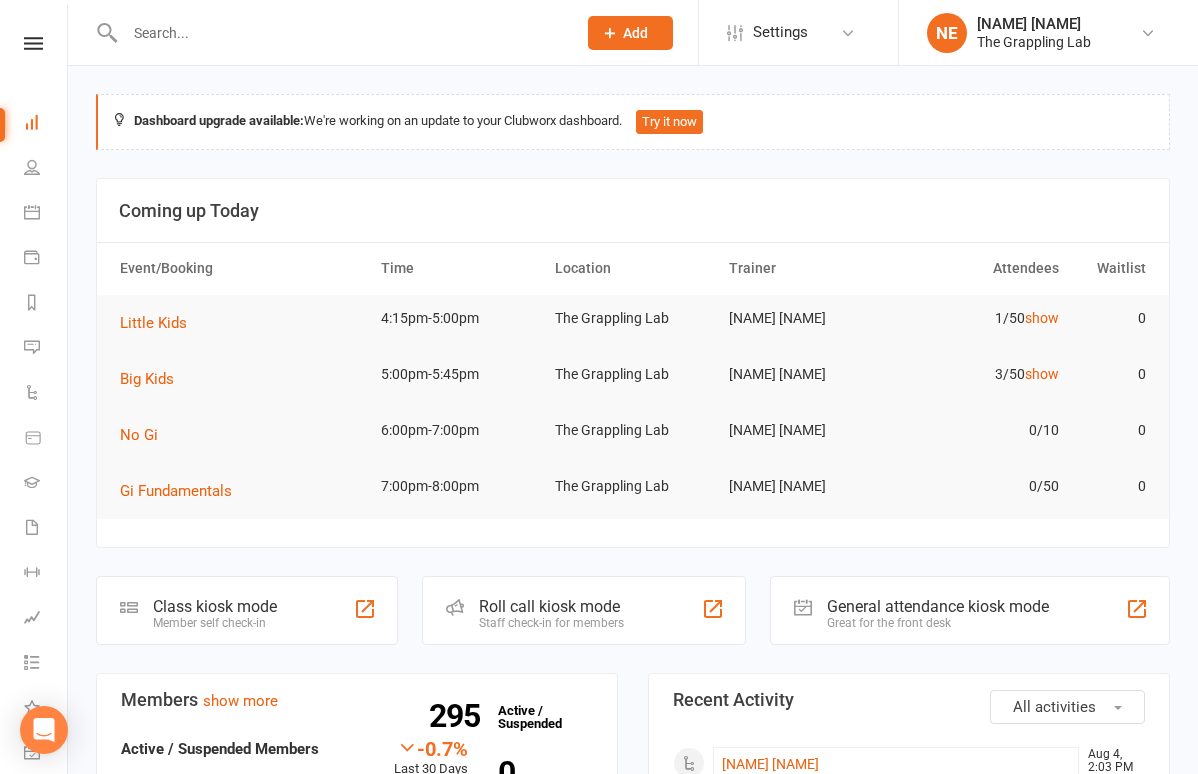 click 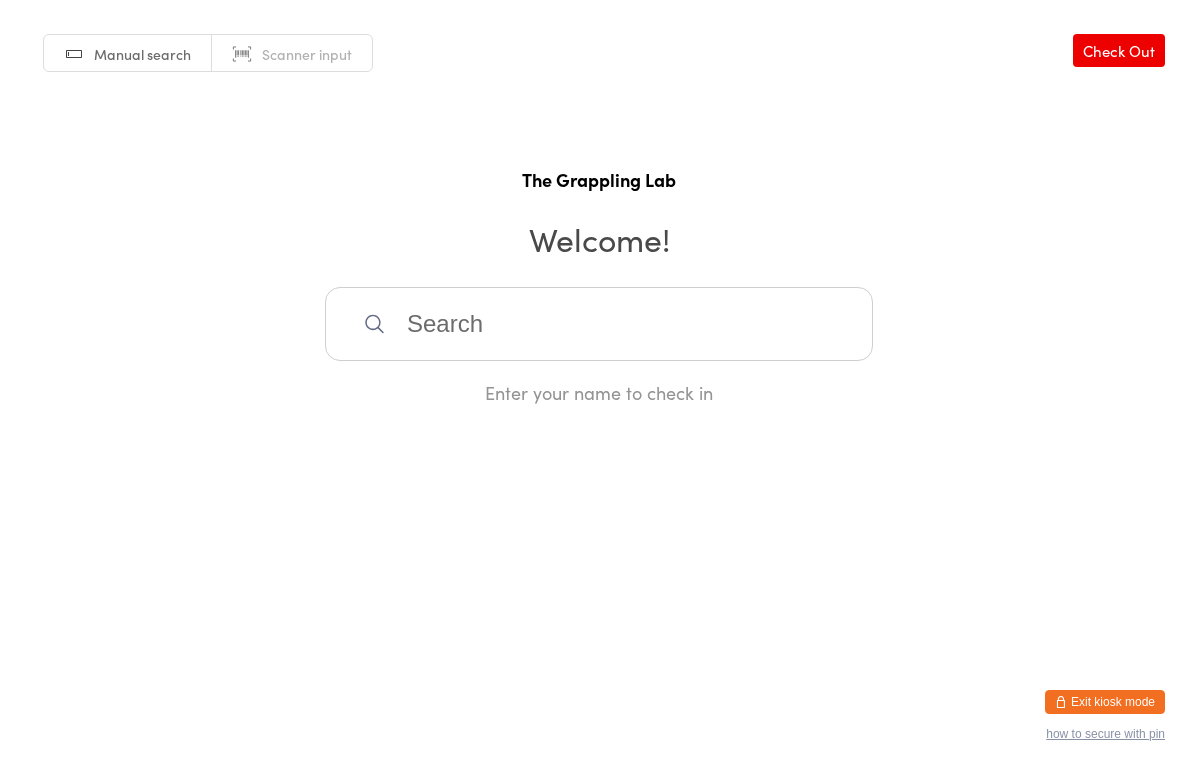 scroll, scrollTop: 0, scrollLeft: 0, axis: both 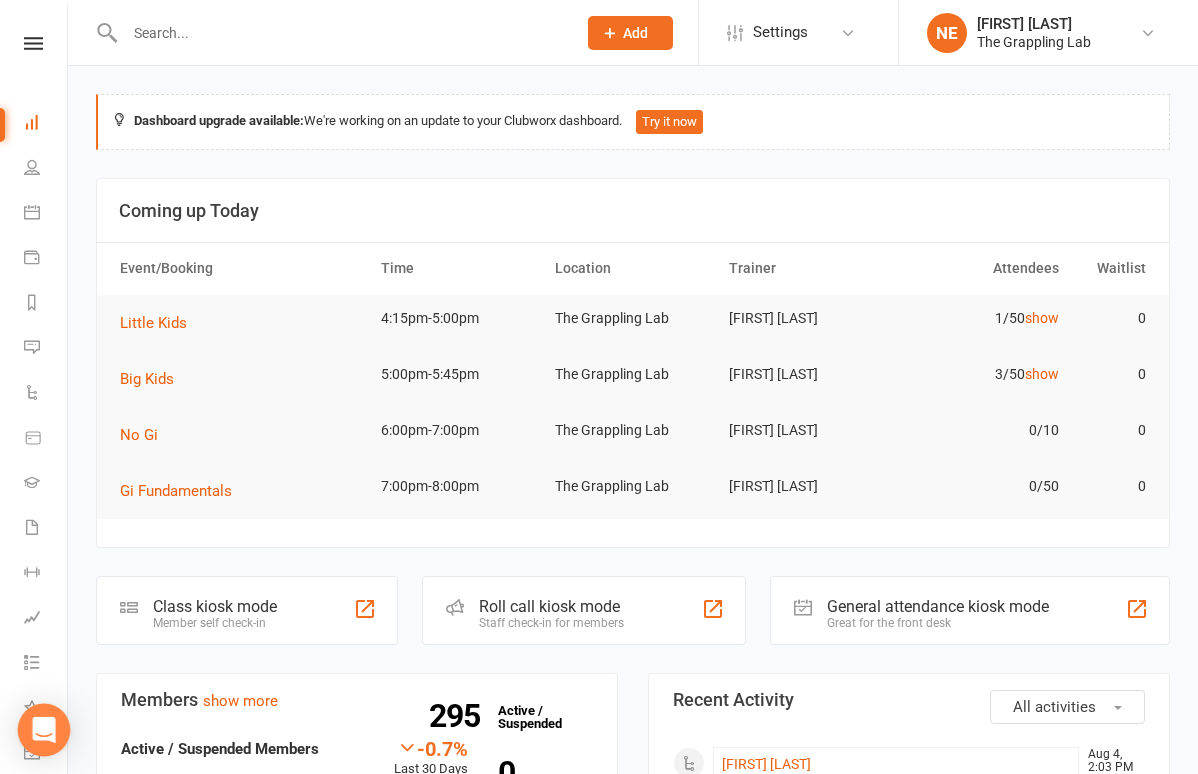 click 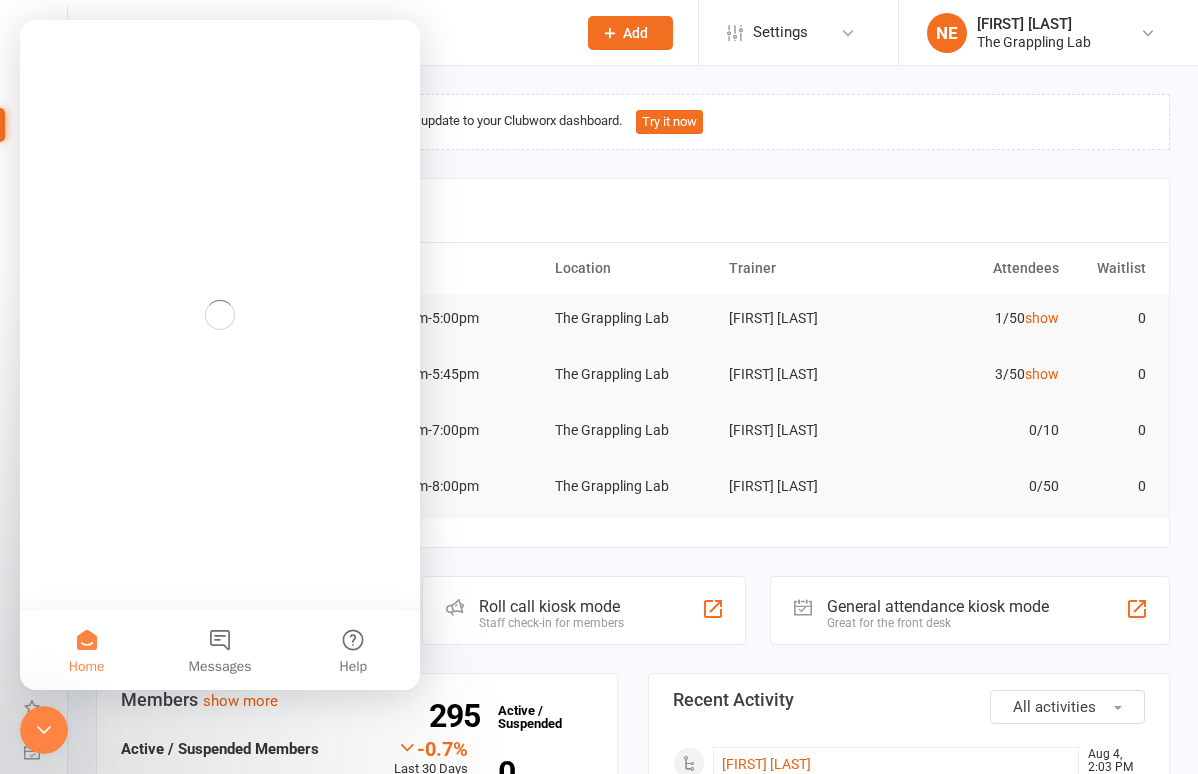 scroll, scrollTop: 0, scrollLeft: 0, axis: both 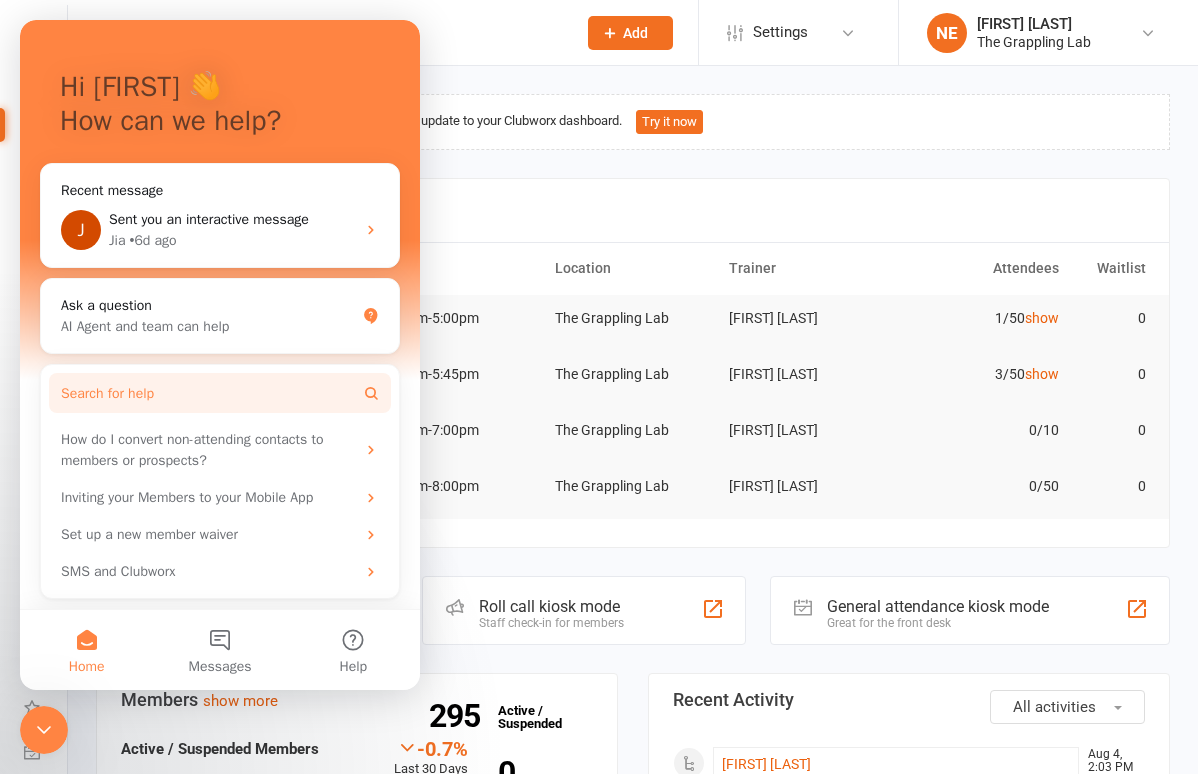 click on "Search for help" at bounding box center [220, 393] 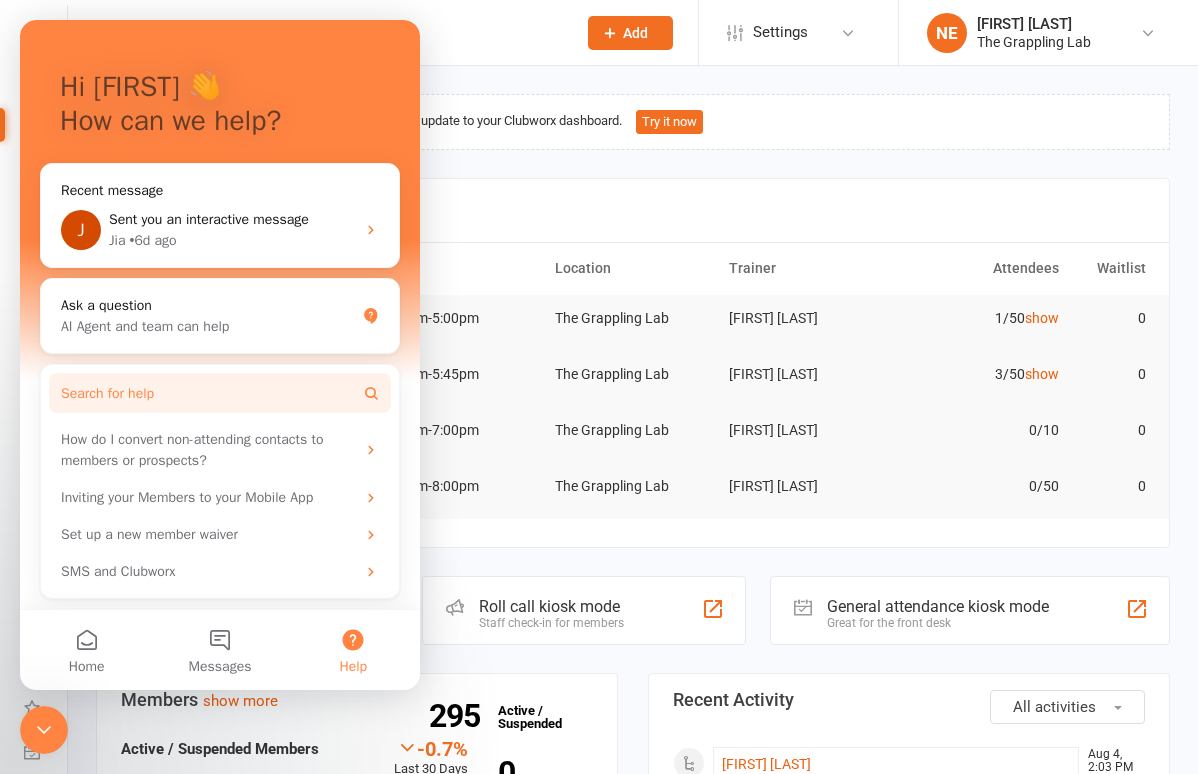 scroll, scrollTop: 0, scrollLeft: 0, axis: both 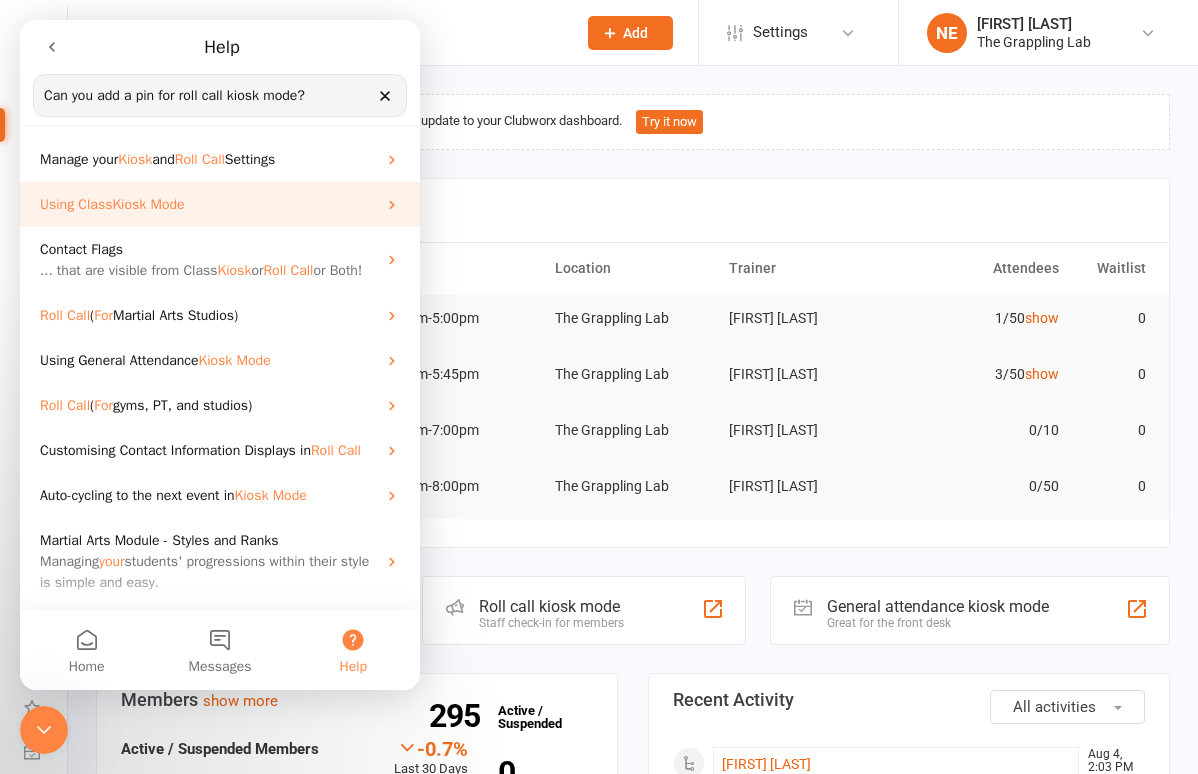 type on "Can you add a pin for roll call kiosk mode?" 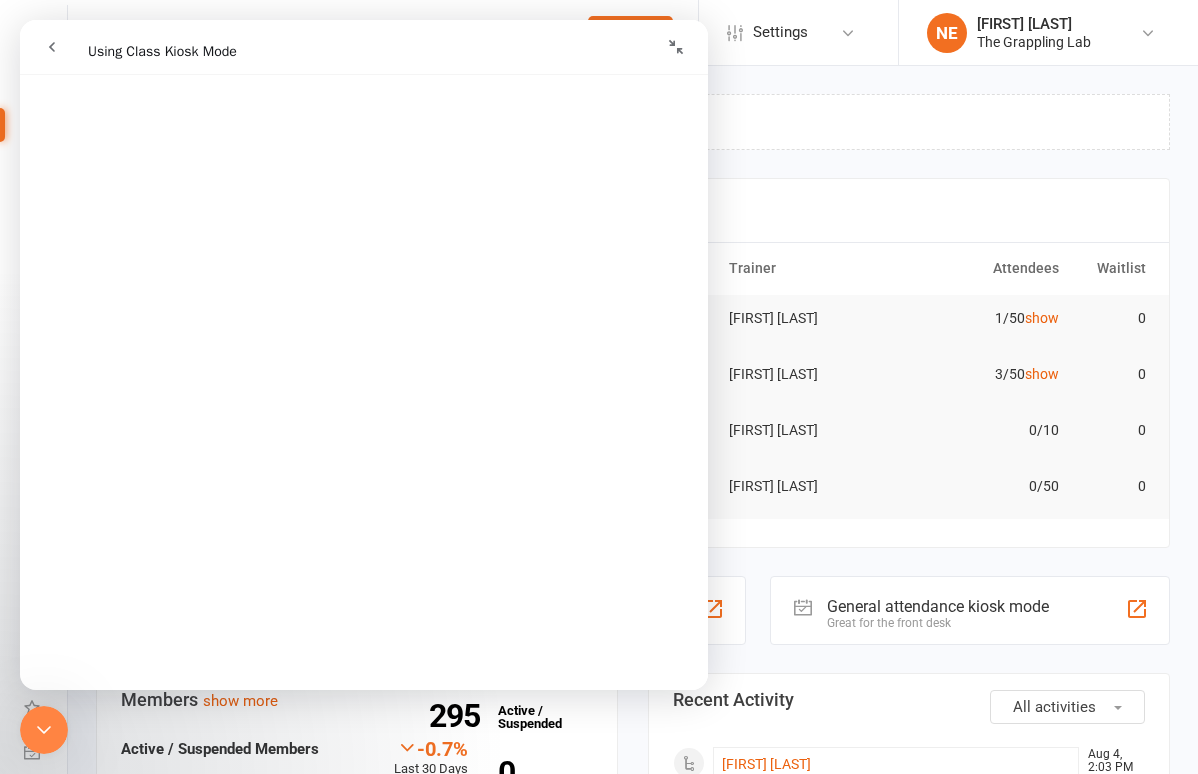 scroll, scrollTop: 550, scrollLeft: 0, axis: vertical 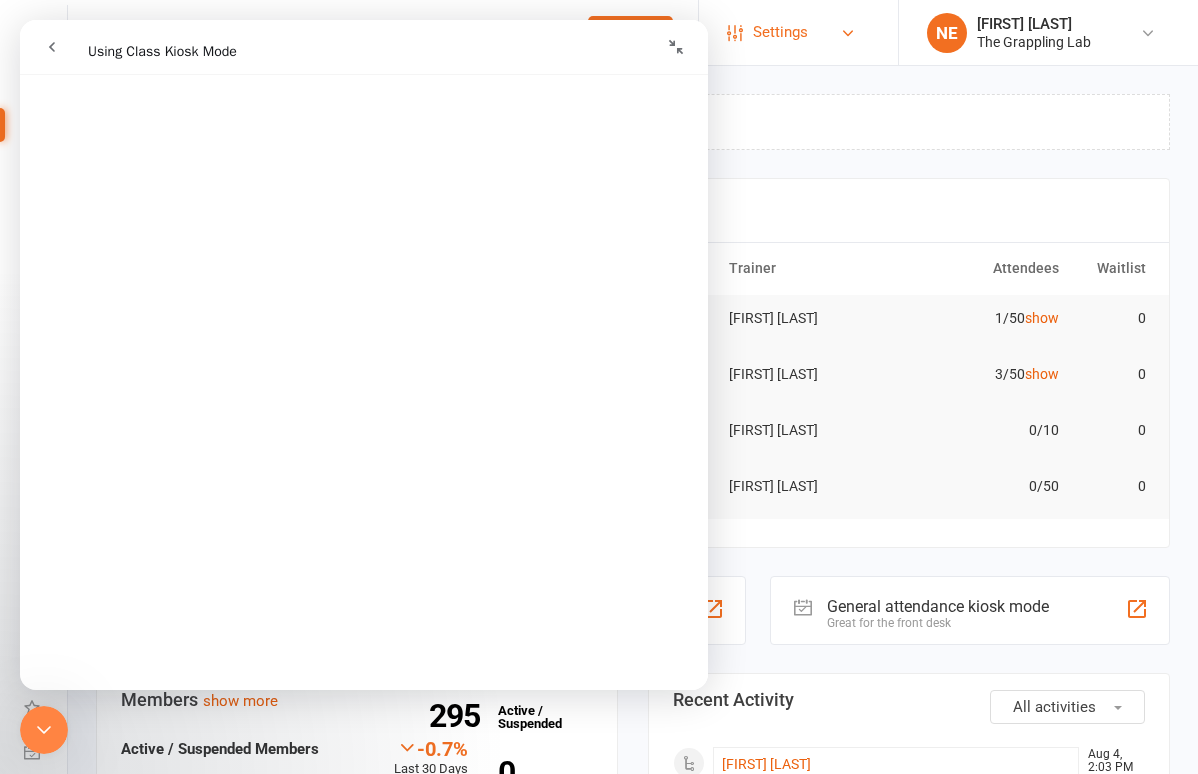 click on "Settings" at bounding box center (796, 32) 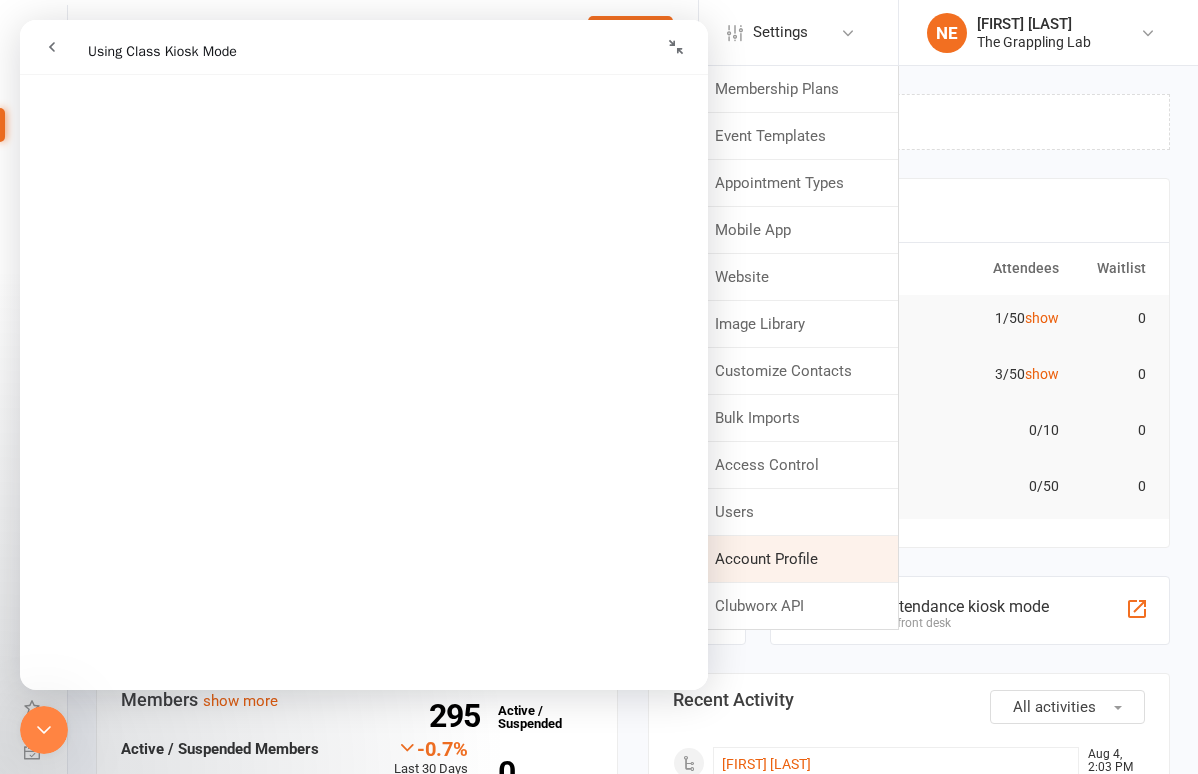 click on "Account Profile" at bounding box center [798, 559] 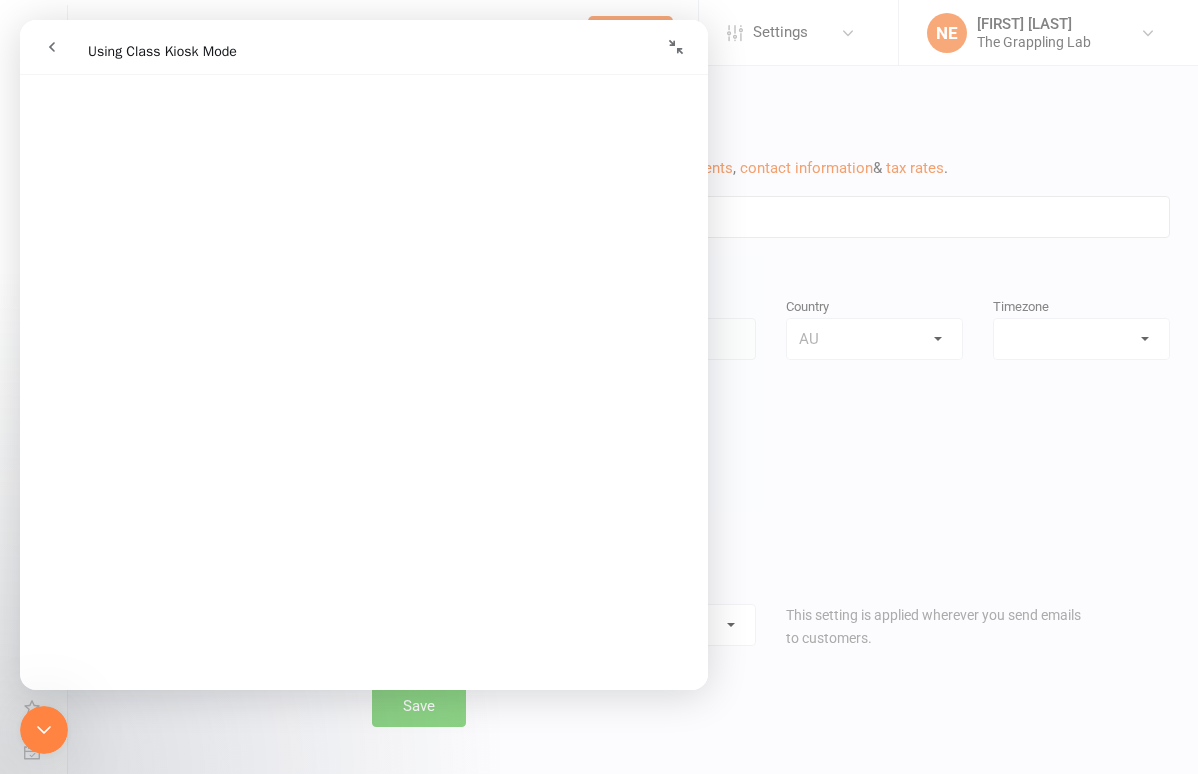 type on "The Grappling Lab" 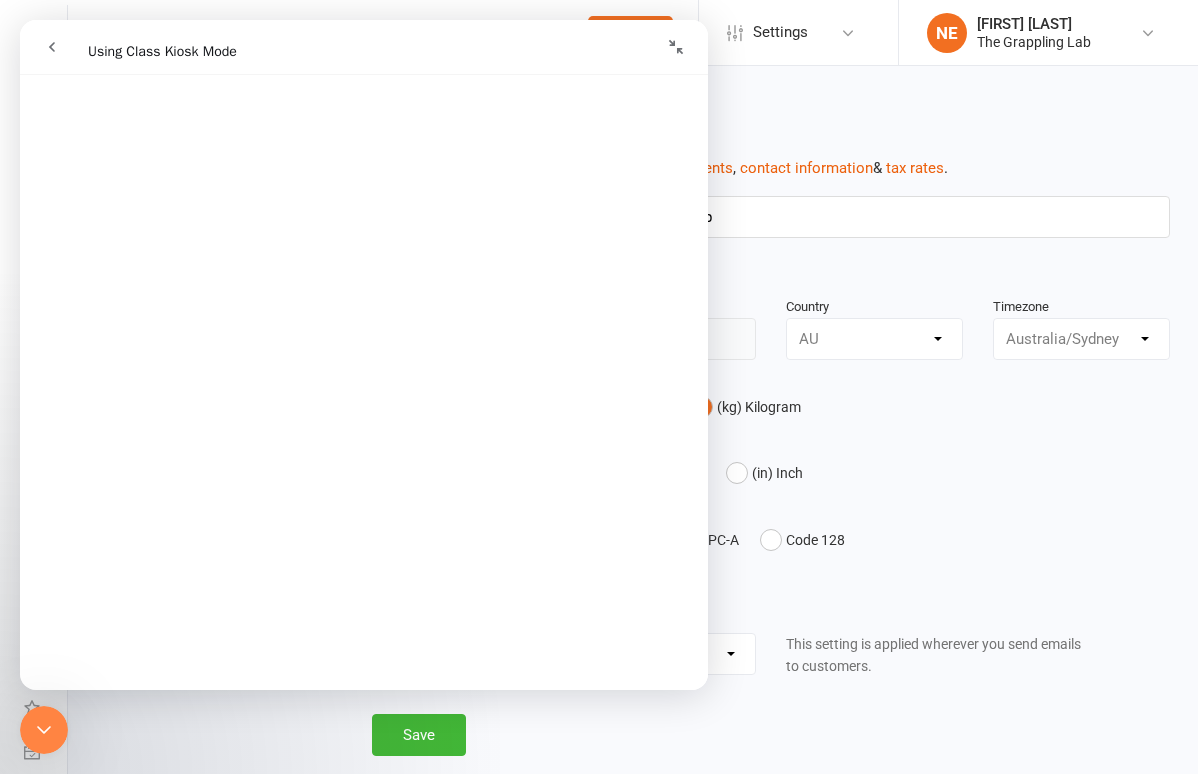 click 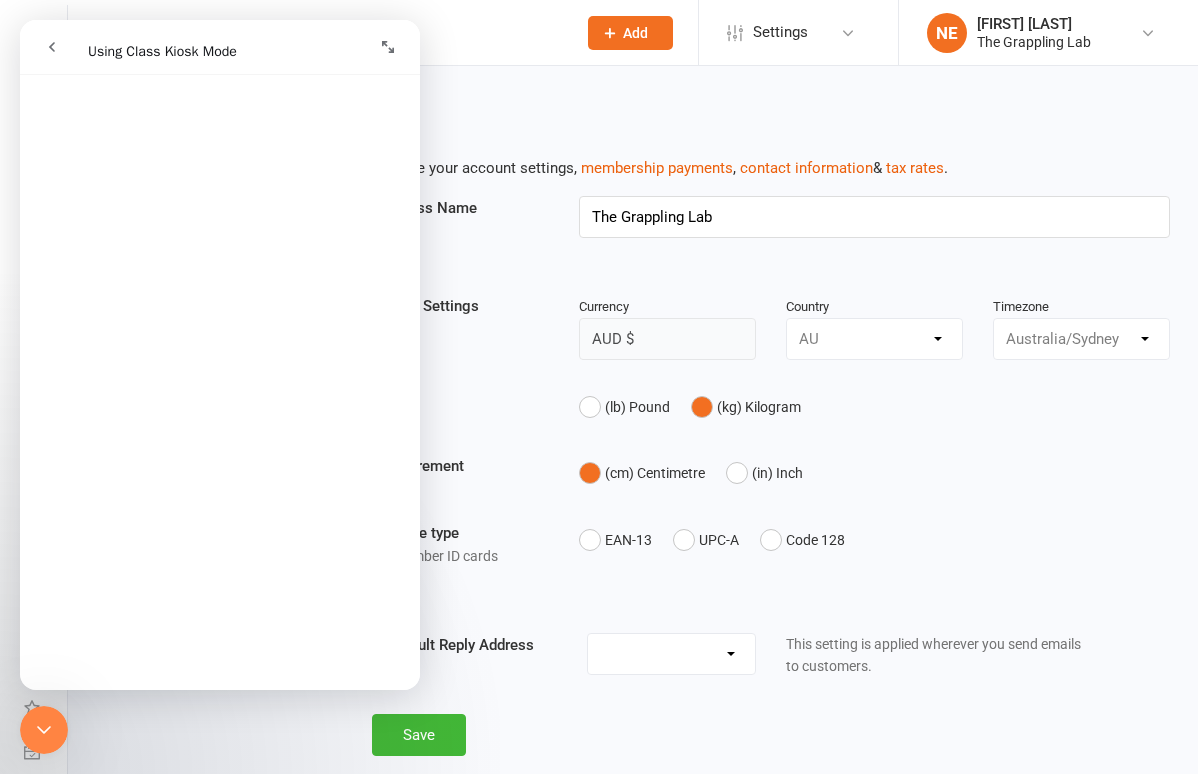 click 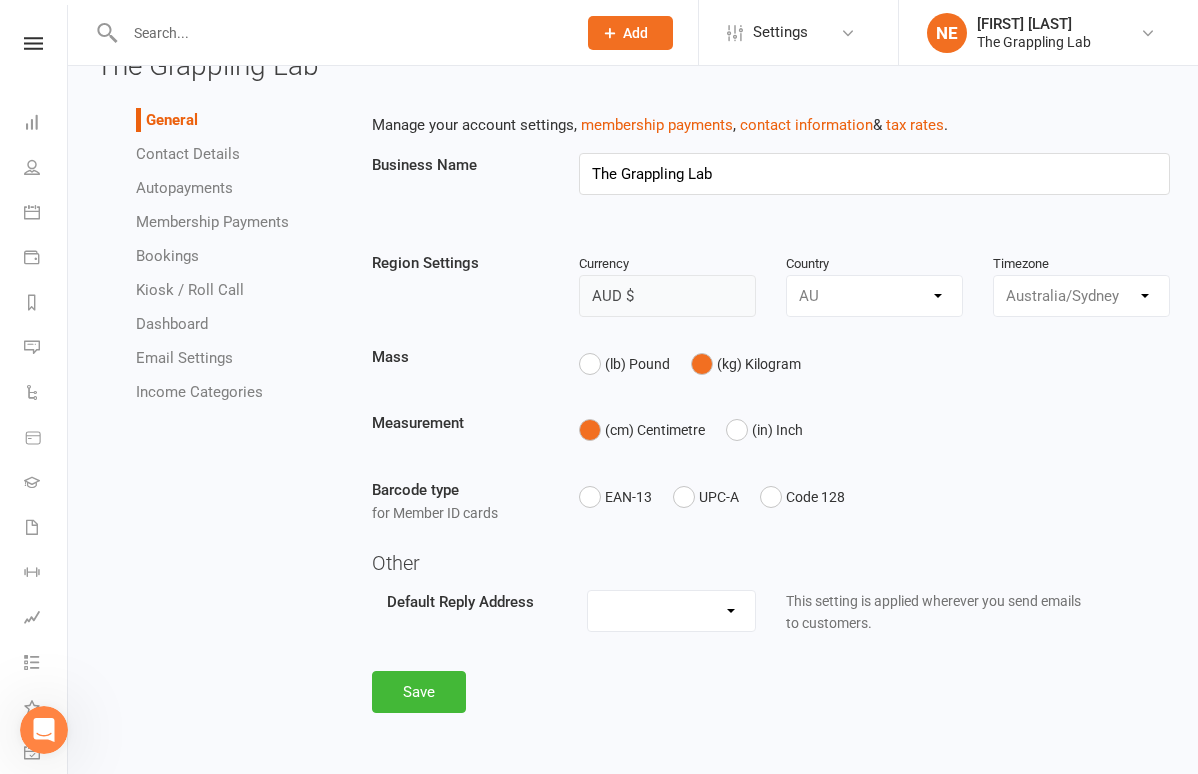 scroll, scrollTop: 57, scrollLeft: 0, axis: vertical 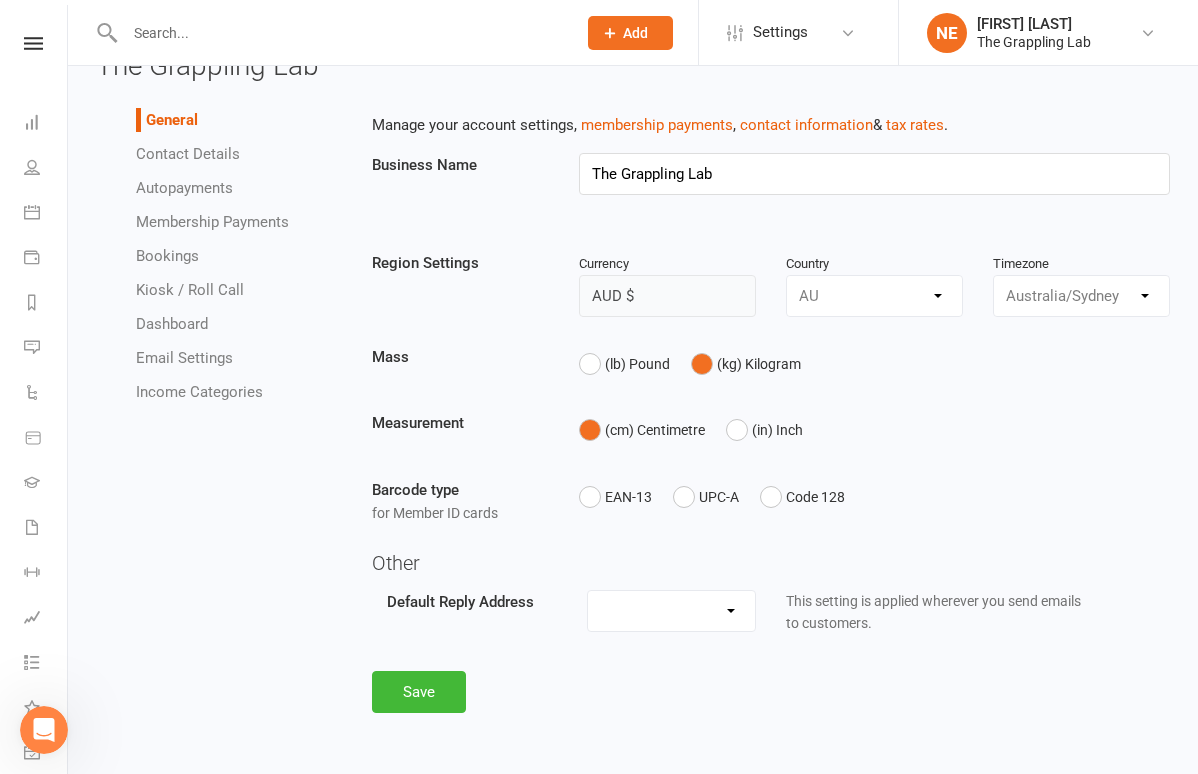 click on "Kiosk / Roll Call" at bounding box center (190, 290) 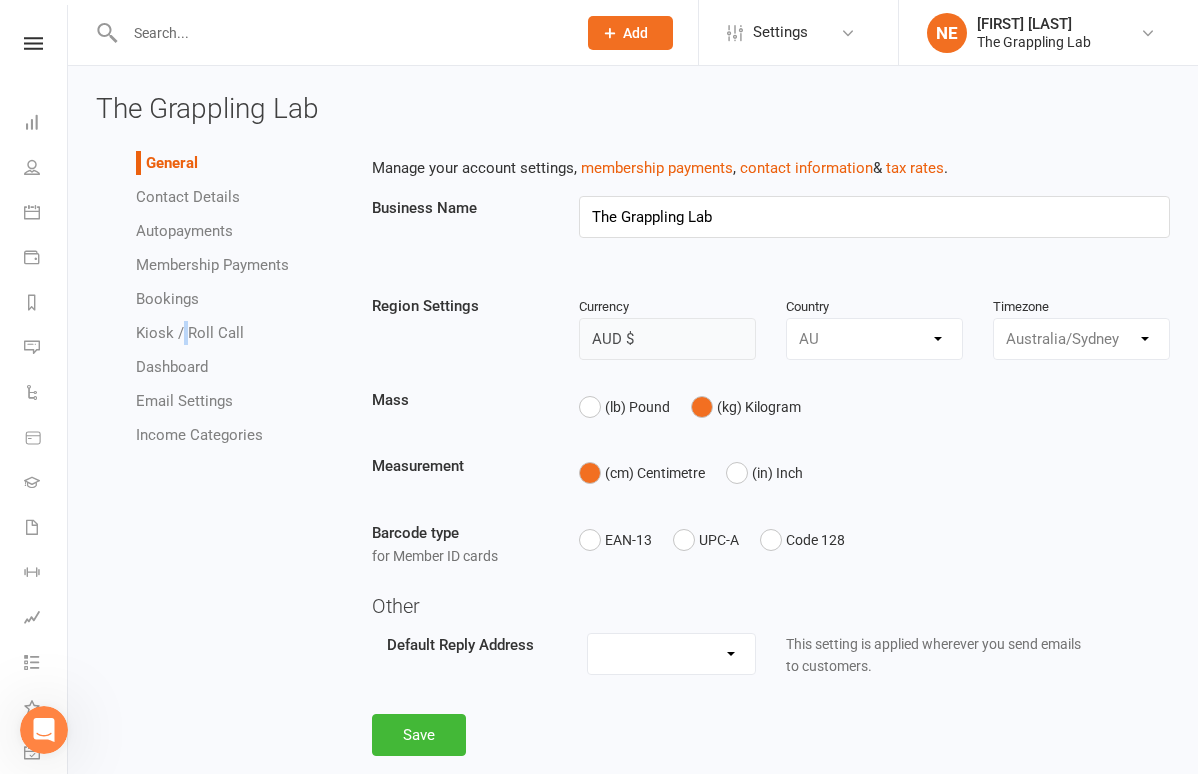 select on "all_attendees_sort_order_checked_in_desc" 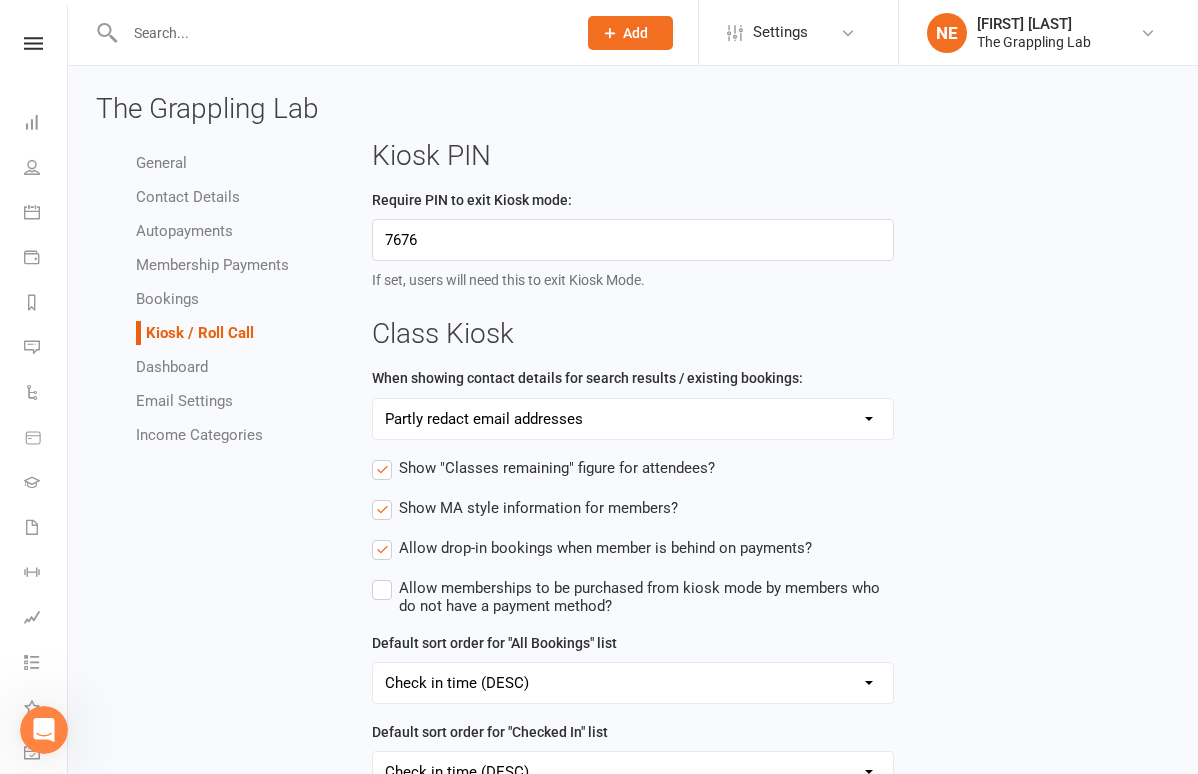 click on "General Contact Details Autopayments Membership Payments Bookings Kiosk / Roll Call Dashboard Email Settings Income Categories Kiosk PIN Require PIN to exit Kiosk mode: [PIN] If set, users will need this to exit Kiosk Mode. Class Kiosk When showing contact details for search results / existing bookings: Partly redact email addresses Show email addresses in full Don't show email address at all Do not show email addresses OR existing bookings Show "Classes remaining" figure for attendees? Show MA style information for members? Allow drop-in bookings when member is behind on payments? Allow memberships to be purchased from kiosk mode by members who do not have a payment method? Default sort order for "All Bookings" list Last name (ASC) Last name (DESC) First name (ASC) First name (DESC) MA rank position (ASC) MA rank position (DESC) Check in time (ASC) Check in time (DESC) Default sort order for "Checked In" list Last name (ASC) Last name (DESC) First name (ASC) First name (DESC) MA rank position (ASC) Roll Call" at bounding box center [633, 865] 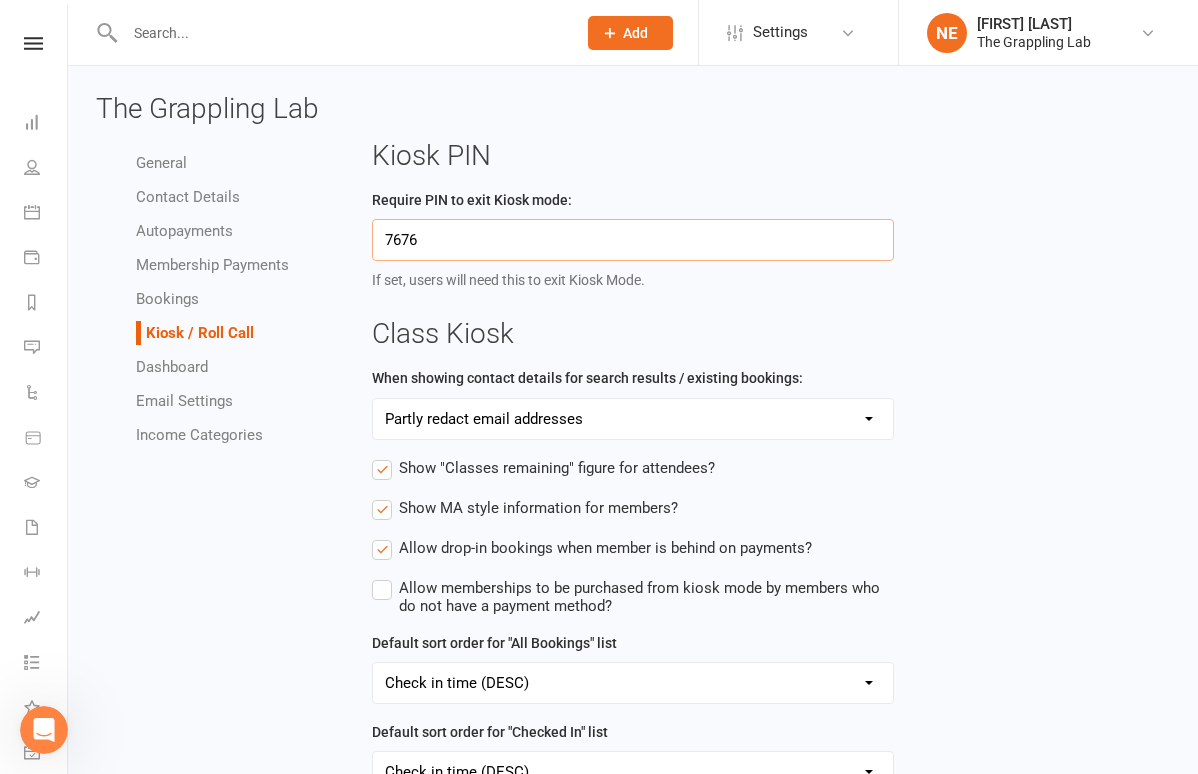 click on "7676" at bounding box center (633, 240) 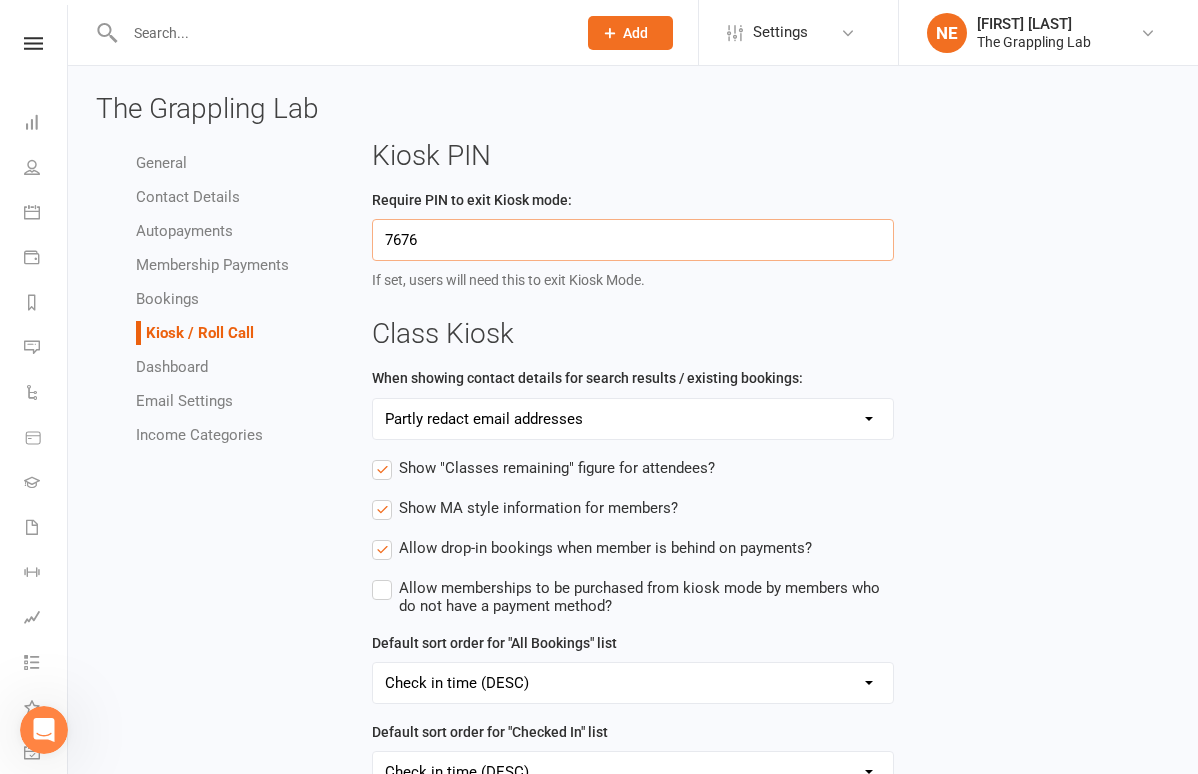 scroll, scrollTop: 0, scrollLeft: 0, axis: both 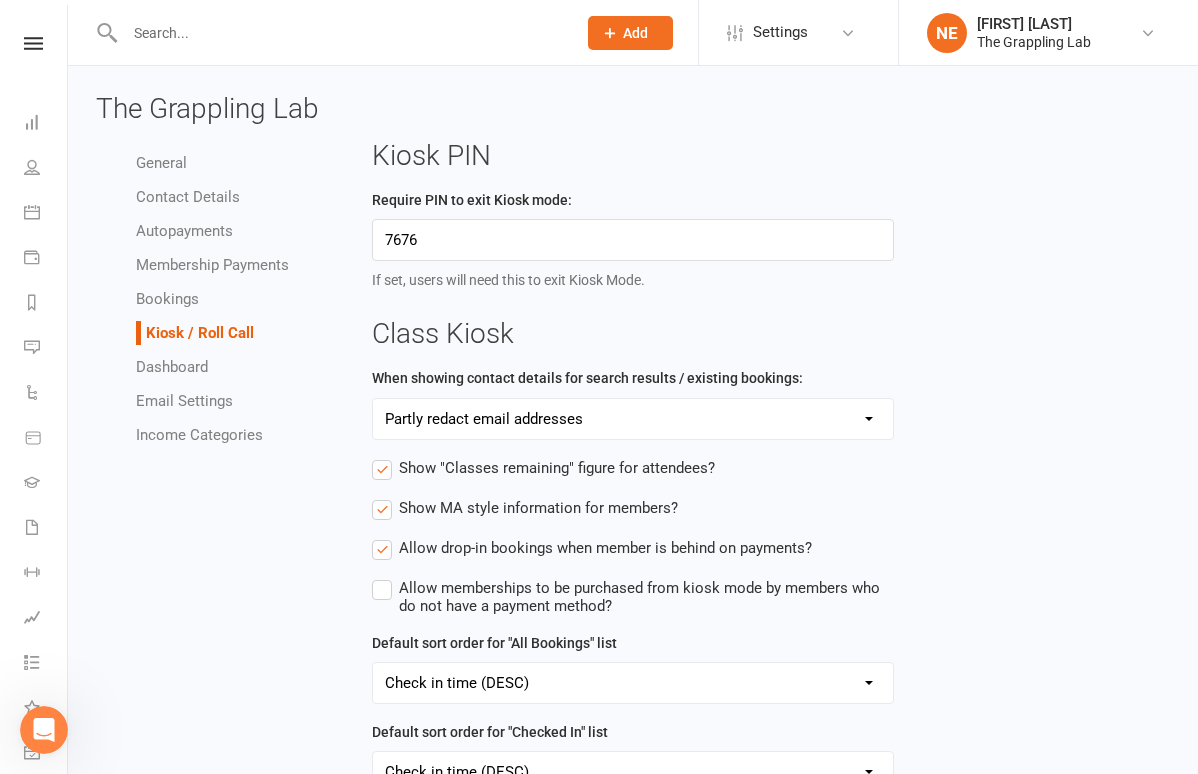 click 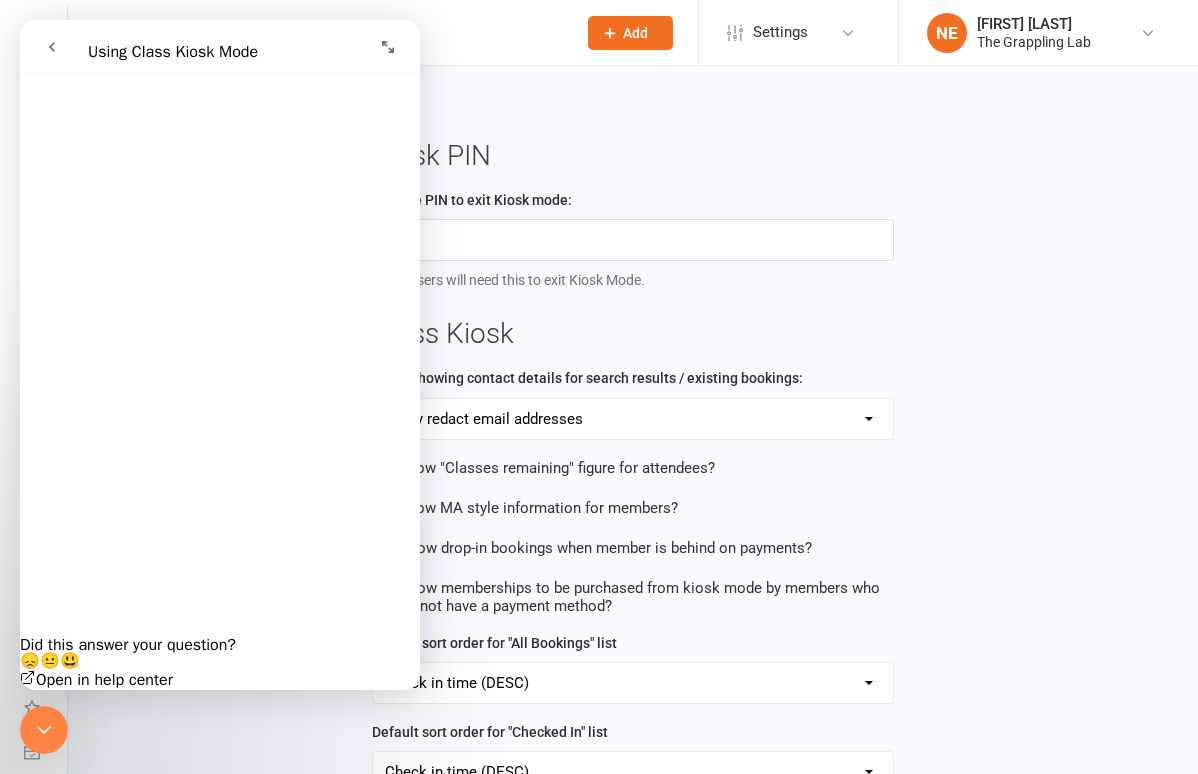 scroll, scrollTop: 4118, scrollLeft: 0, axis: vertical 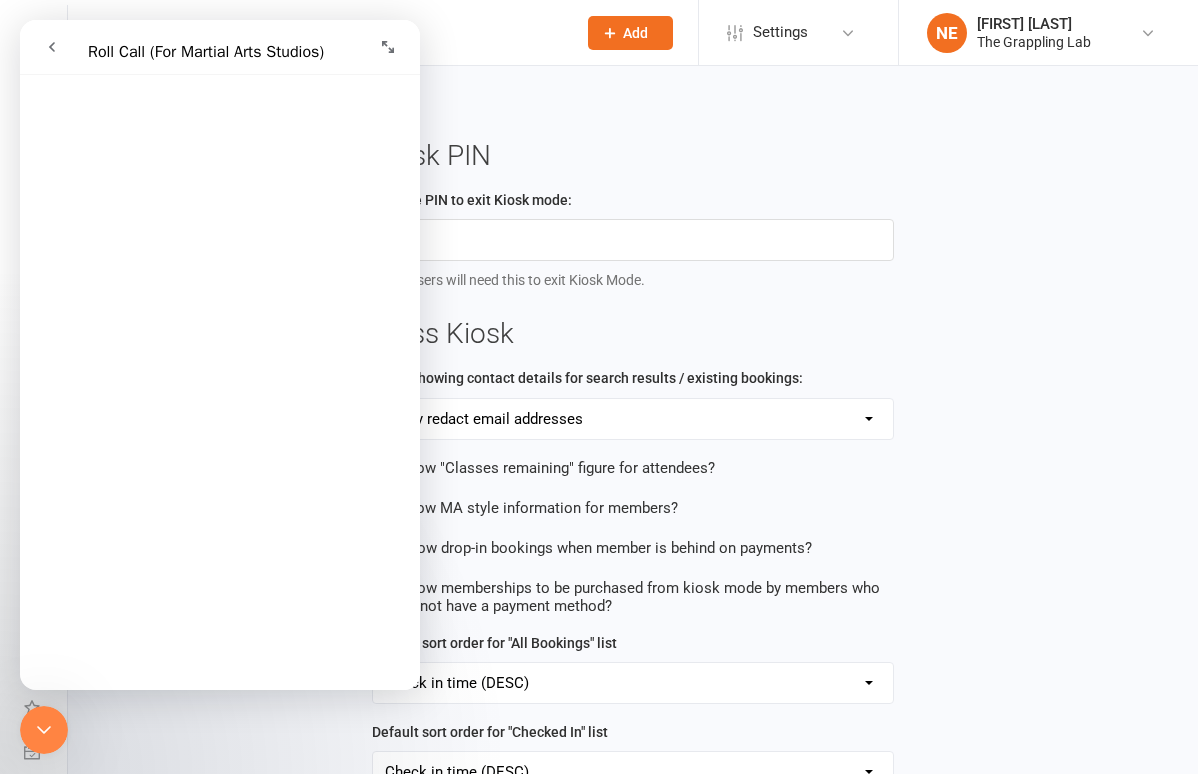 click 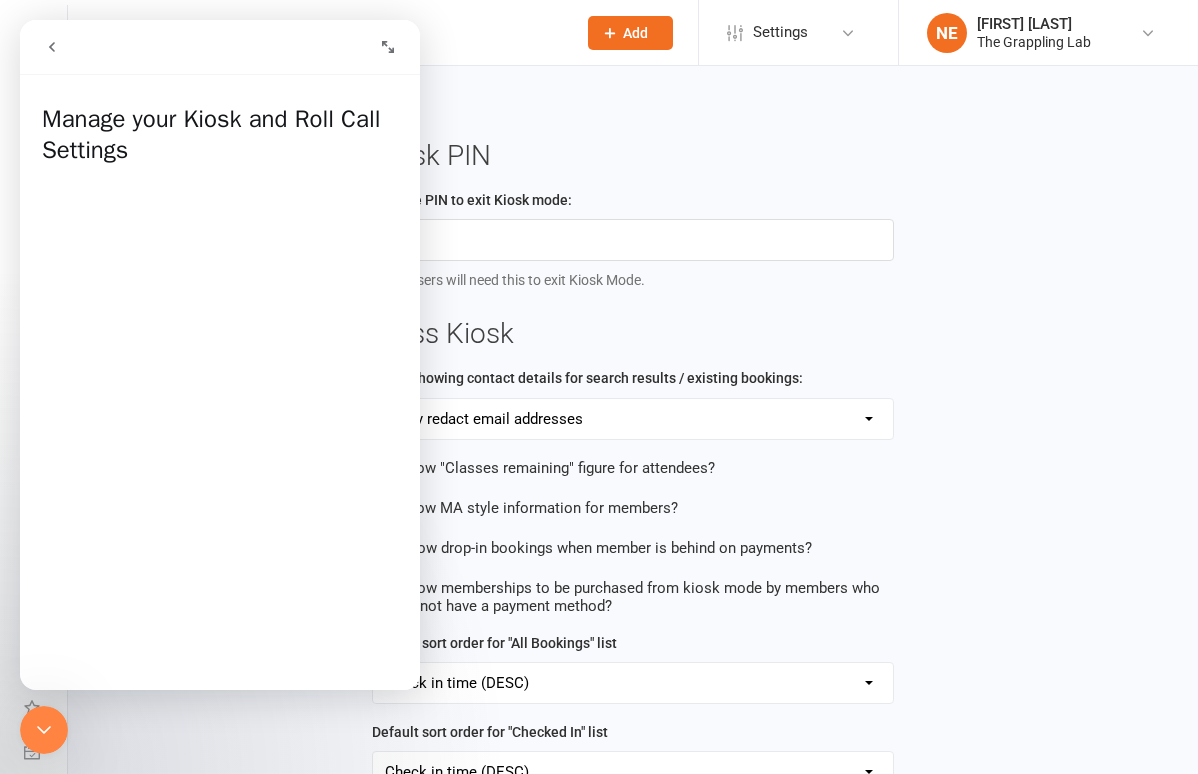 click on "Kiosk PIN" at bounding box center [633, 156] 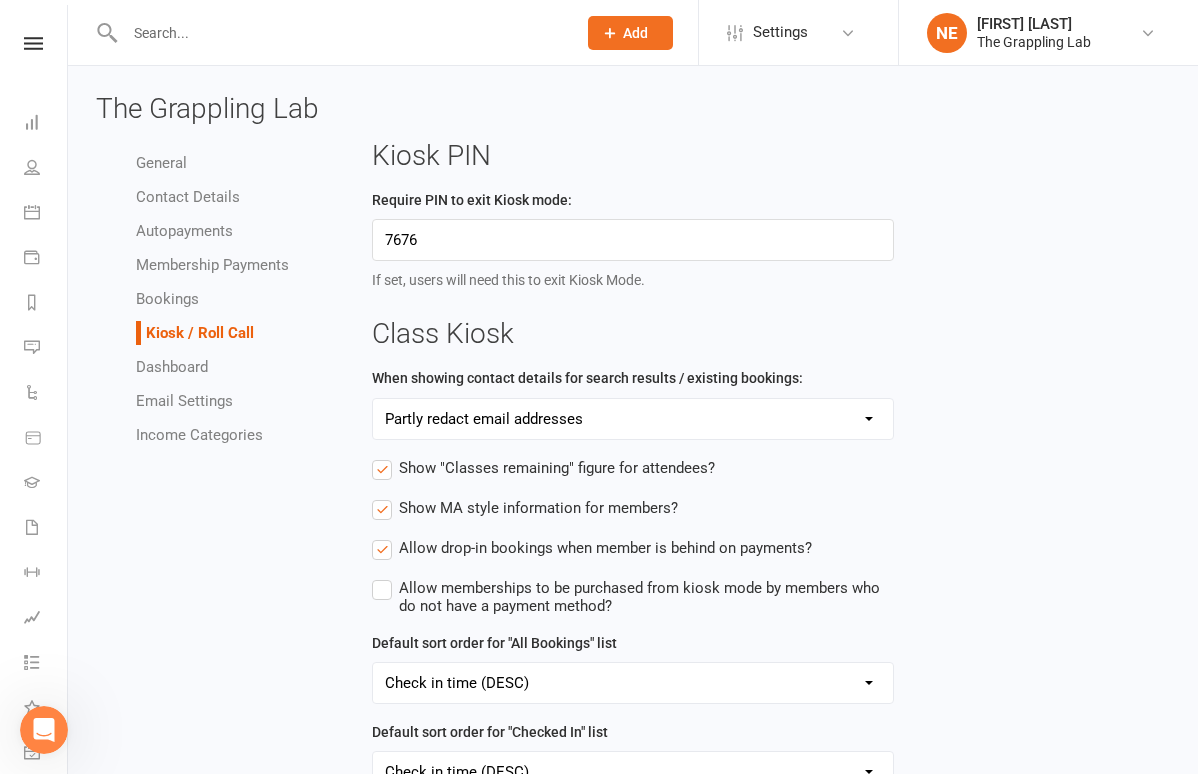click 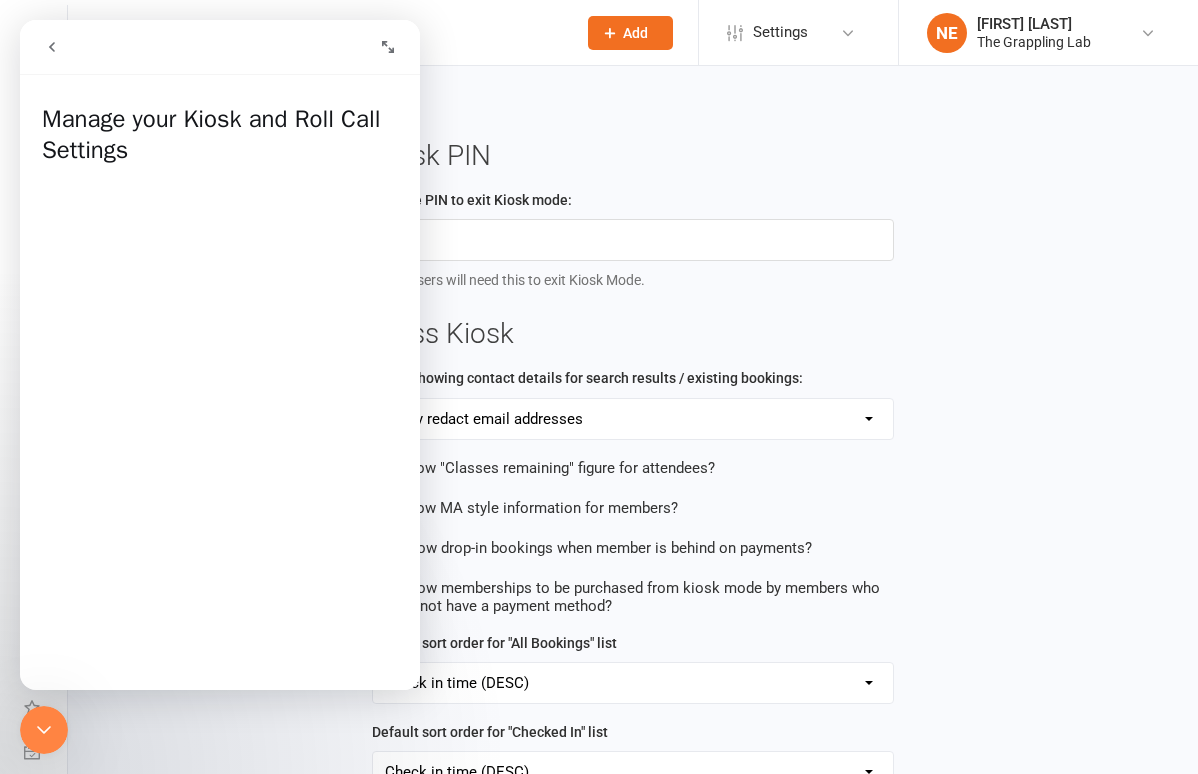 click at bounding box center [52, 47] 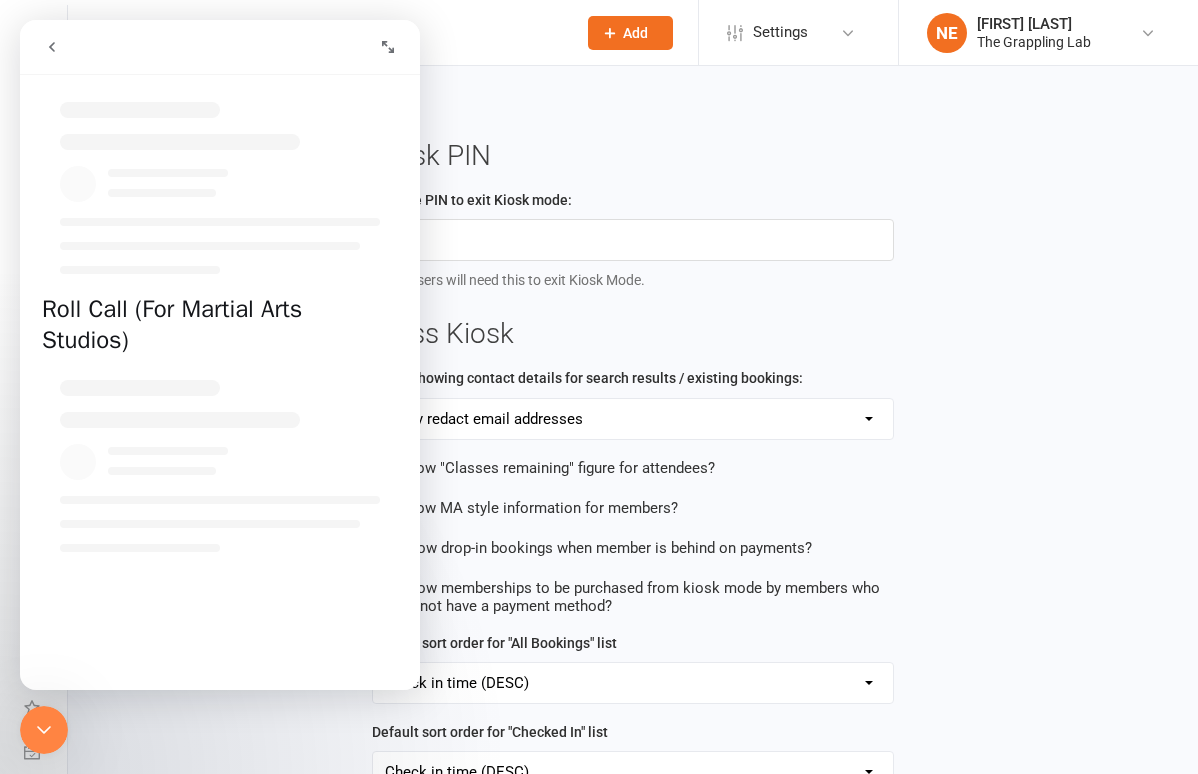 click at bounding box center [52, 47] 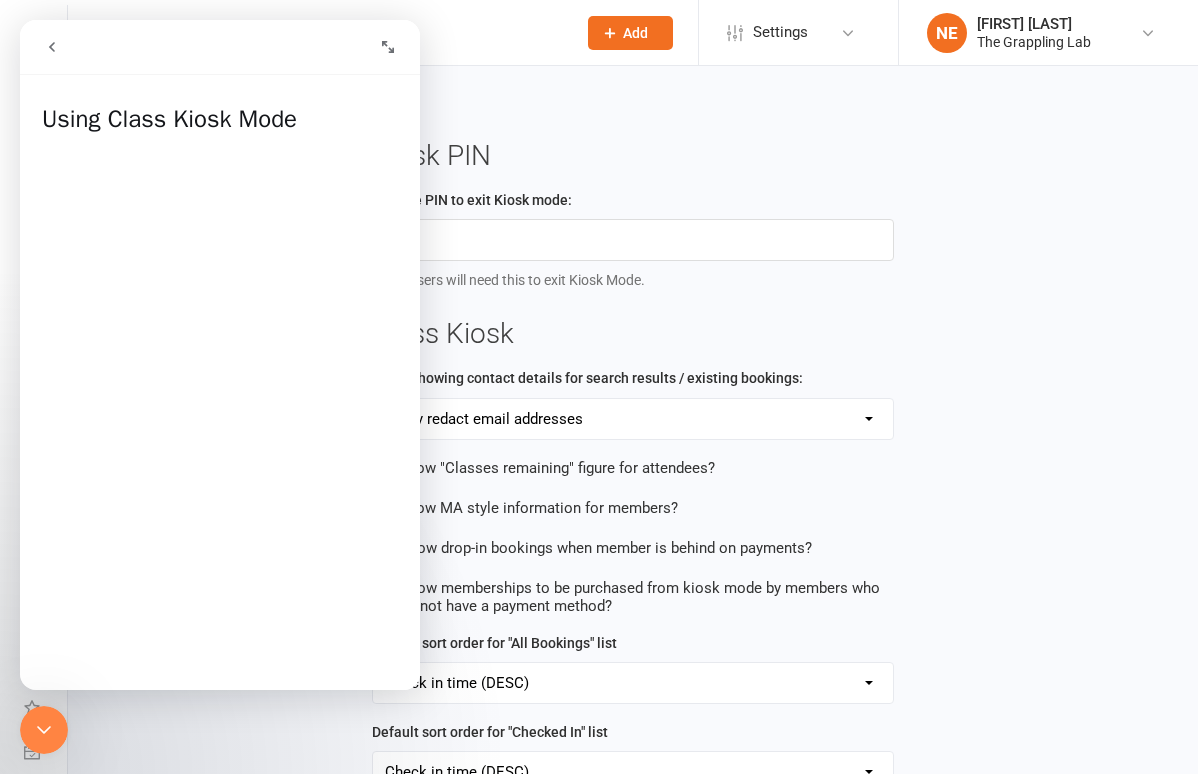 click at bounding box center [52, 47] 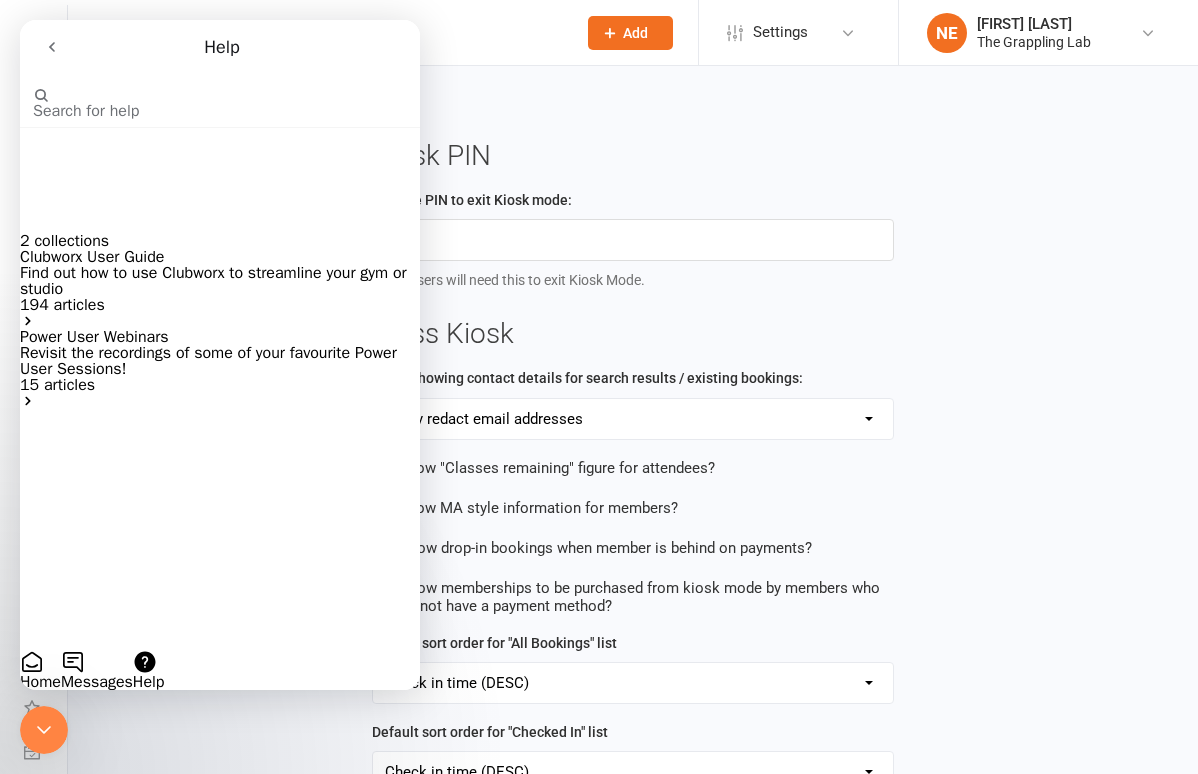 click at bounding box center (109, 76) 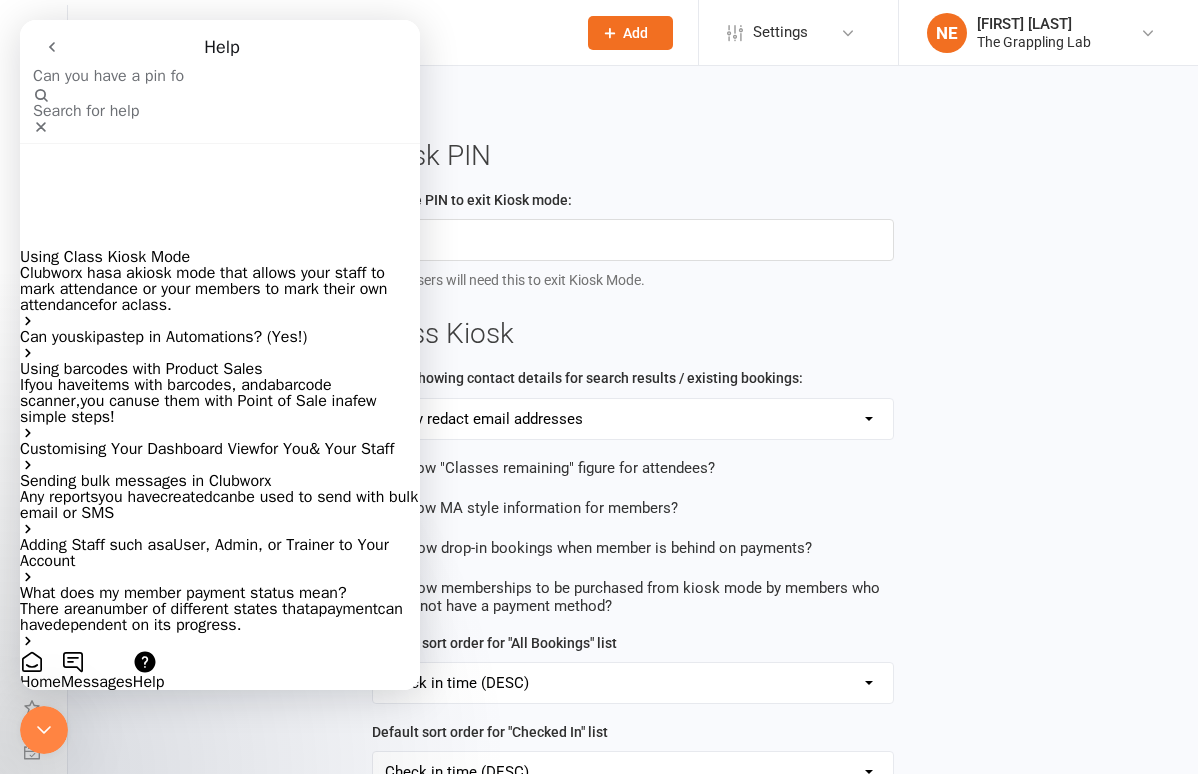 type on "Can you have a pin for" 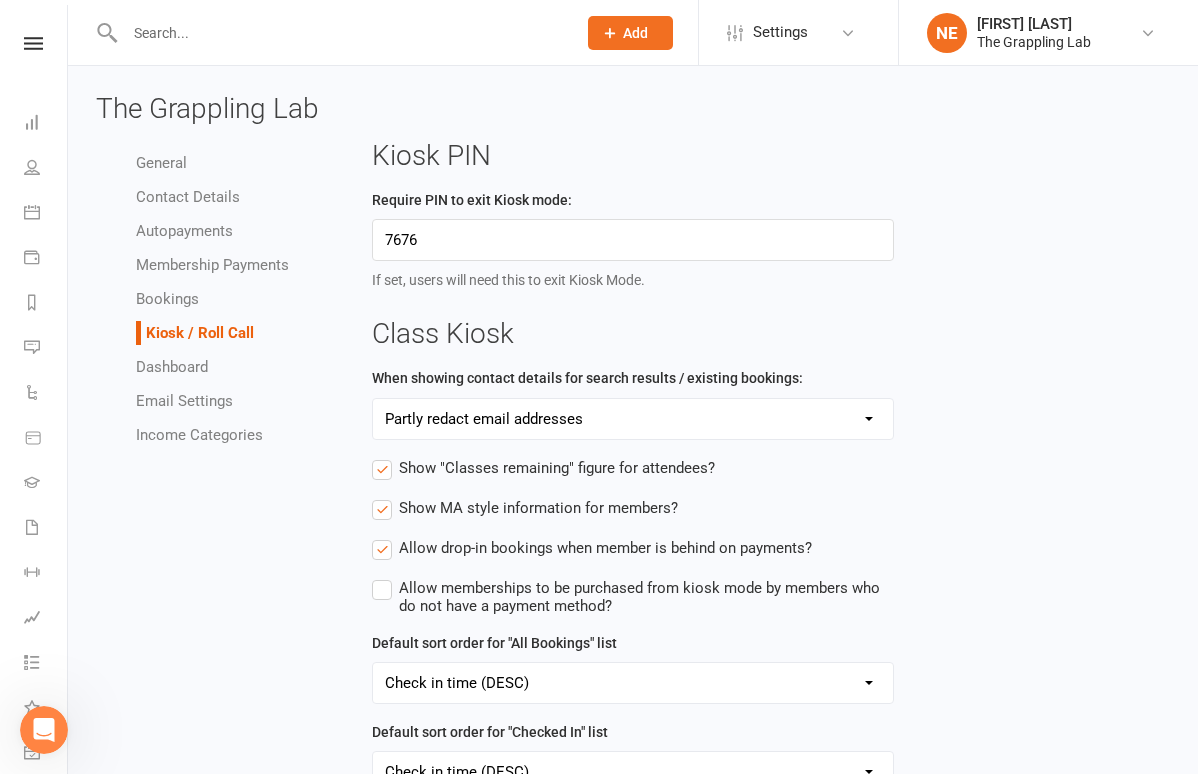 click 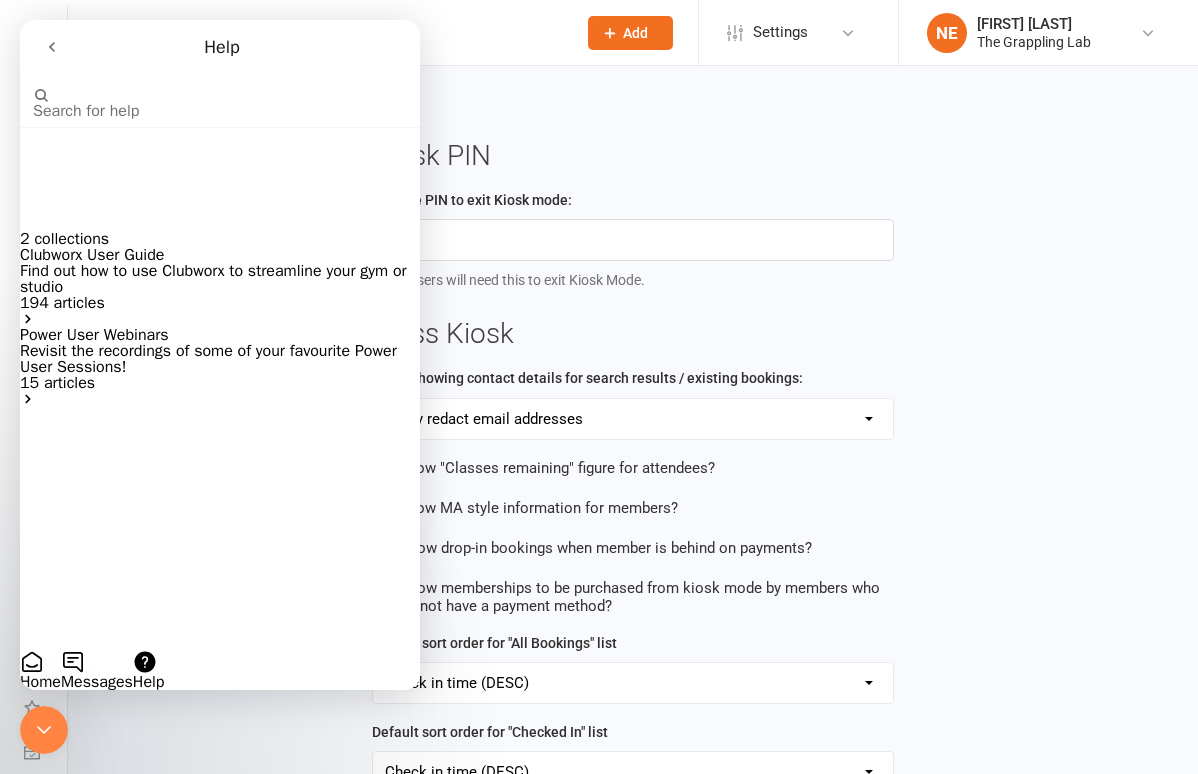 click 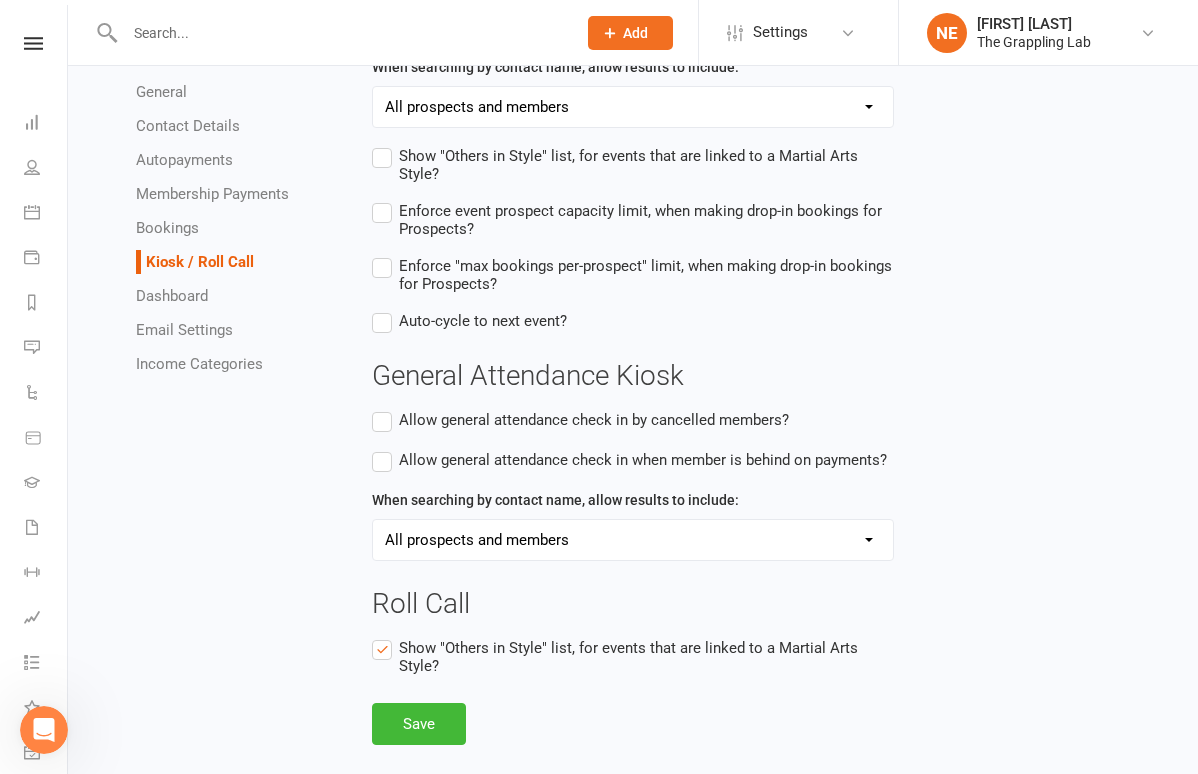 scroll, scrollTop: 854, scrollLeft: 0, axis: vertical 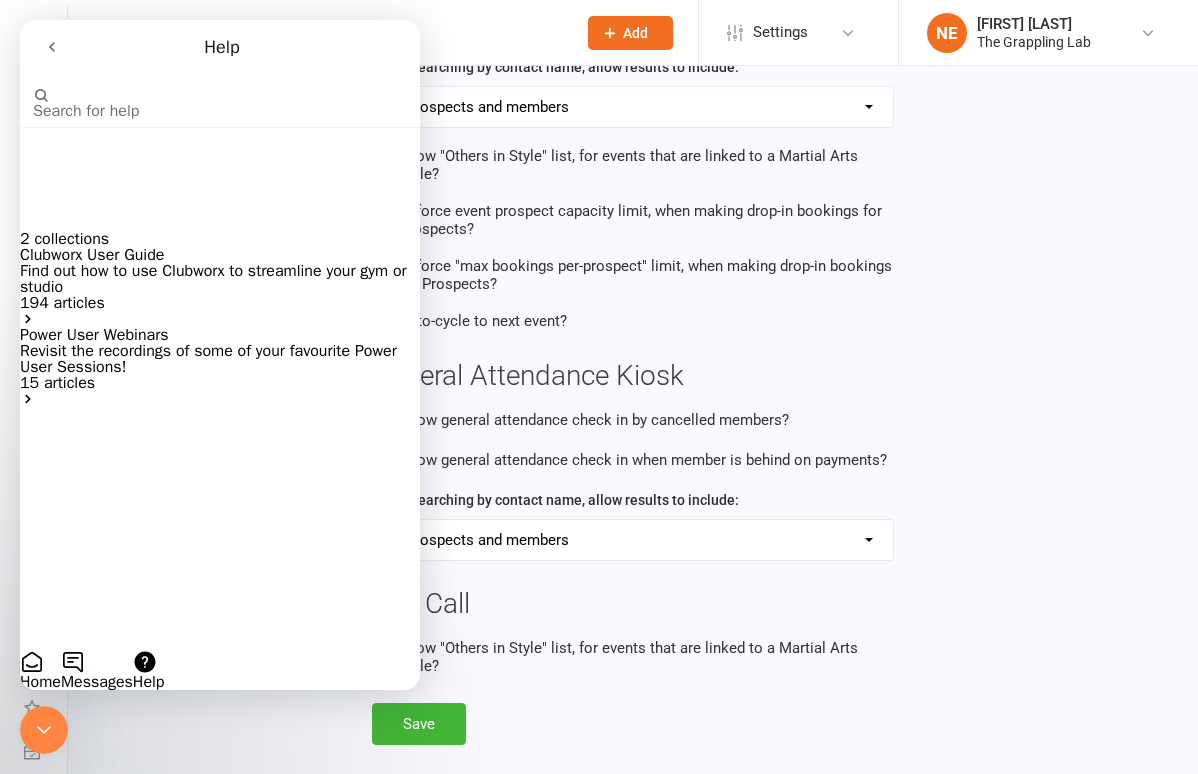 click at bounding box center [109, 76] 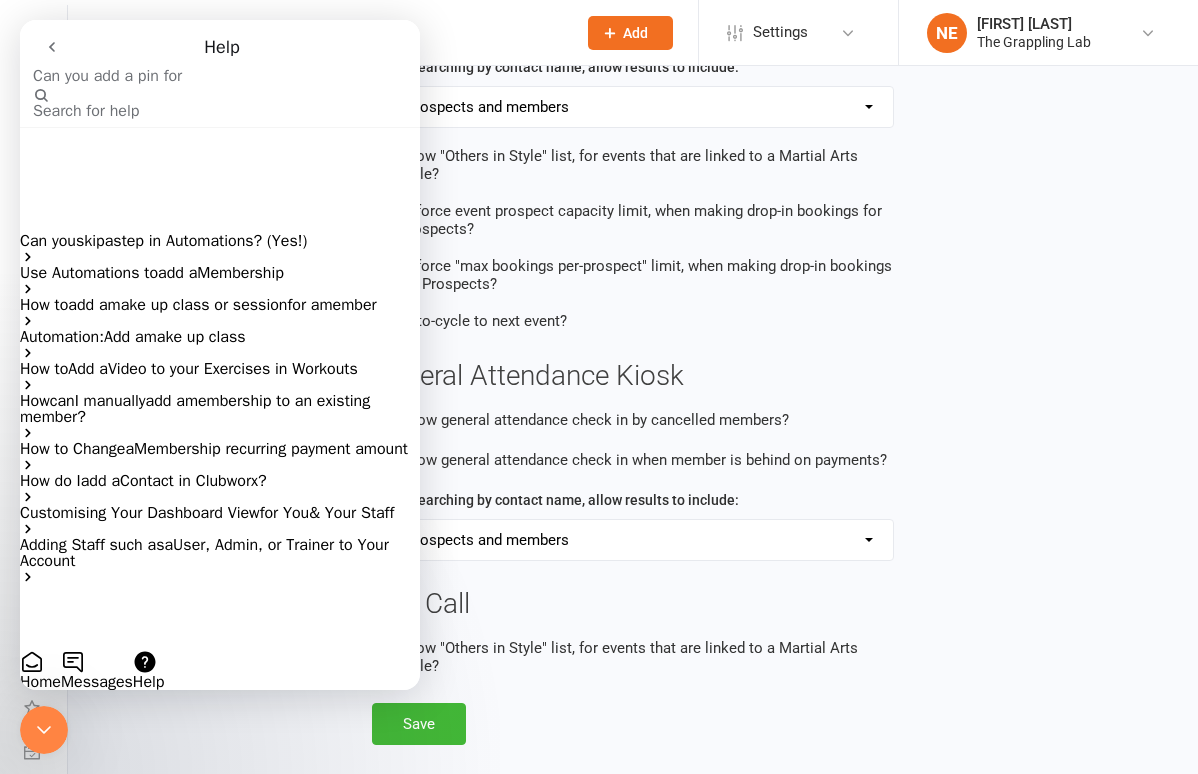 type on "Can you add a pin for roll call mode?" 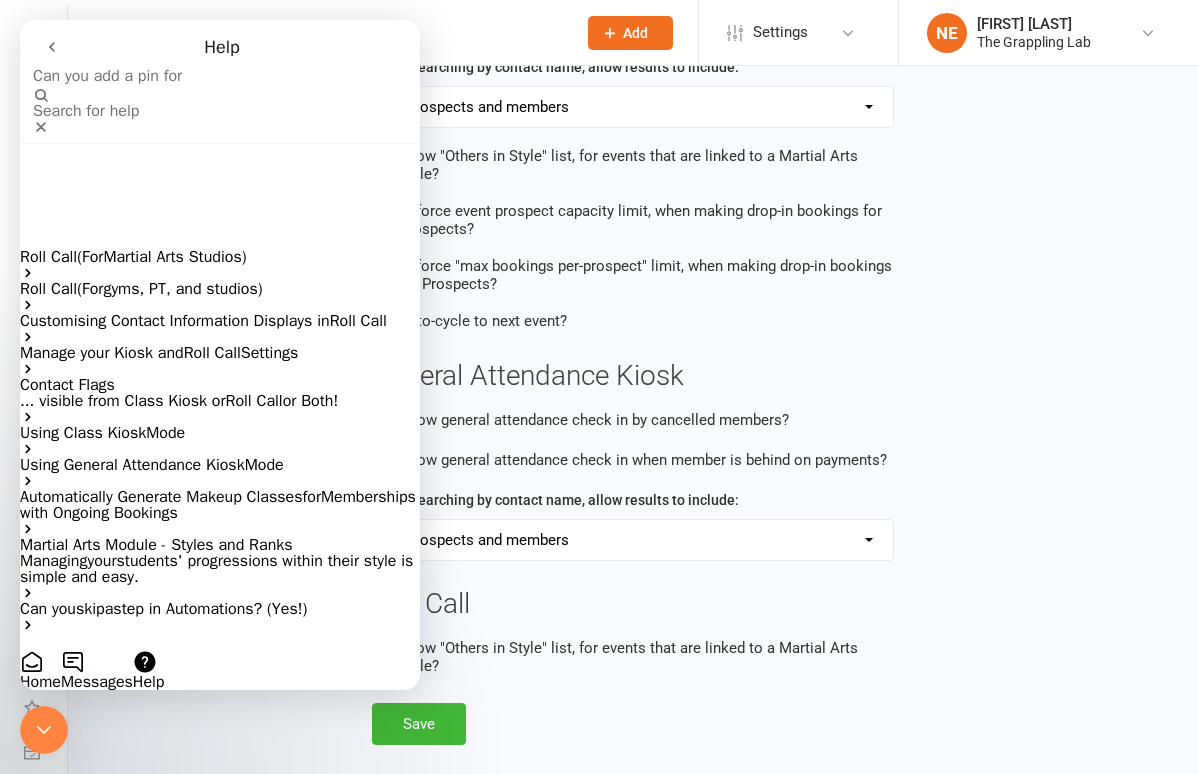 click on "Roll   Call  ( For  Martial Arts Studios)" at bounding box center (220, 265) 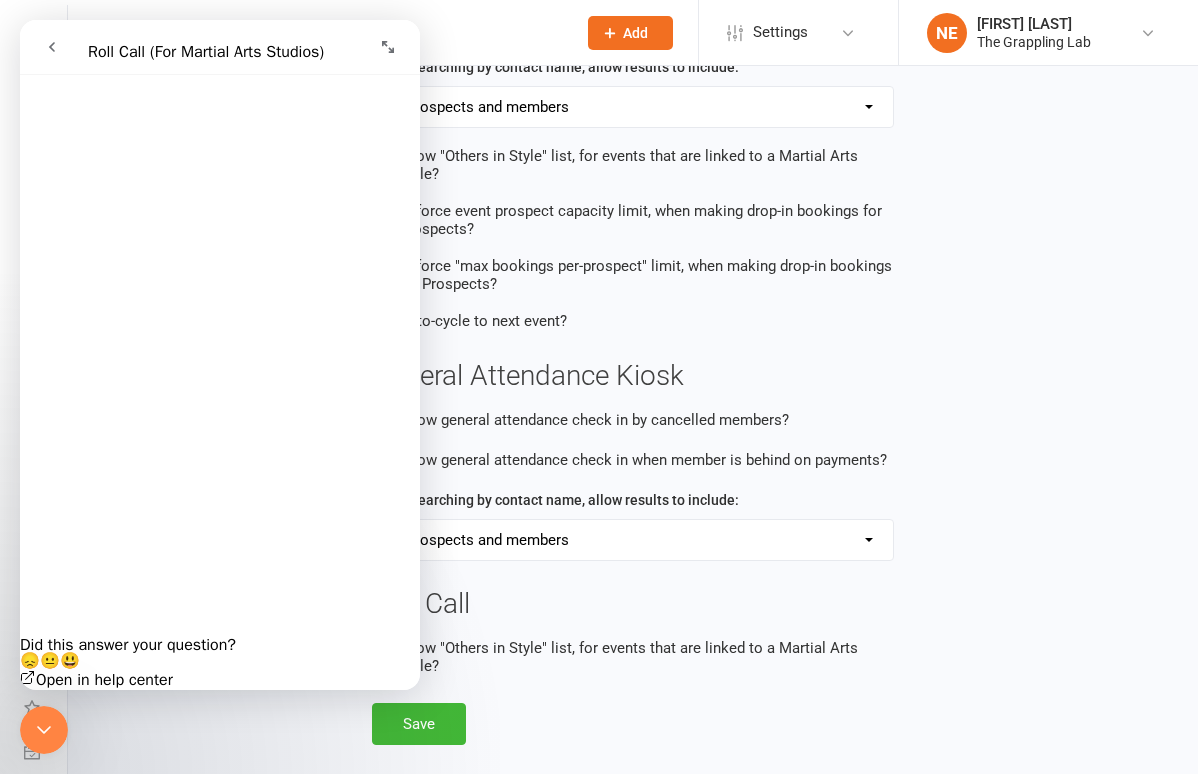 scroll, scrollTop: 3120, scrollLeft: 0, axis: vertical 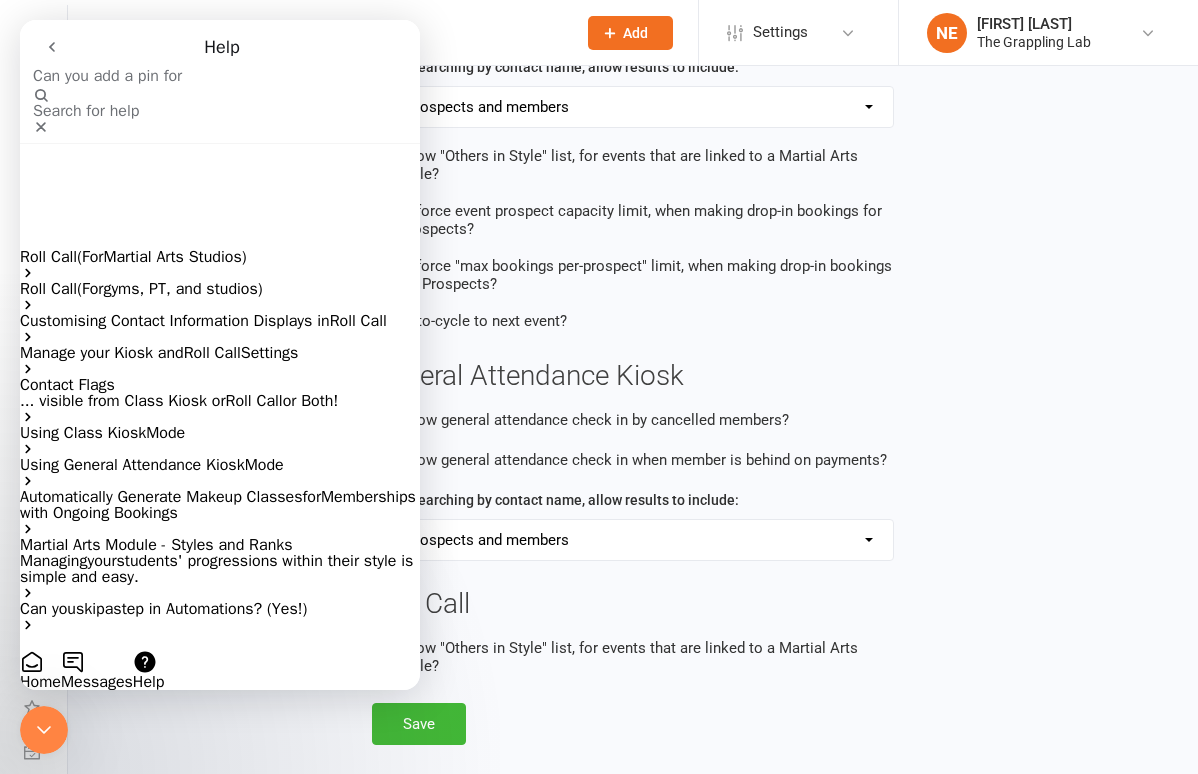 click on "Enforce event prospect capacity limit, when making drop-in bookings for Prospects?" at bounding box center [646, 218] 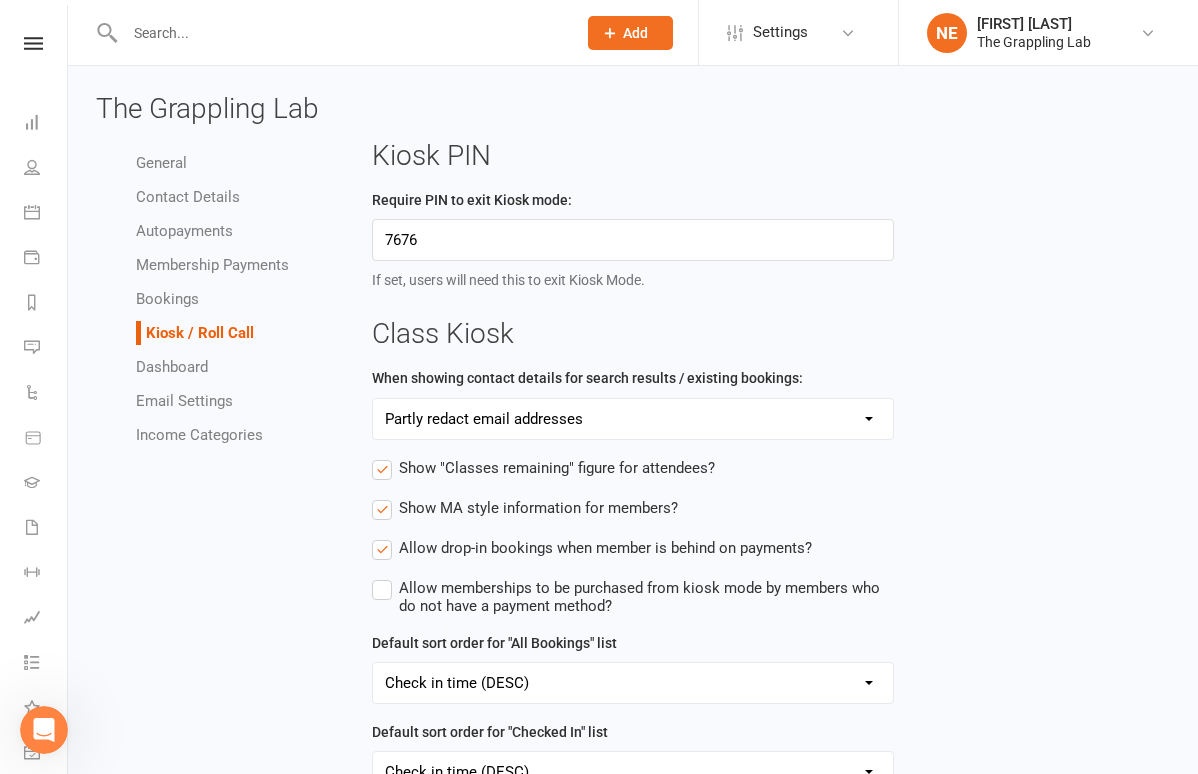 scroll, scrollTop: 0, scrollLeft: 0, axis: both 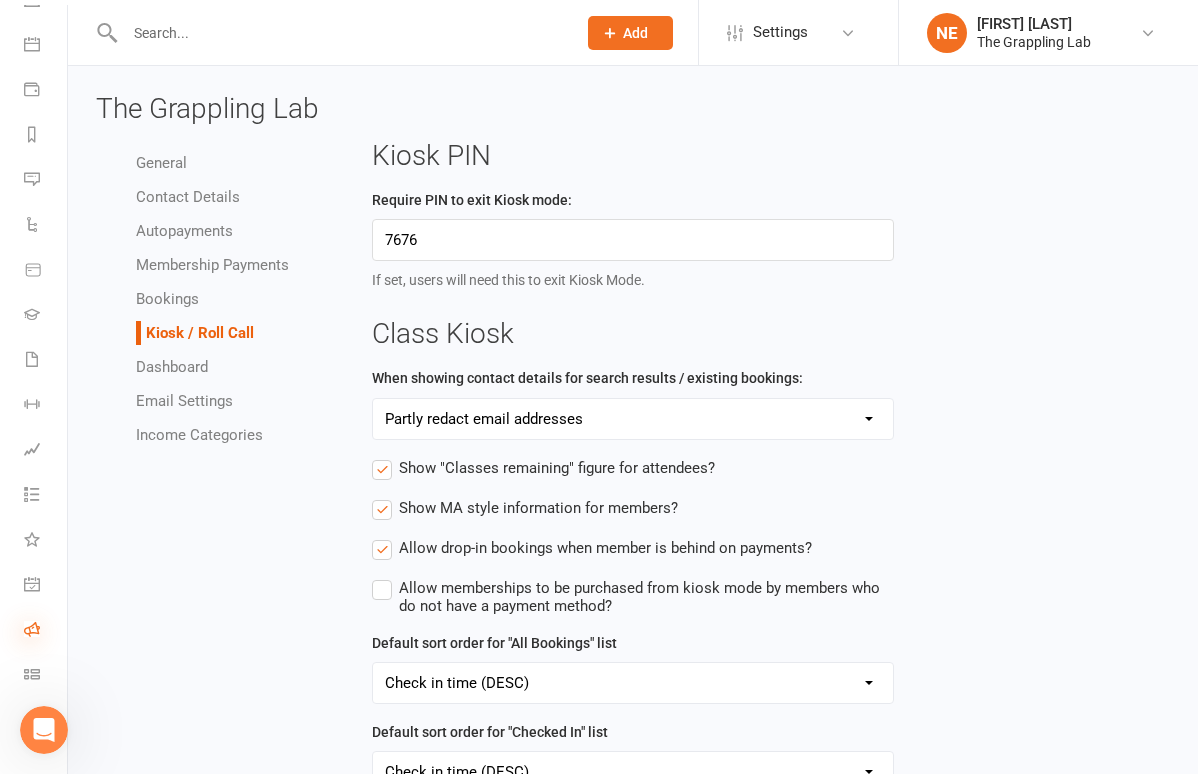 click at bounding box center [32, 629] 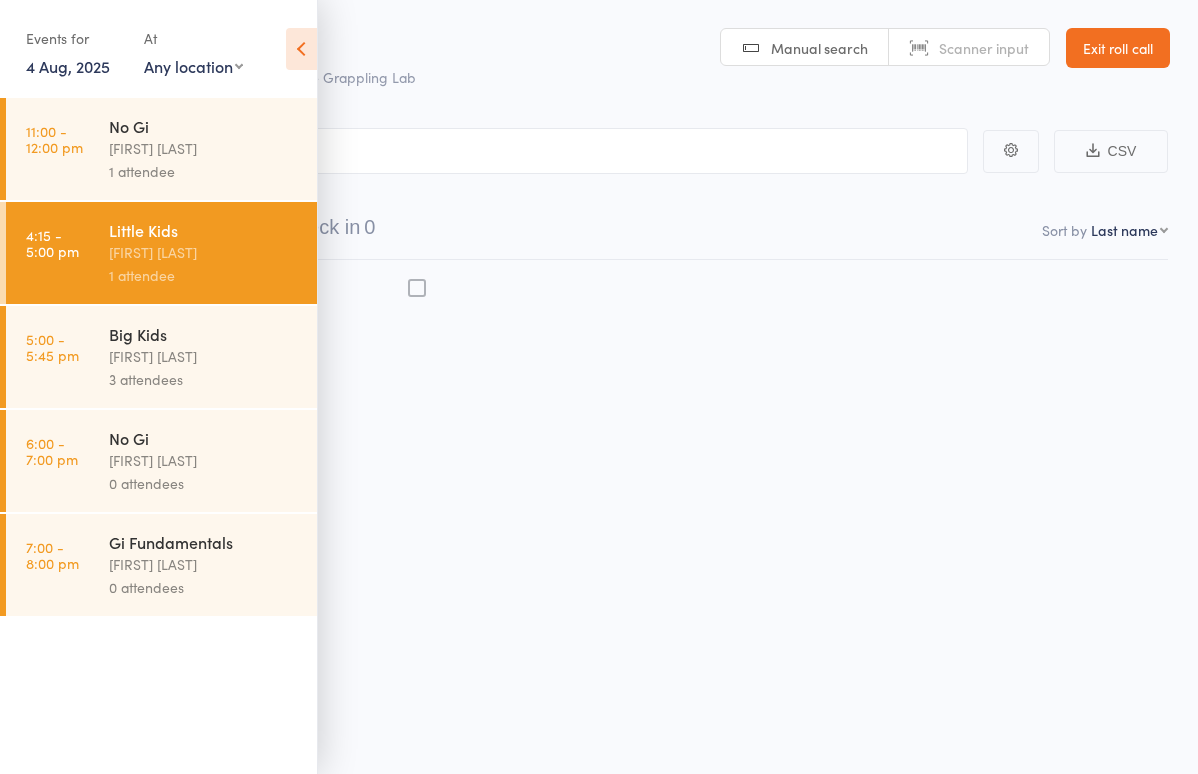 scroll, scrollTop: 0, scrollLeft: 0, axis: both 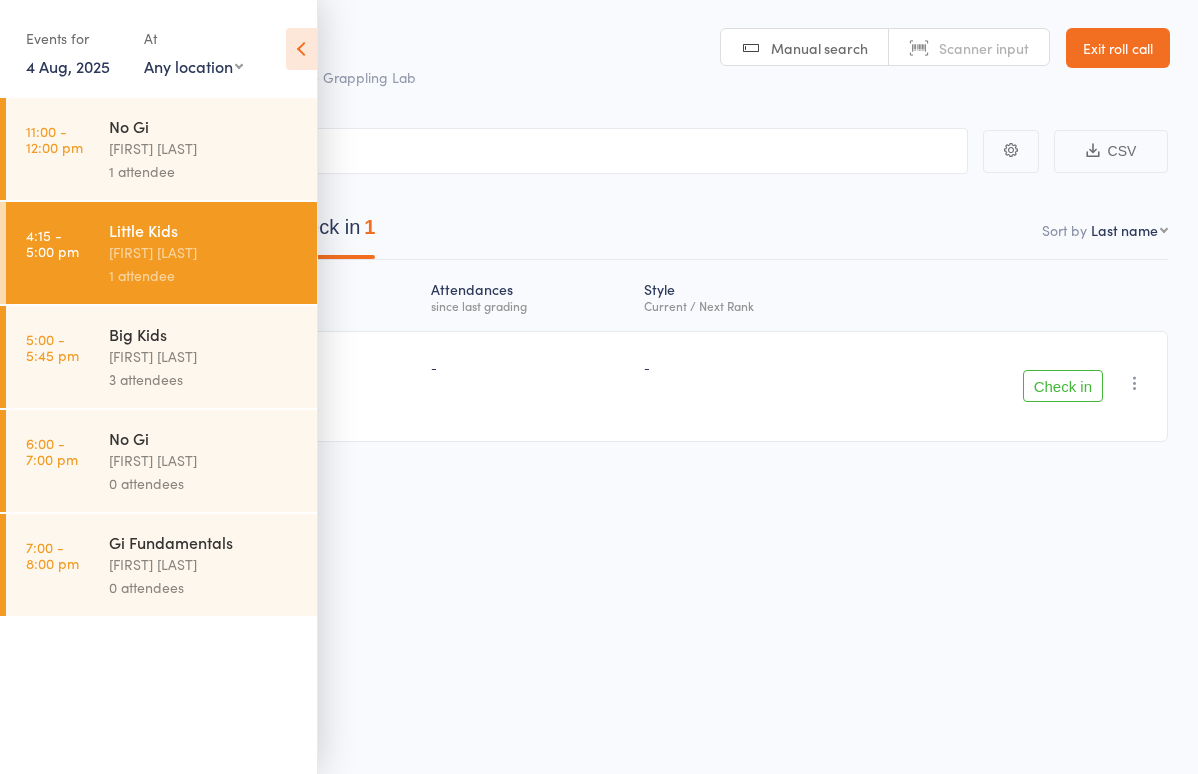 click on "Exit roll call" at bounding box center (1118, 48) 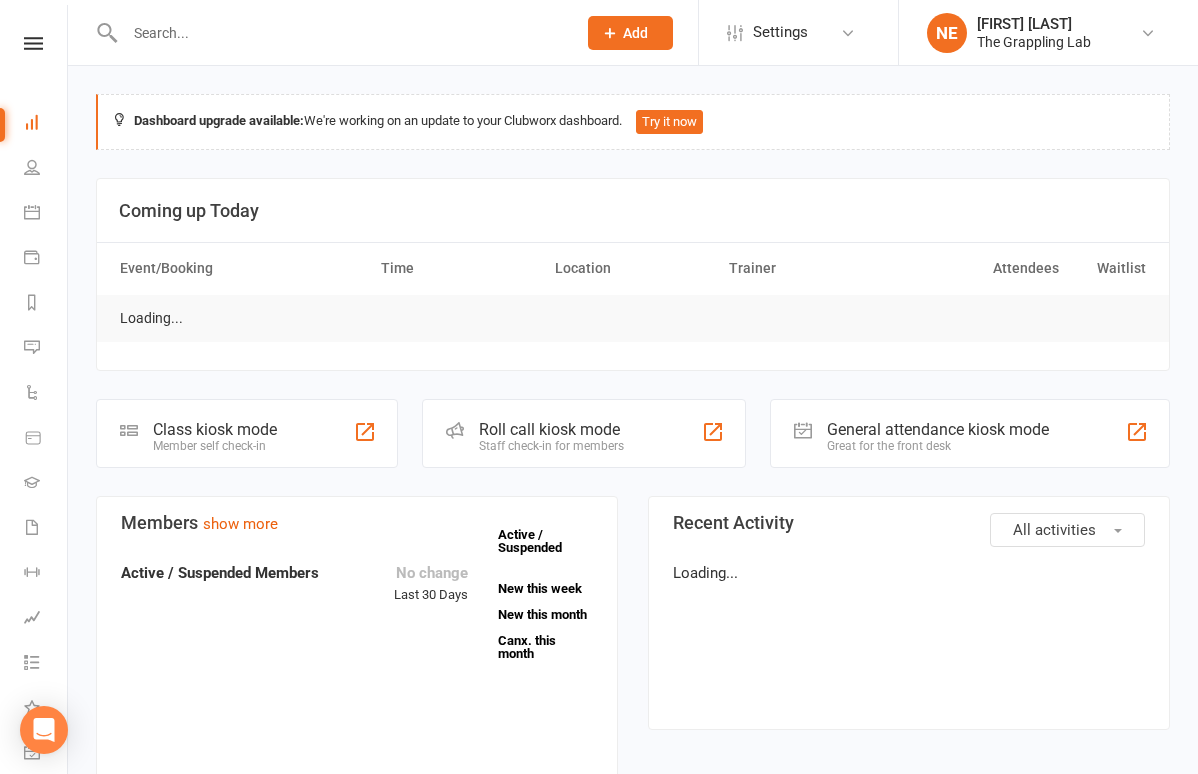 scroll, scrollTop: 0, scrollLeft: 0, axis: both 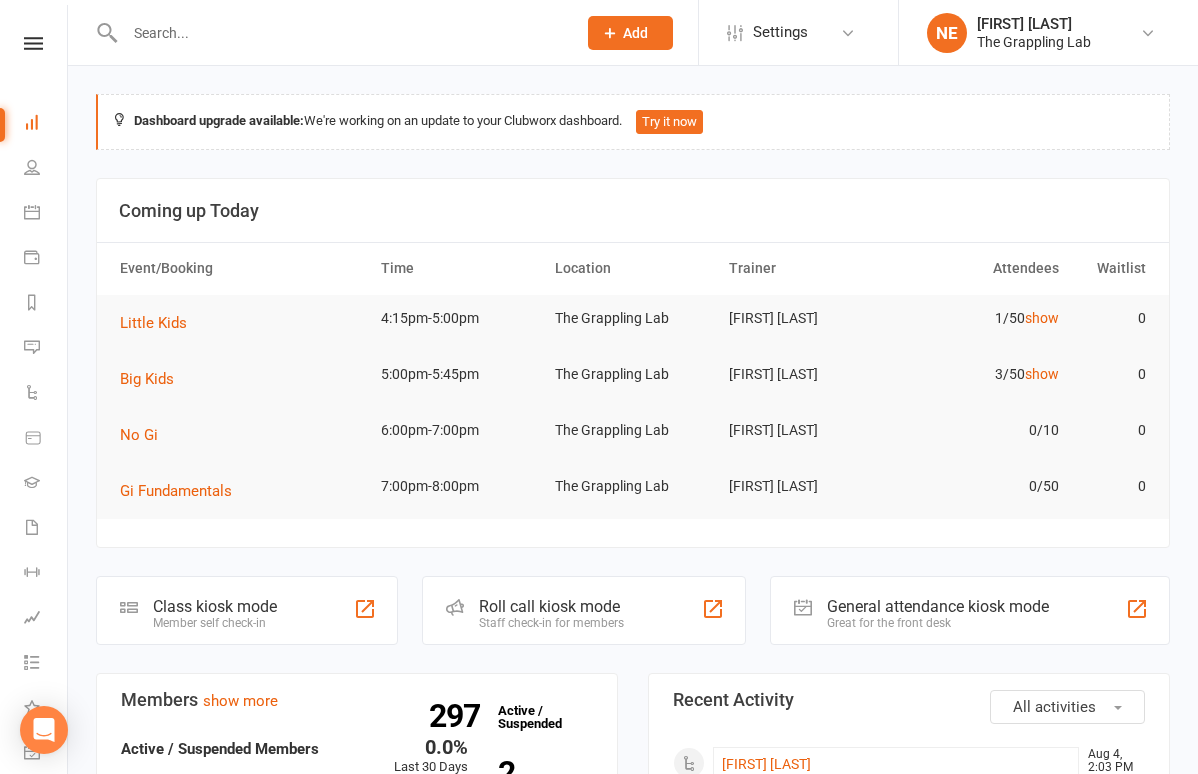 click 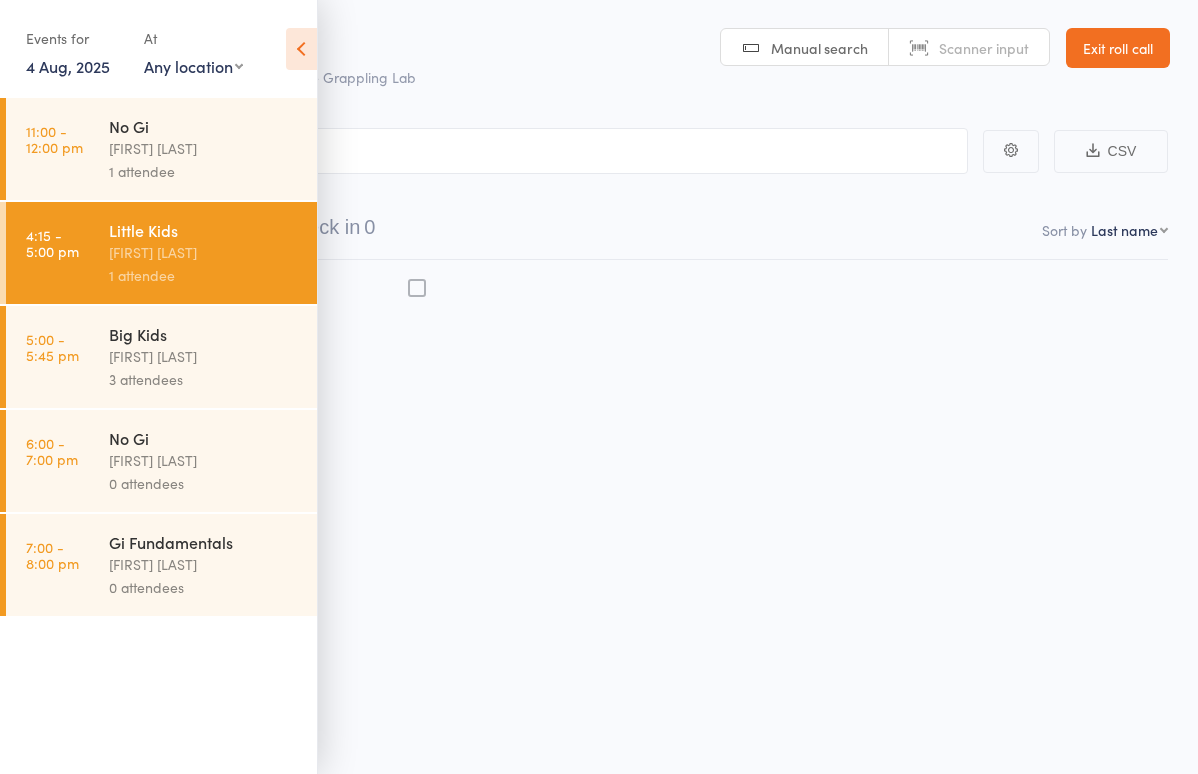 scroll, scrollTop: 0, scrollLeft: 0, axis: both 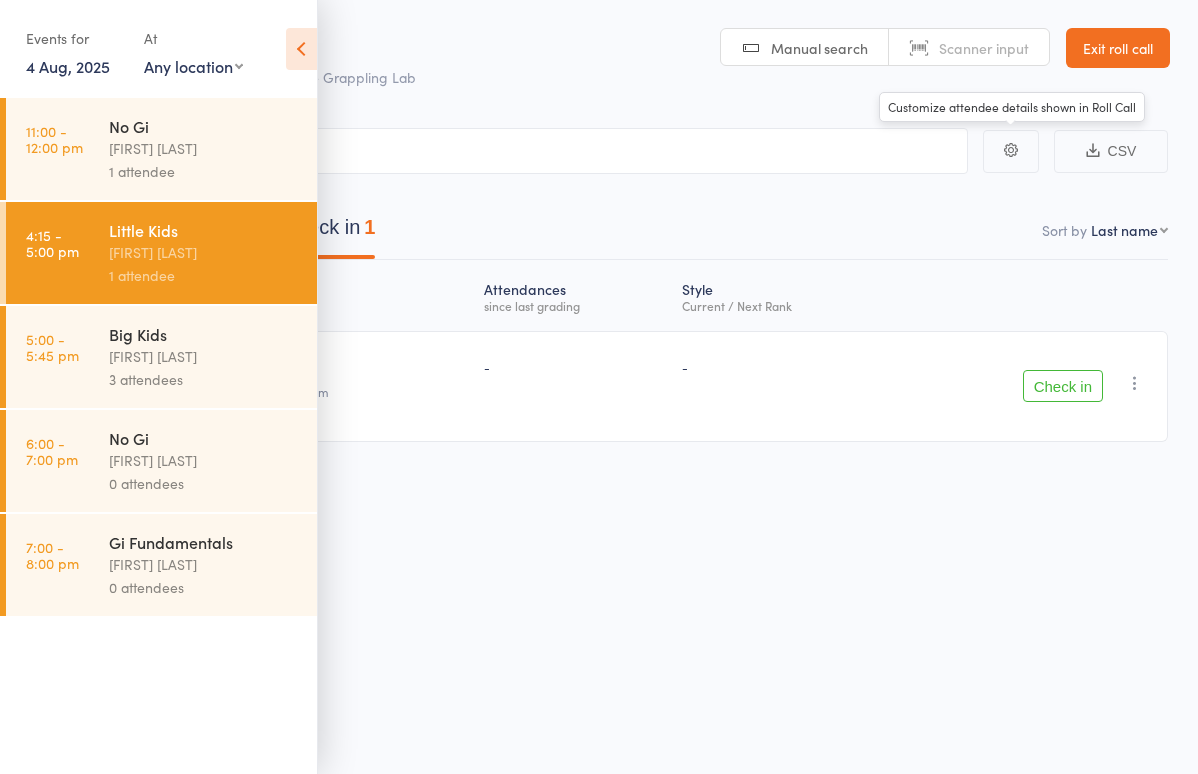 click at bounding box center [1011, 151] 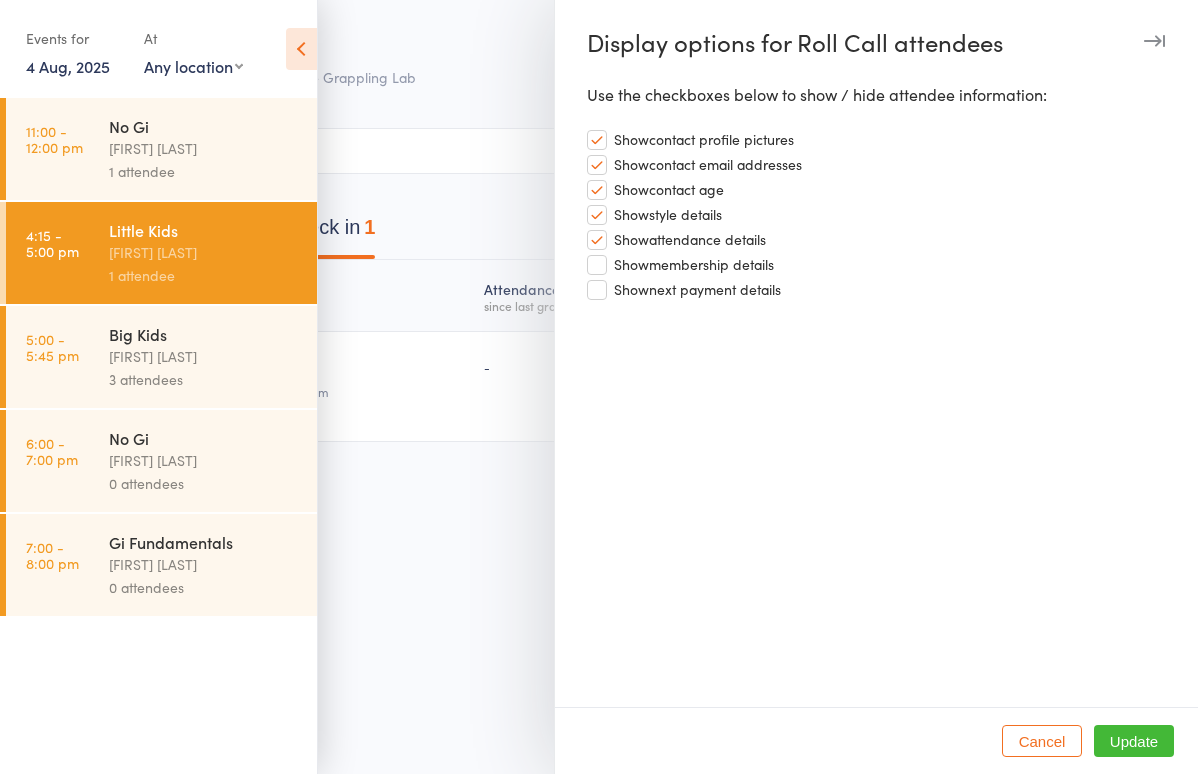 click on "Cancel" at bounding box center (1042, 741) 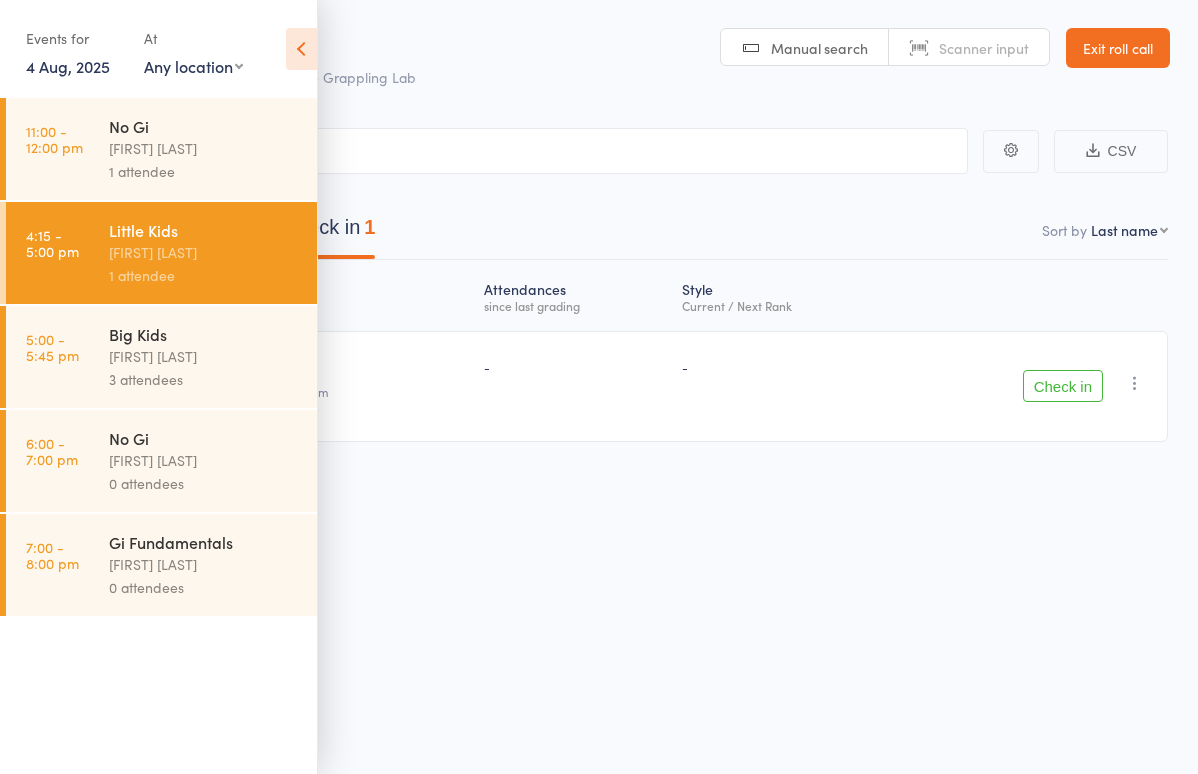 click at bounding box center [301, 49] 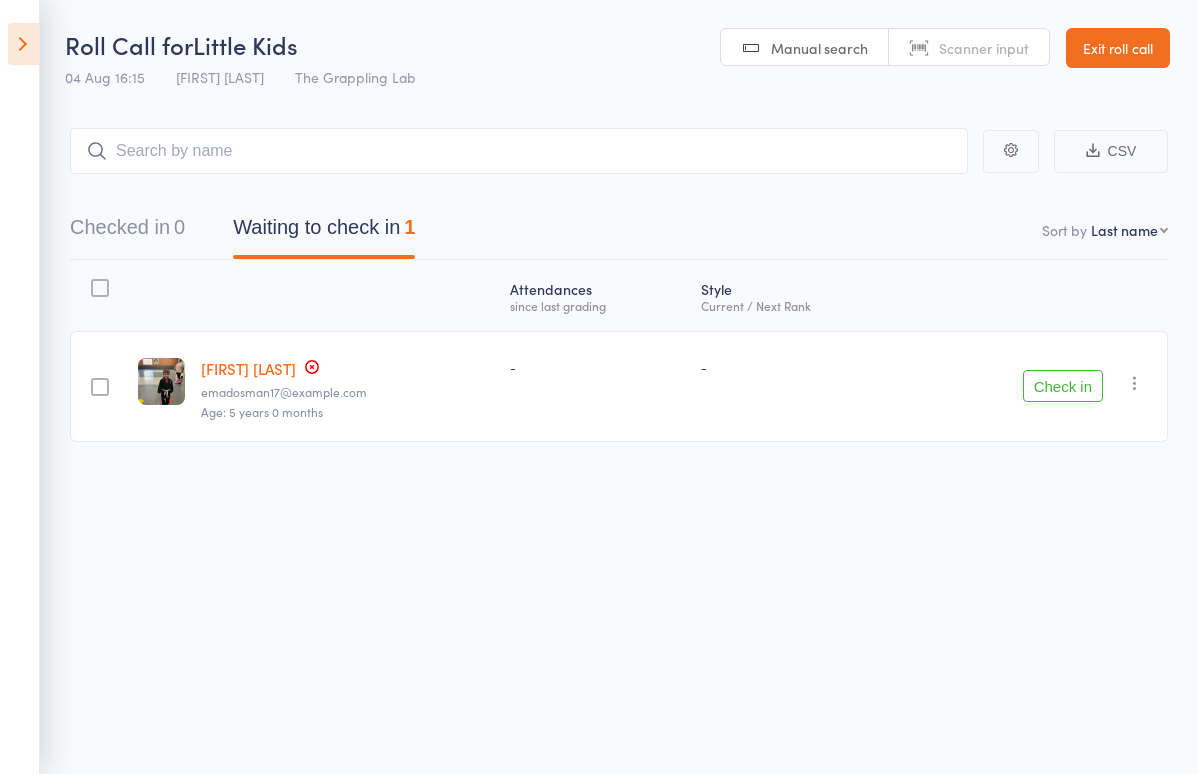 click at bounding box center (23, 44) 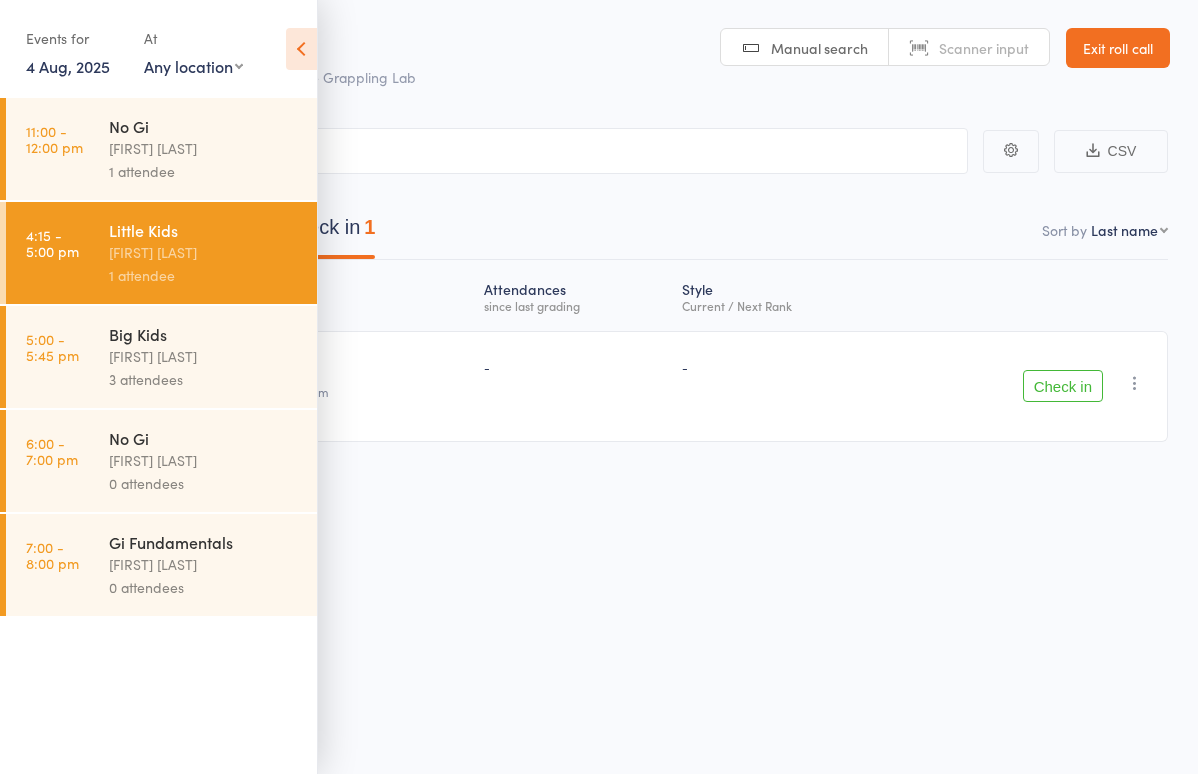 click at bounding box center [301, 49] 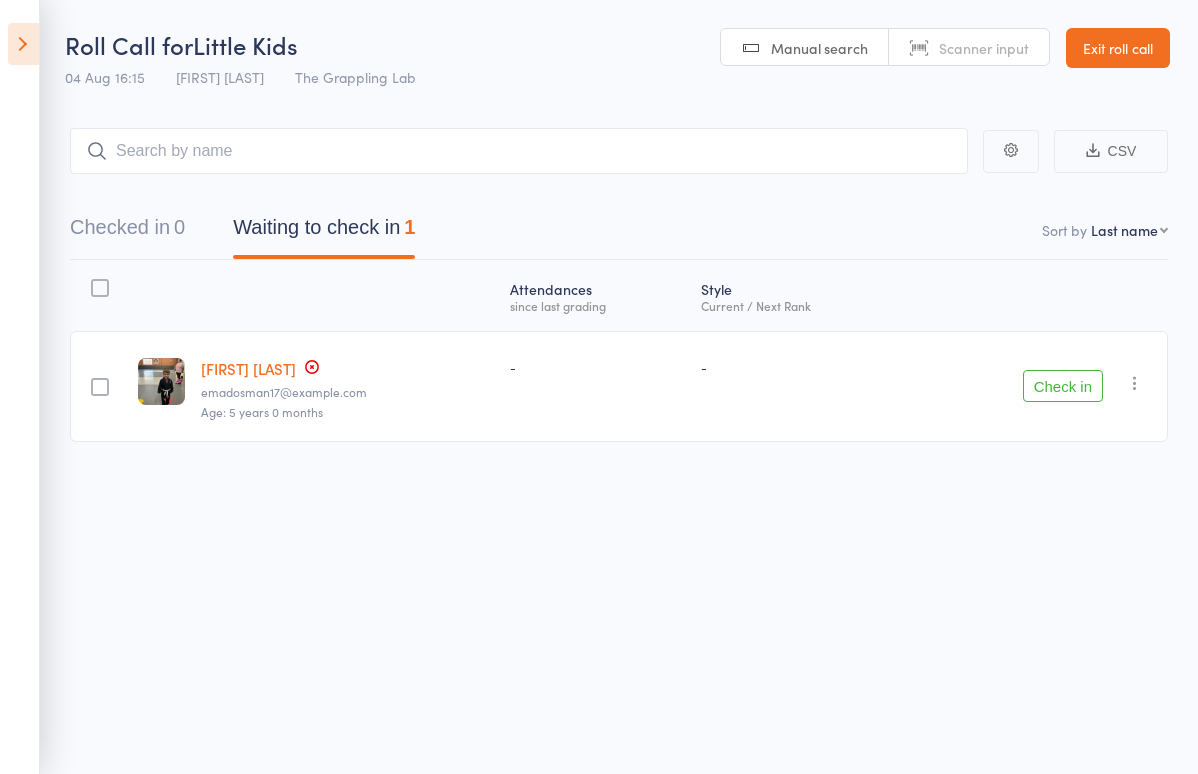 click at bounding box center [23, 44] 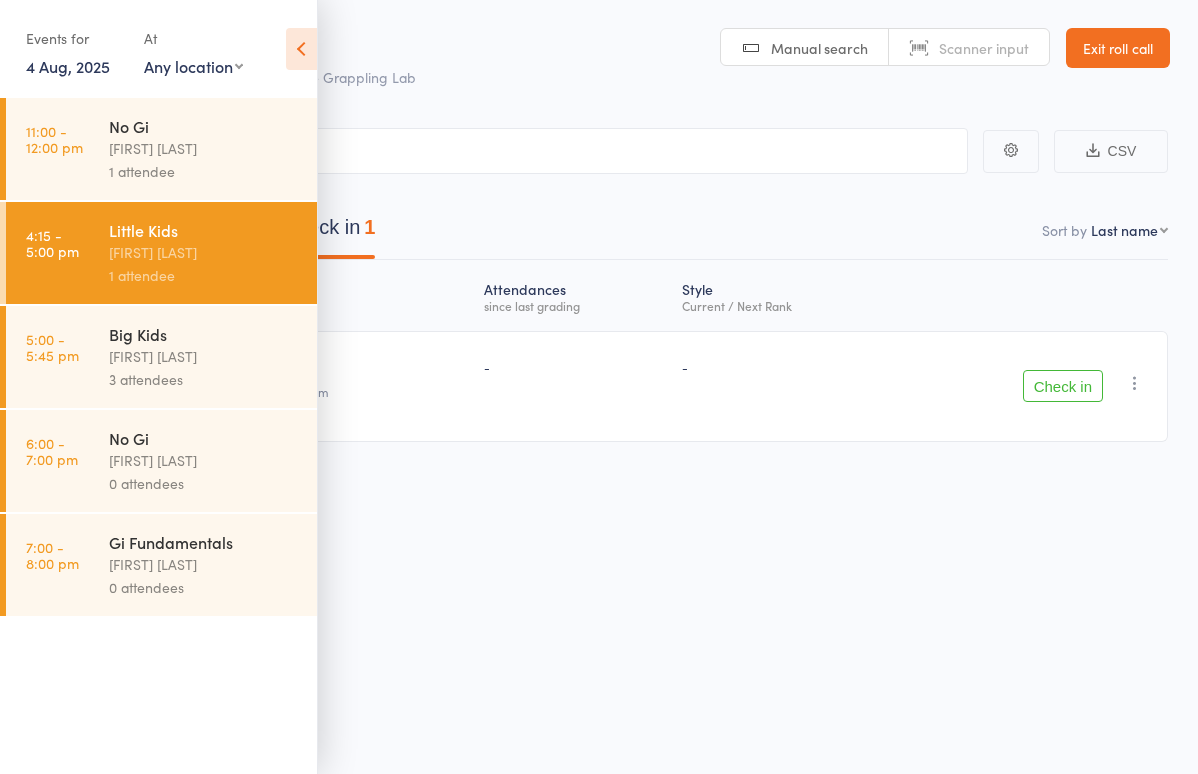click at bounding box center [301, 49] 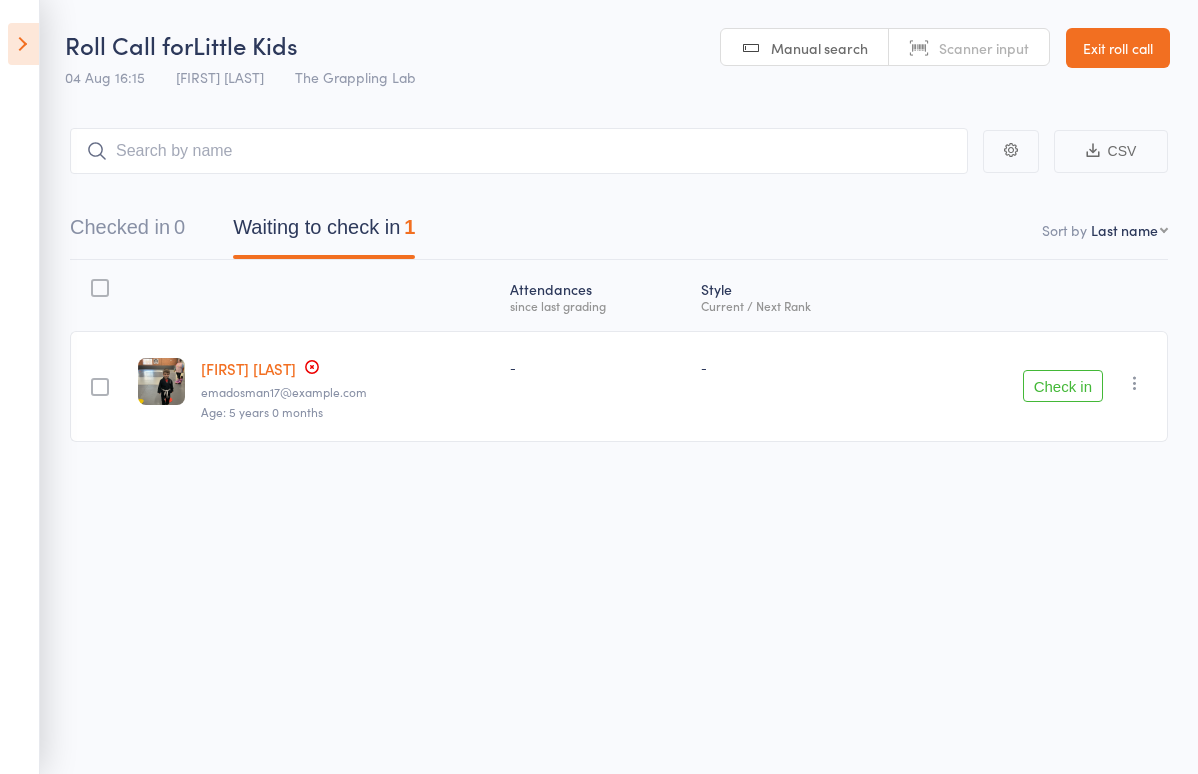 click on "Exit roll call" at bounding box center (1118, 48) 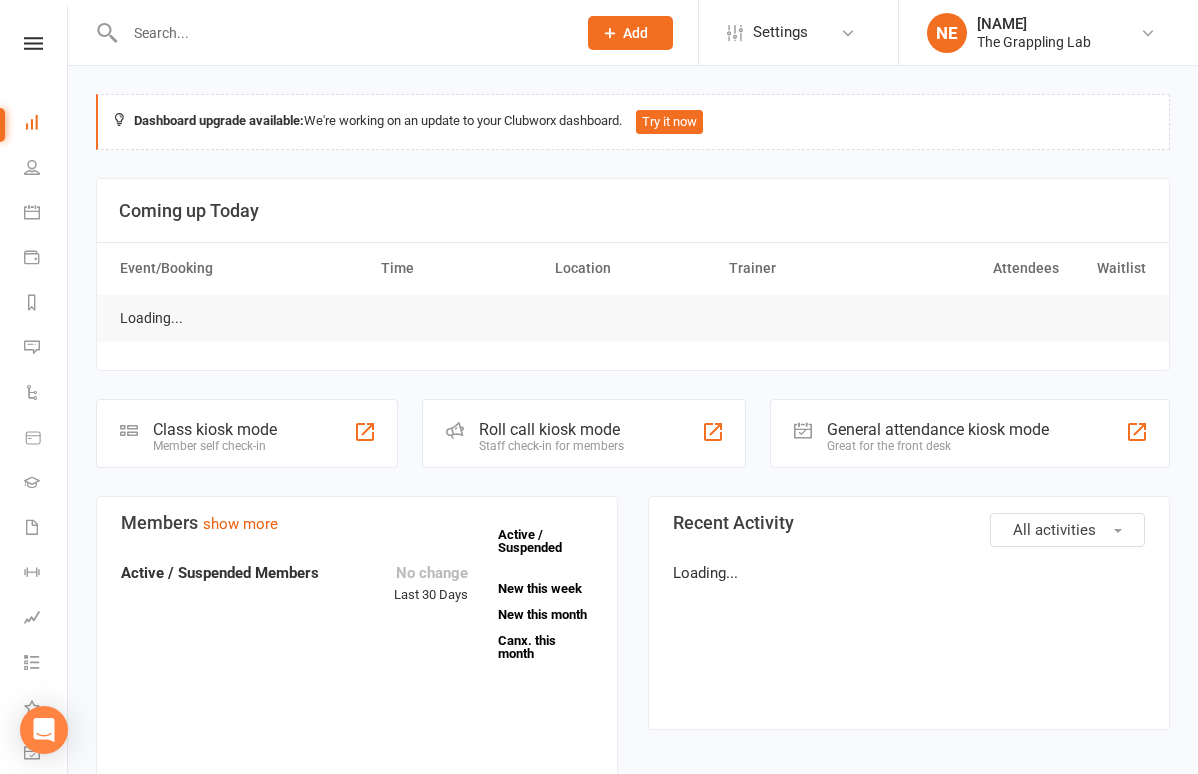 scroll, scrollTop: 0, scrollLeft: 0, axis: both 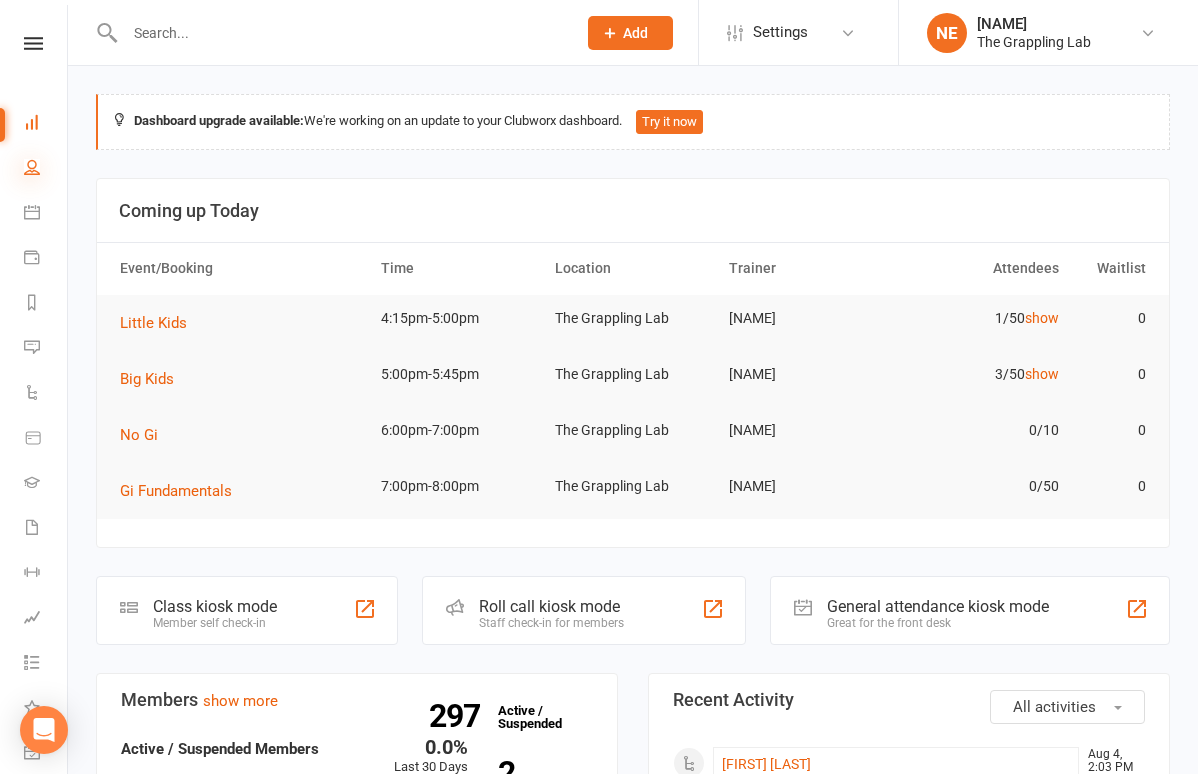 click at bounding box center [32, 167] 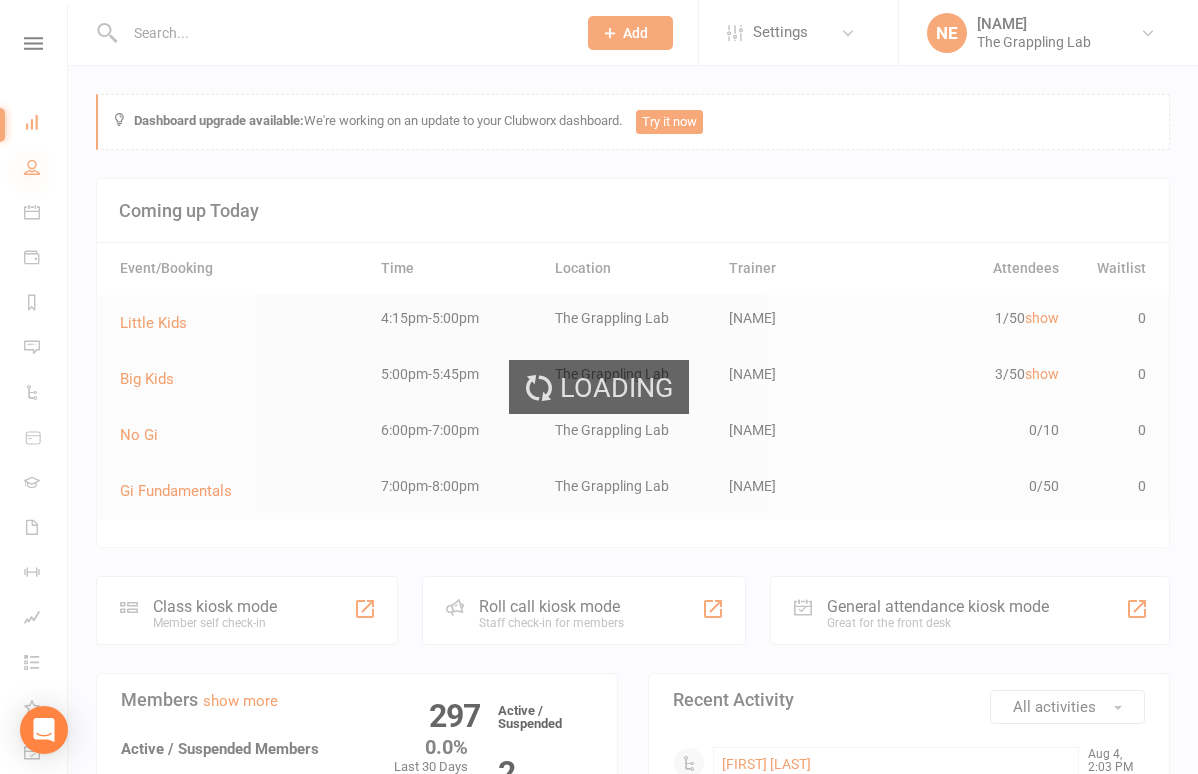 select on "100" 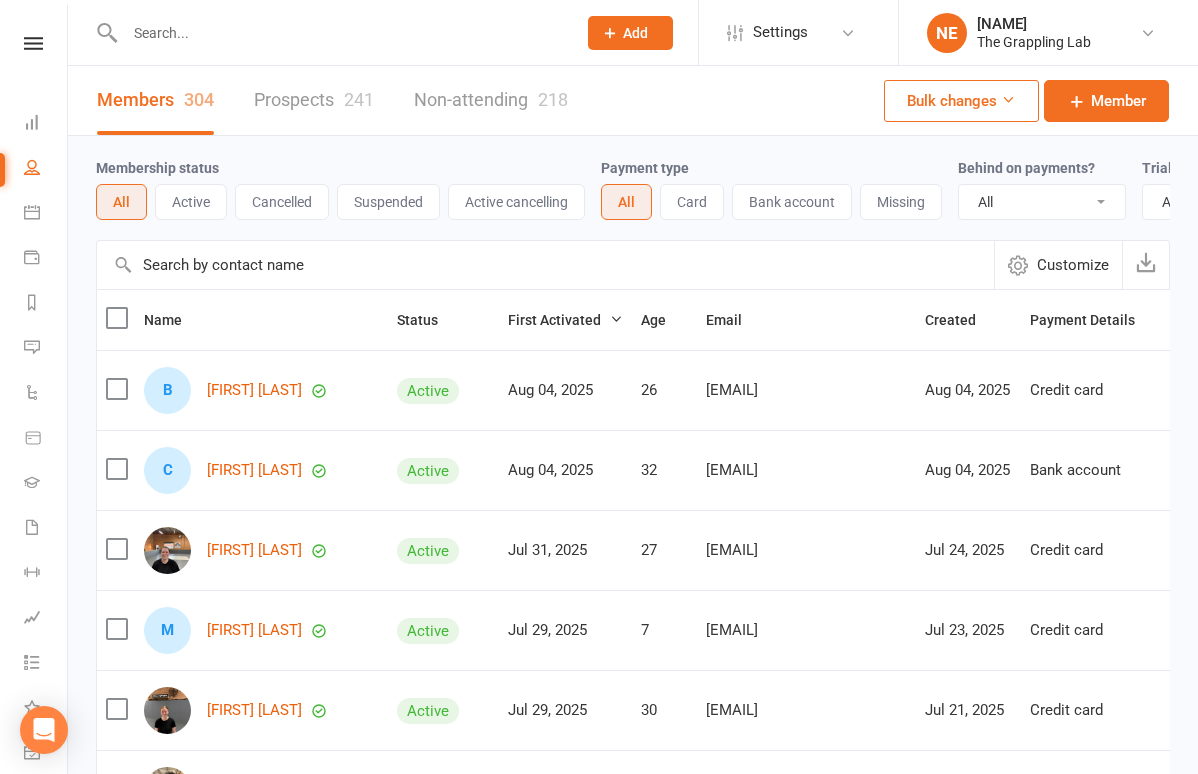 click at bounding box center [340, 33] 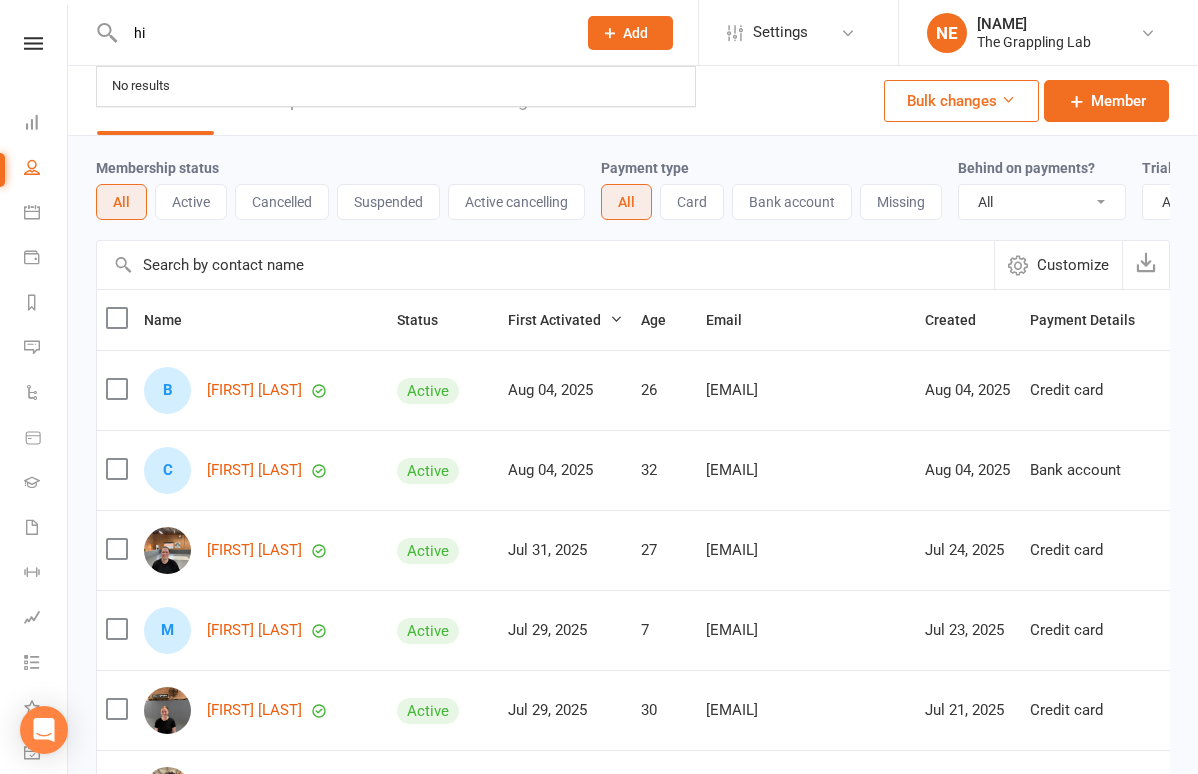 type on "h" 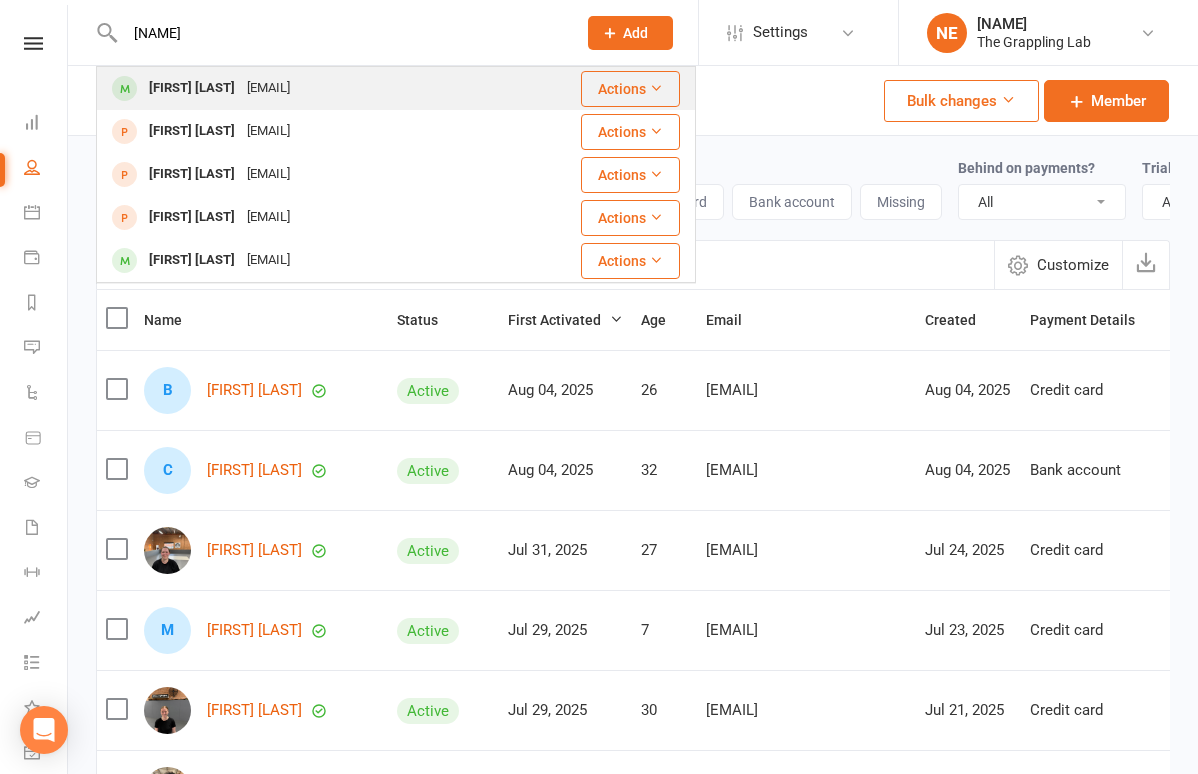 type on "hinkley" 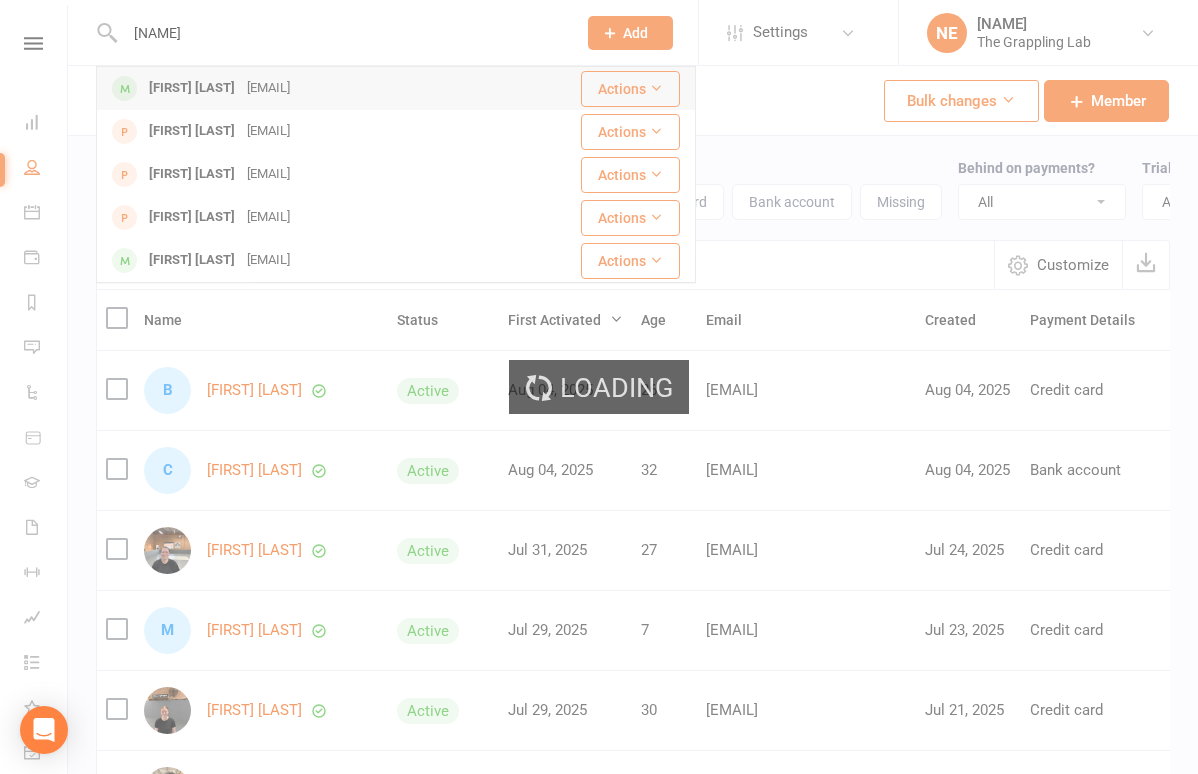 type 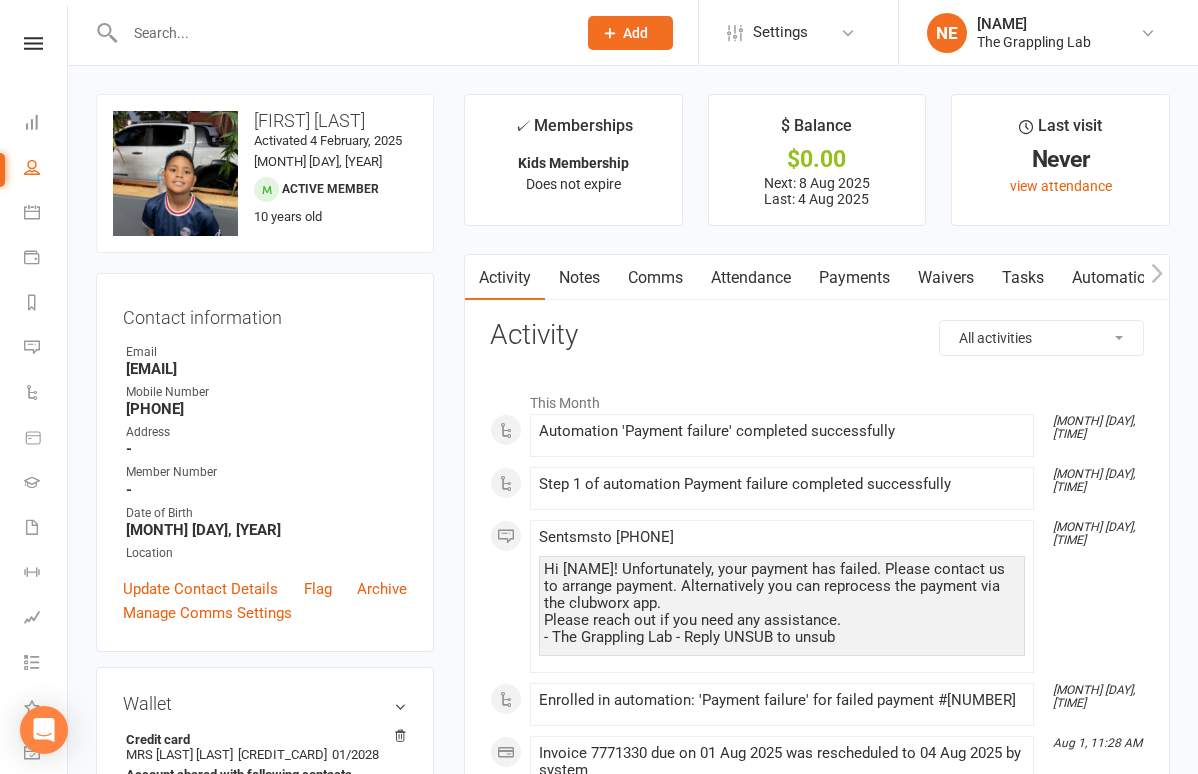 scroll, scrollTop: 0, scrollLeft: 0, axis: both 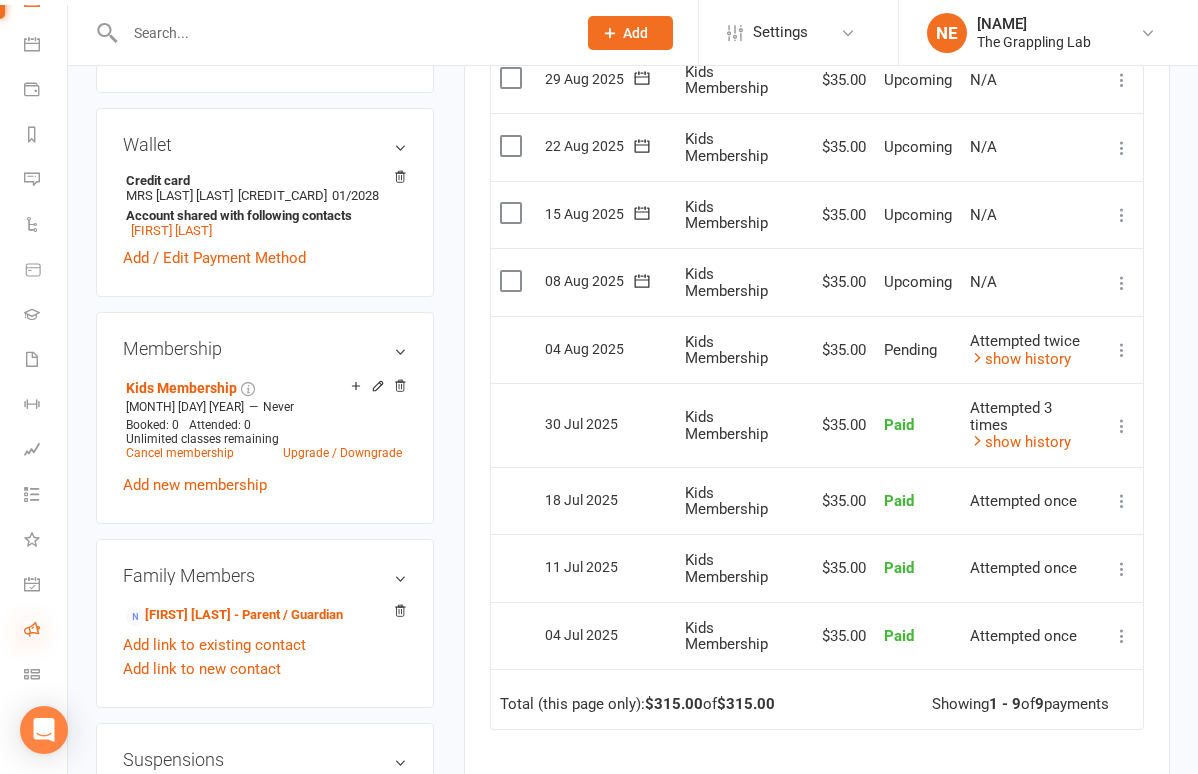 click at bounding box center [32, 629] 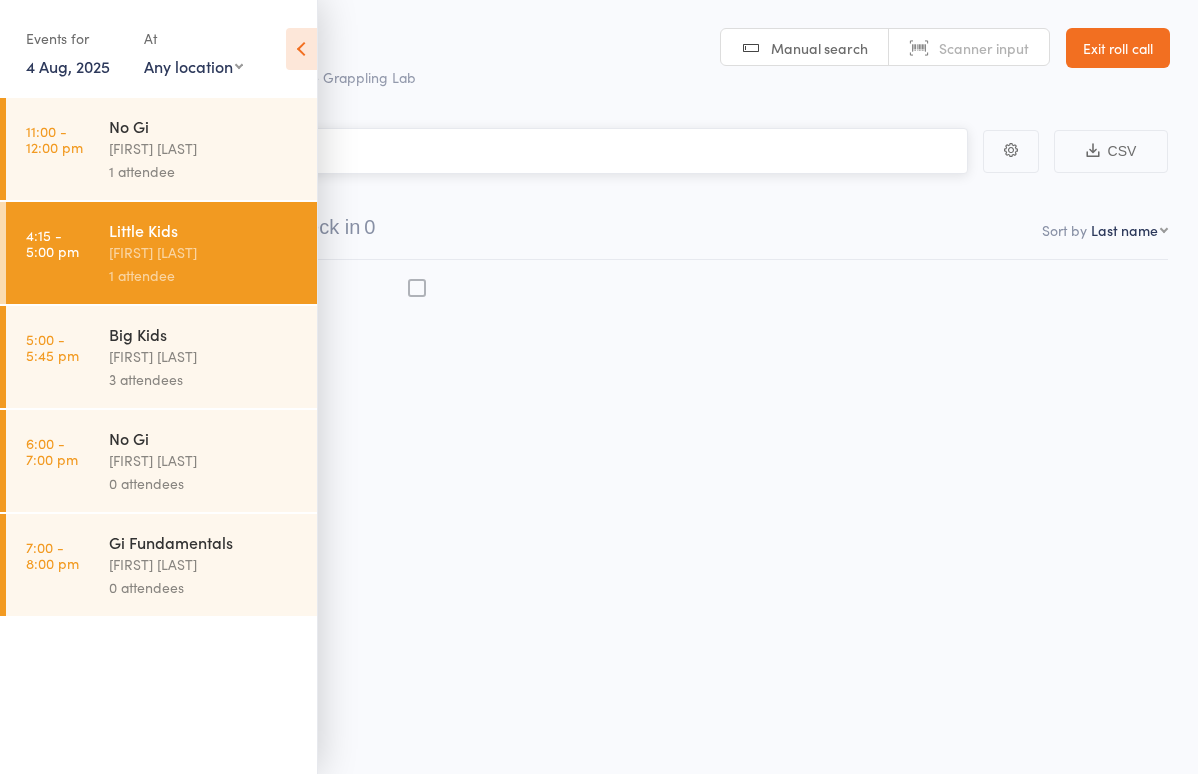 scroll, scrollTop: 0, scrollLeft: 0, axis: both 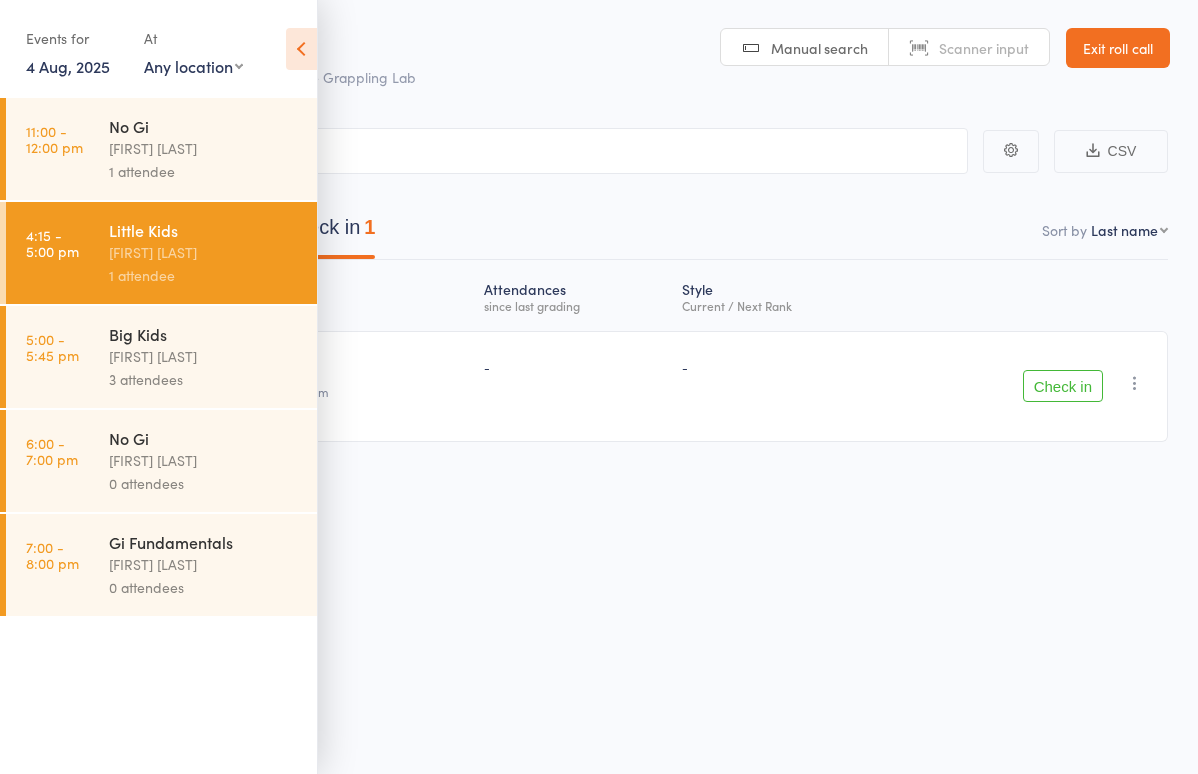 click on "Exit roll call" at bounding box center [1118, 48] 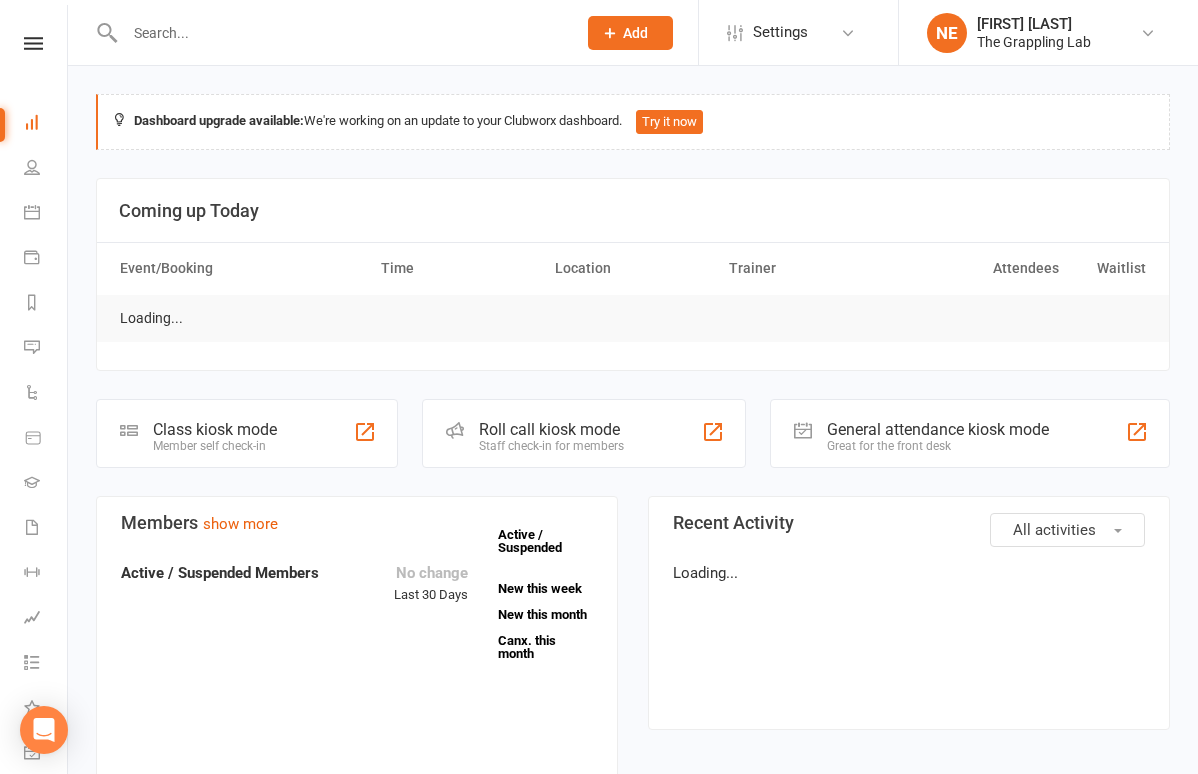 scroll, scrollTop: 0, scrollLeft: 0, axis: both 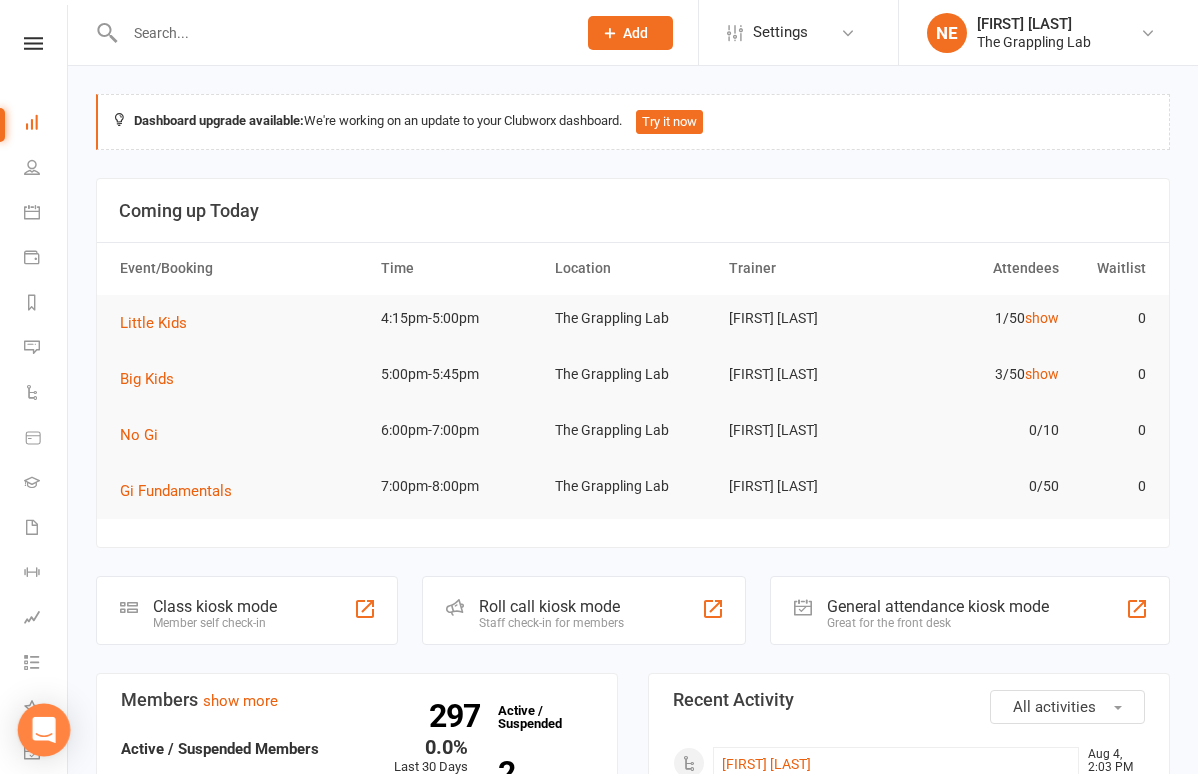 click 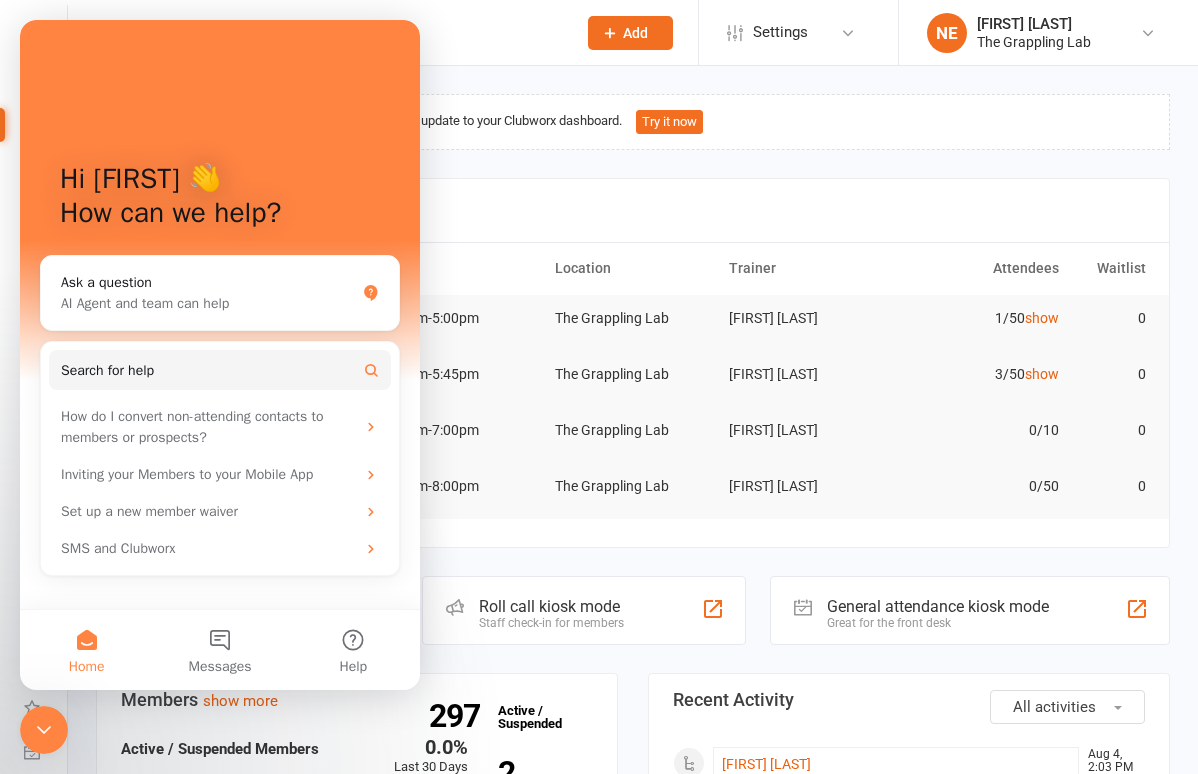 scroll, scrollTop: 0, scrollLeft: 0, axis: both 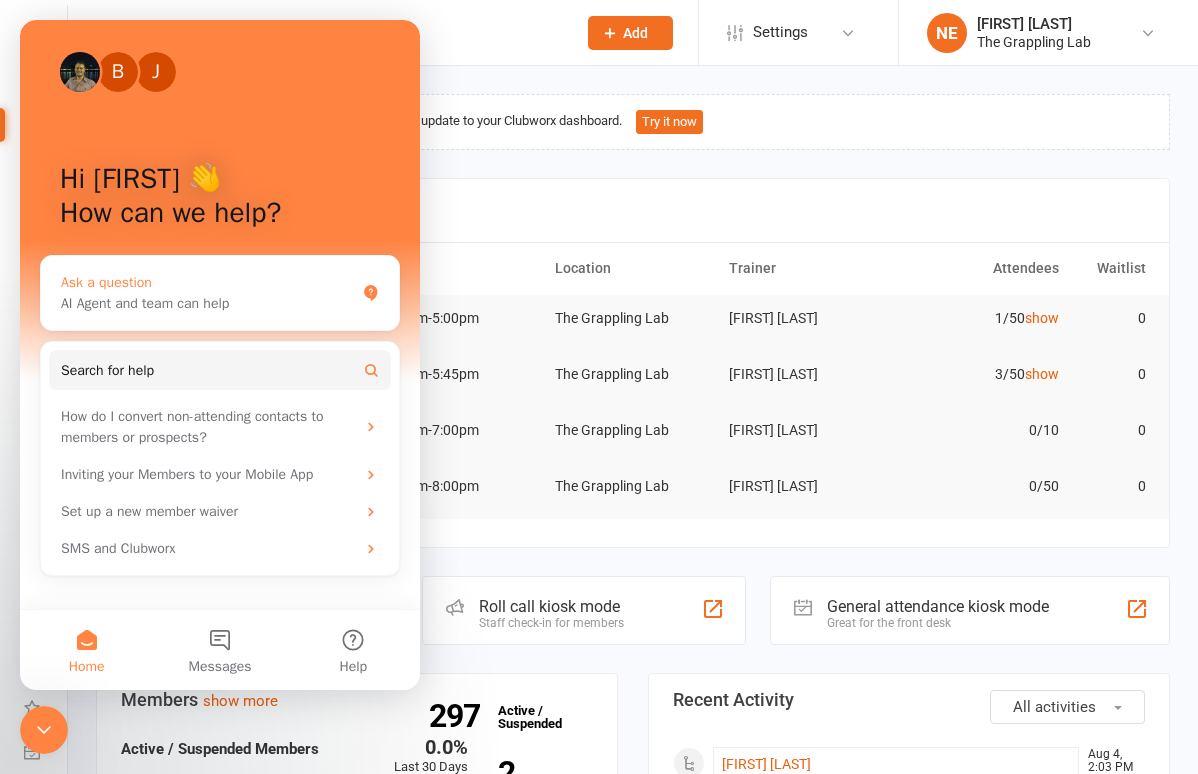 click on "AI Agent and team can help" at bounding box center [208, 303] 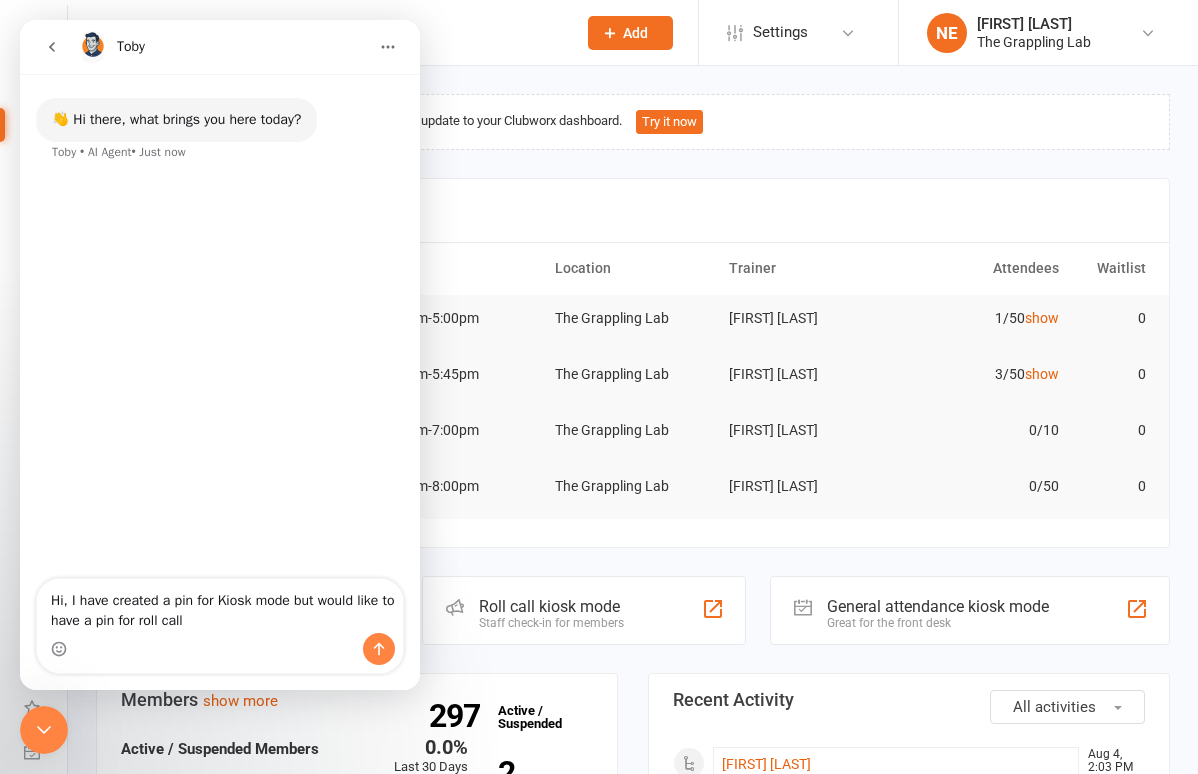 type on "Hi, I have created a pin for Kiosk mode but would like to have a pin for roll call" 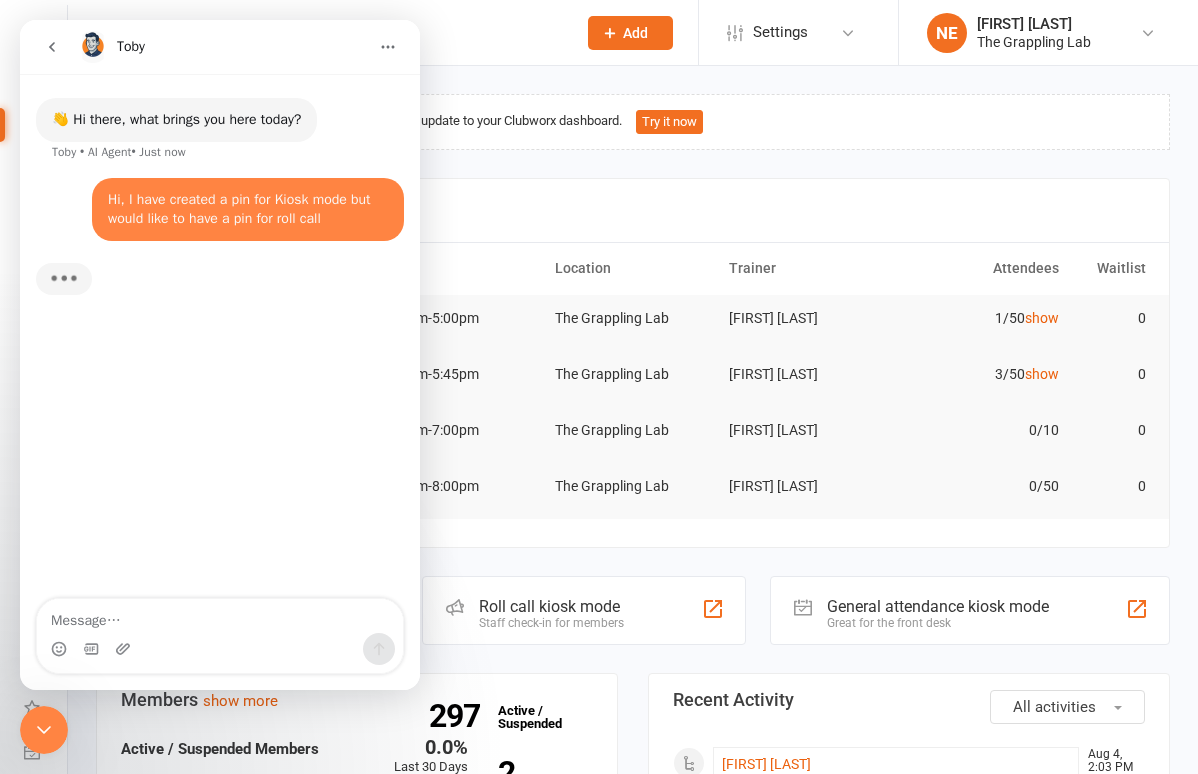 scroll, scrollTop: 3, scrollLeft: 0, axis: vertical 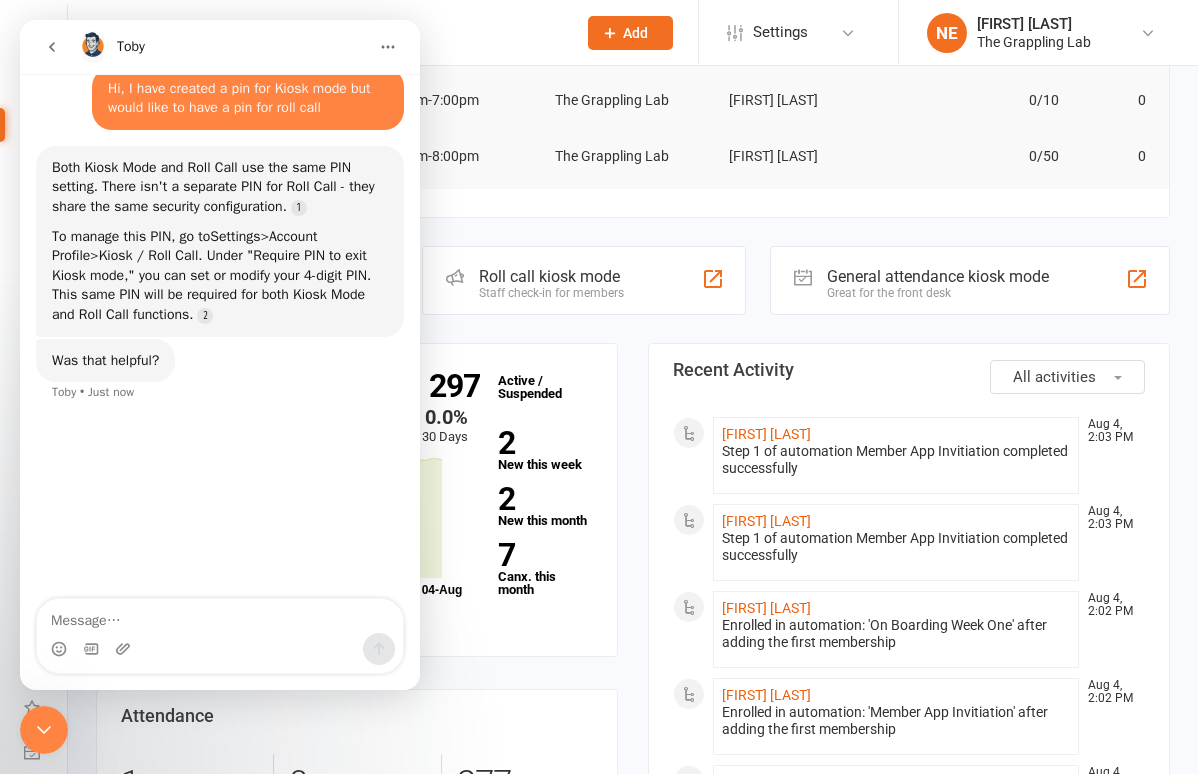 click at bounding box center (44, 730) 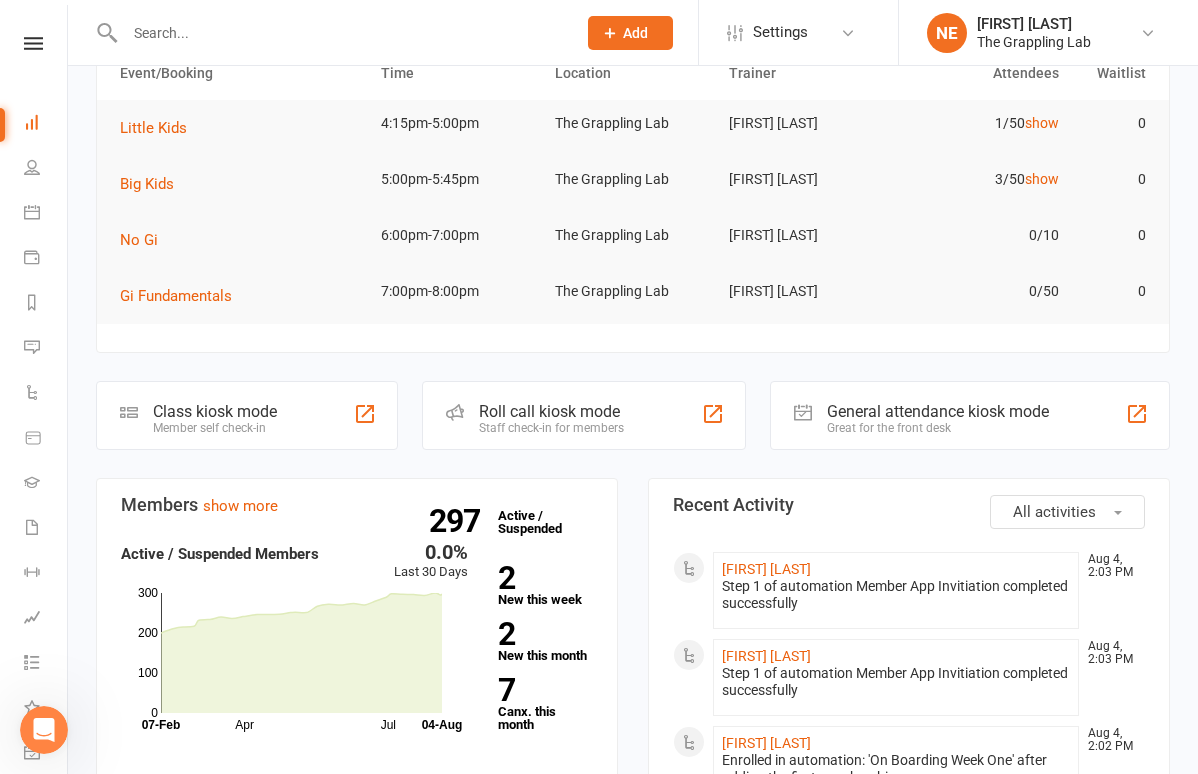 scroll, scrollTop: 0, scrollLeft: 0, axis: both 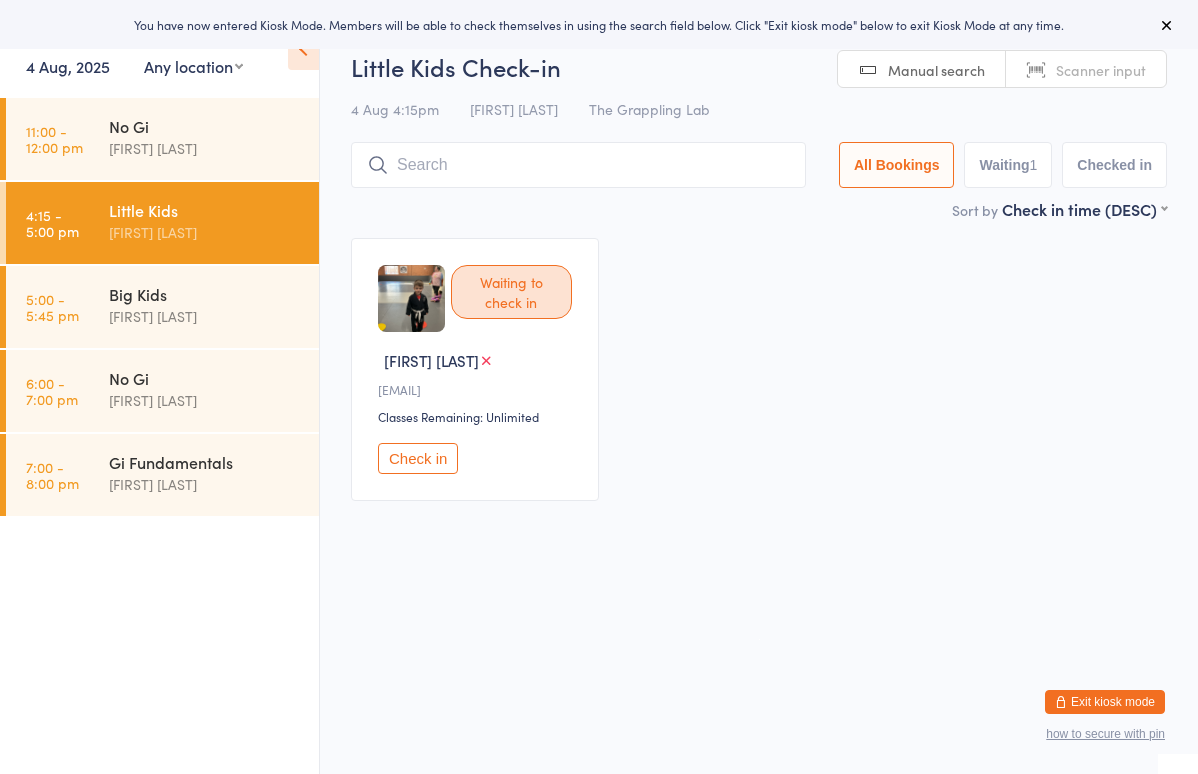 click on "Exit kiosk mode" at bounding box center (1105, 702) 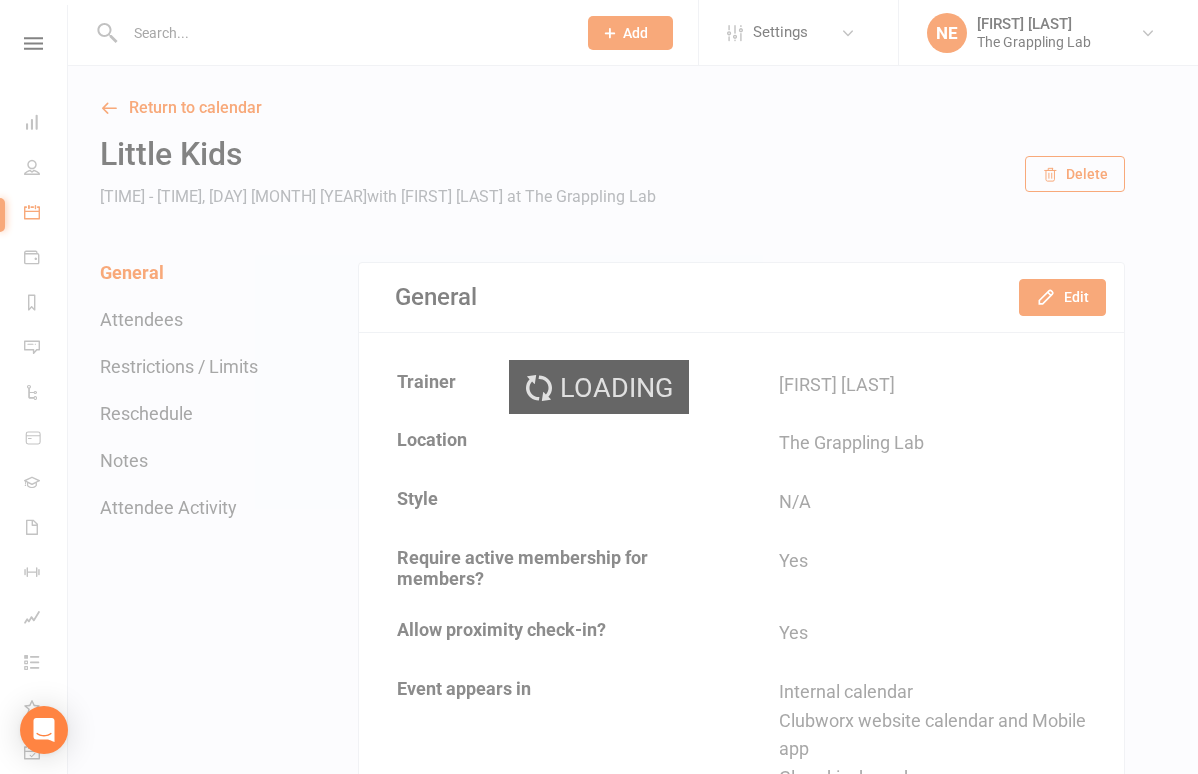 scroll, scrollTop: 0, scrollLeft: 0, axis: both 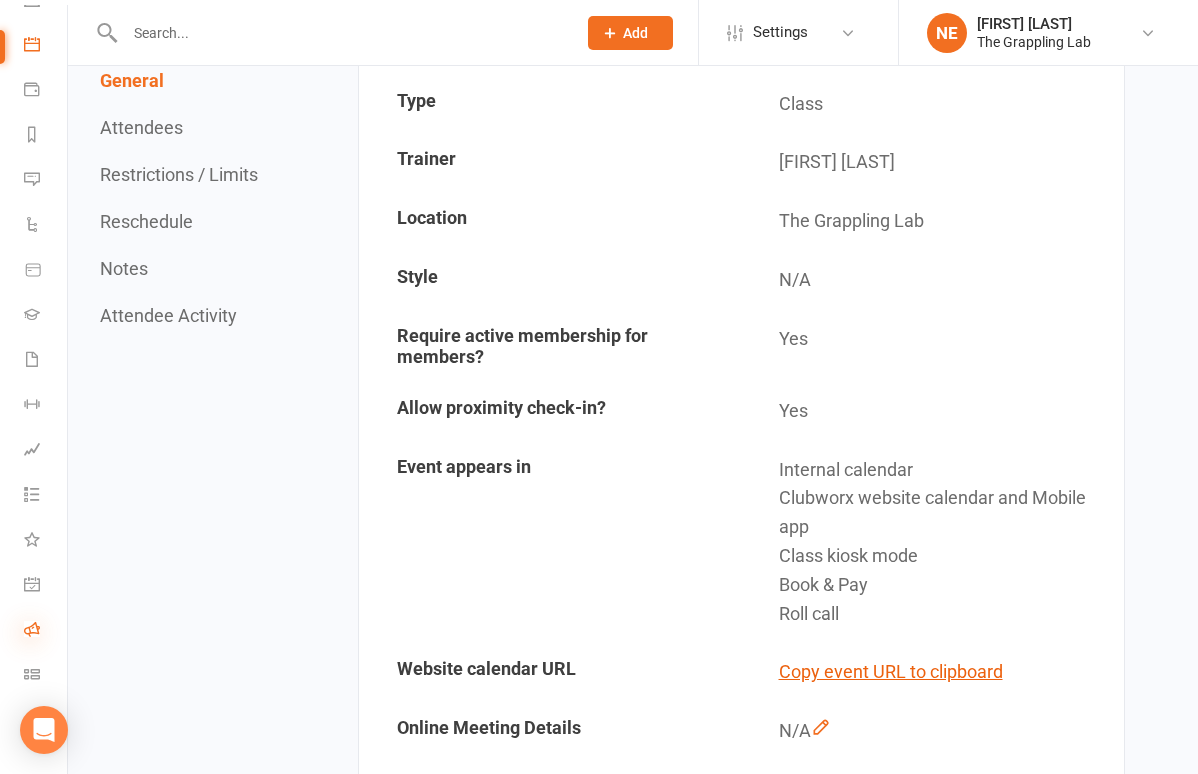 click at bounding box center [32, 629] 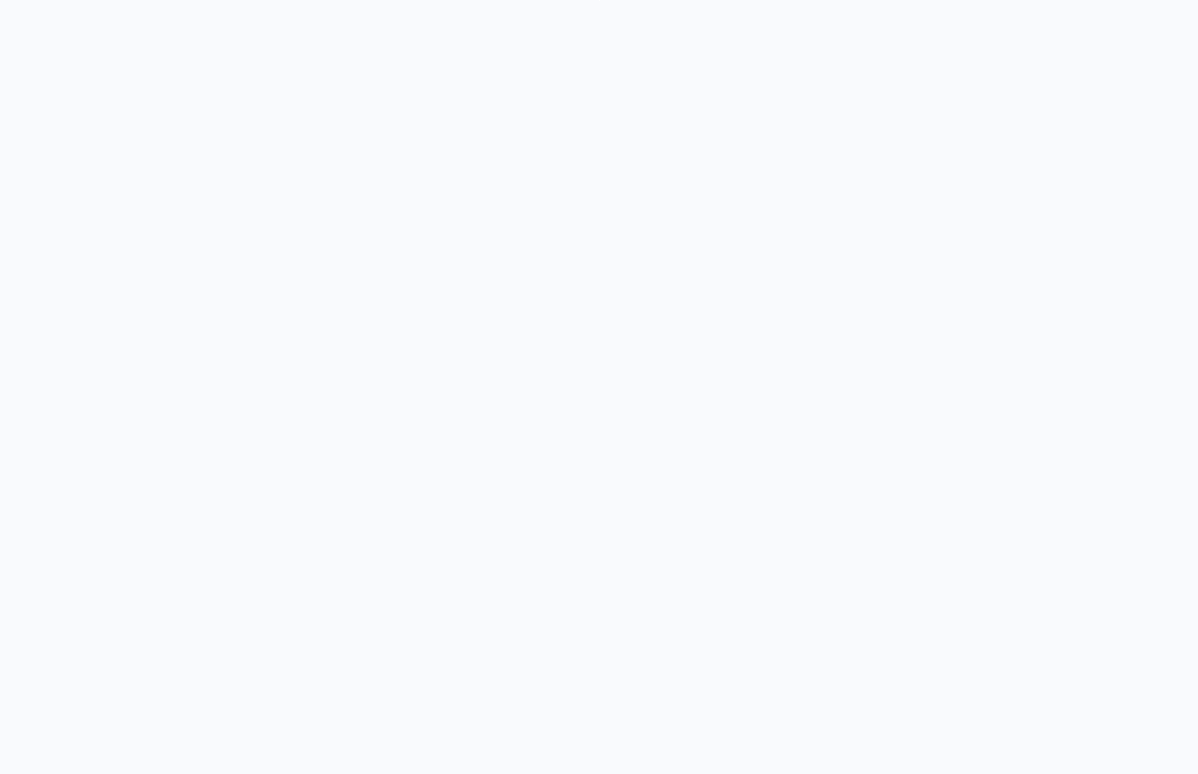 scroll, scrollTop: 0, scrollLeft: 0, axis: both 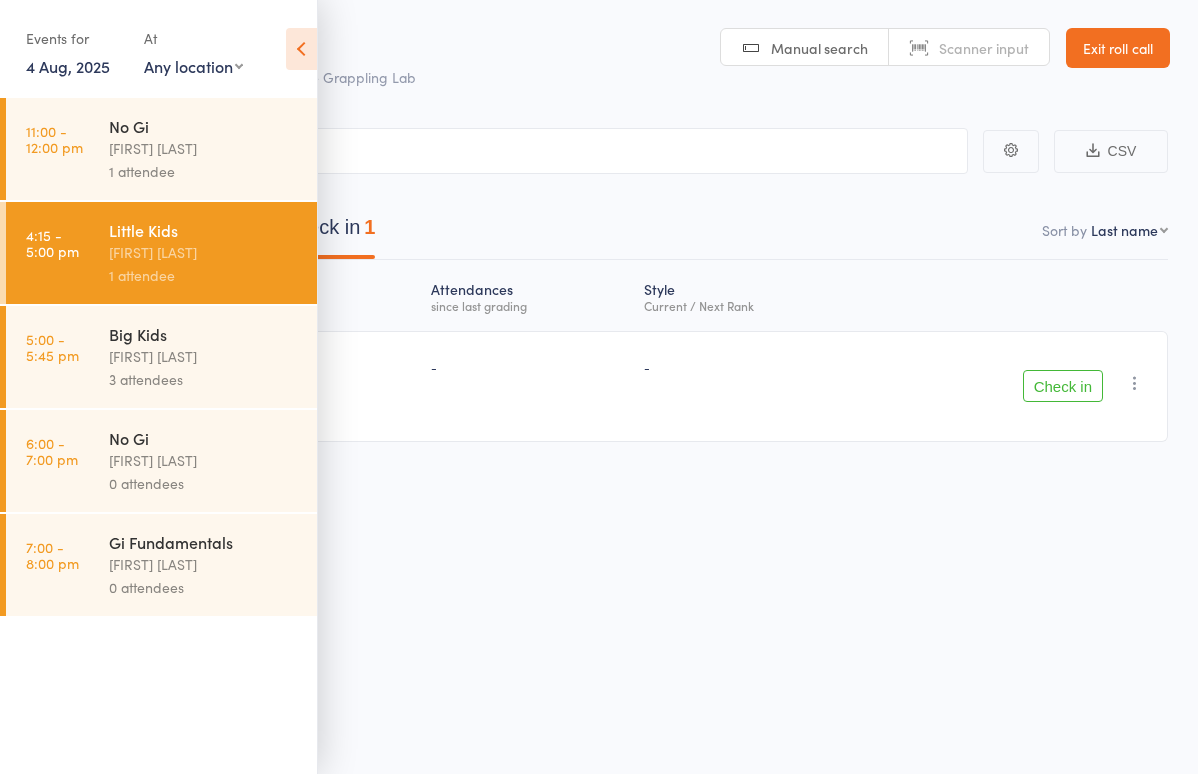 click on "Exit roll call" at bounding box center (1118, 48) 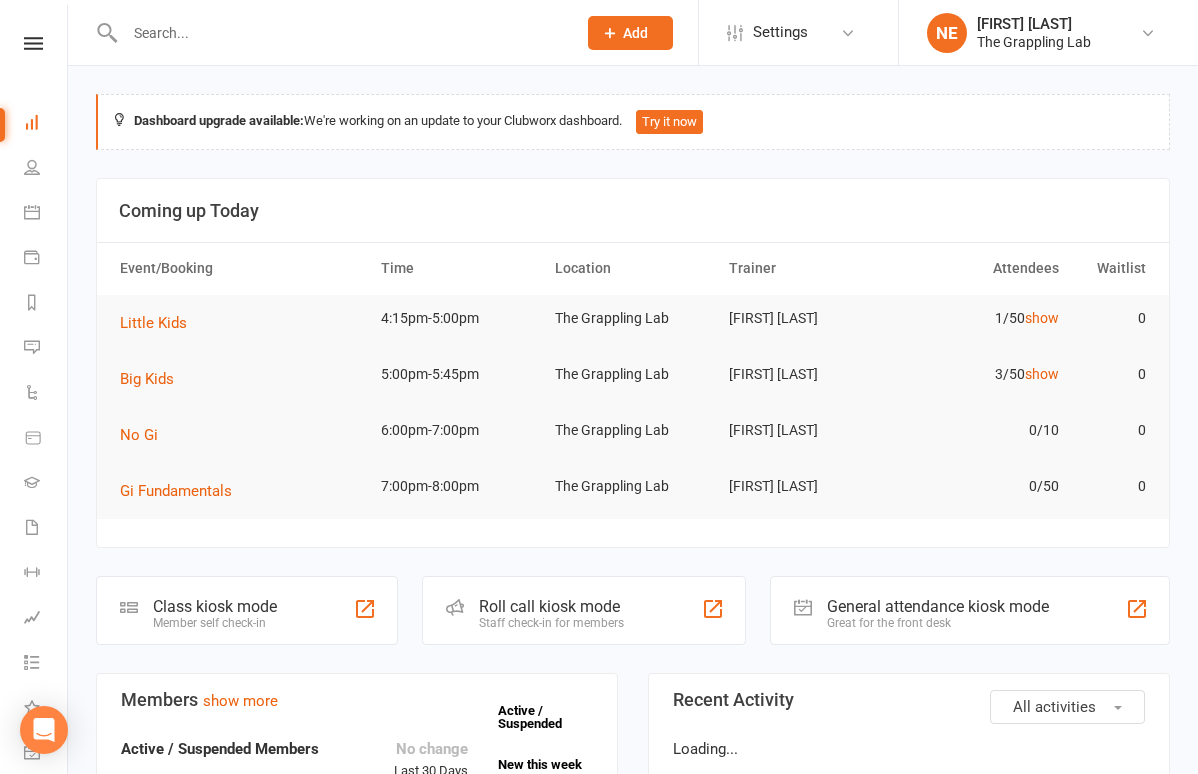scroll, scrollTop: 0, scrollLeft: 0, axis: both 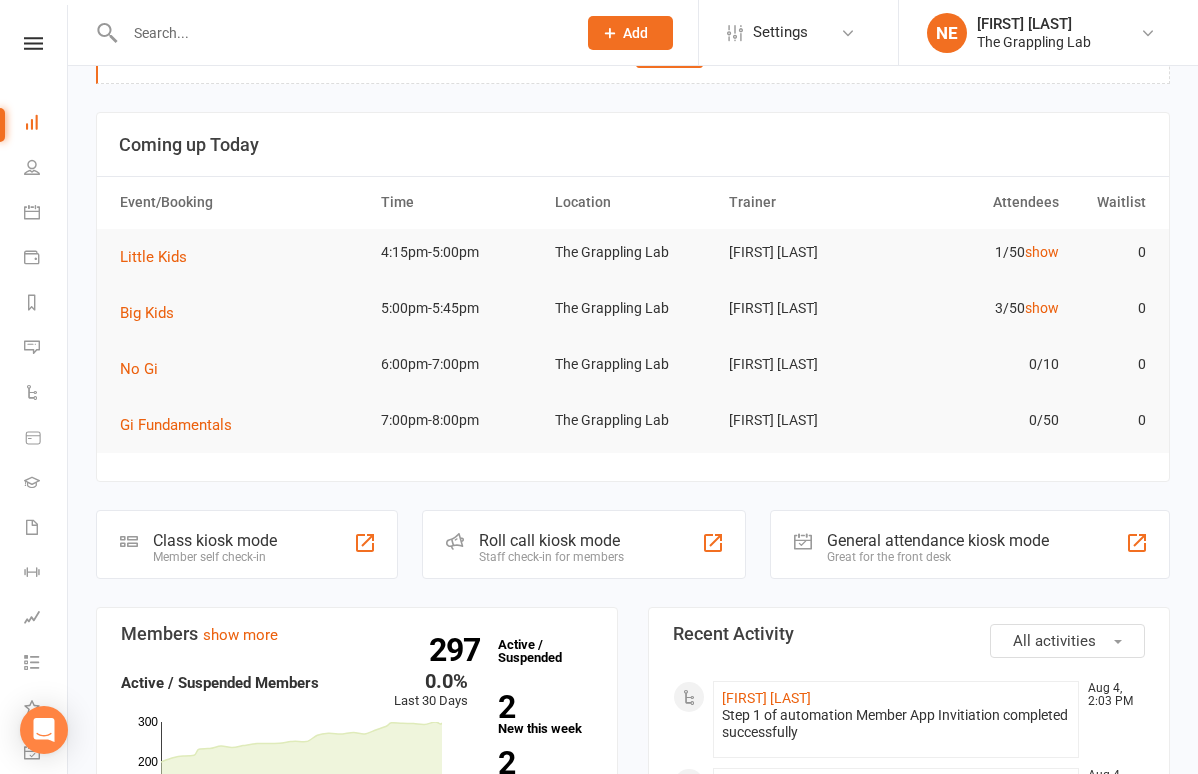 click 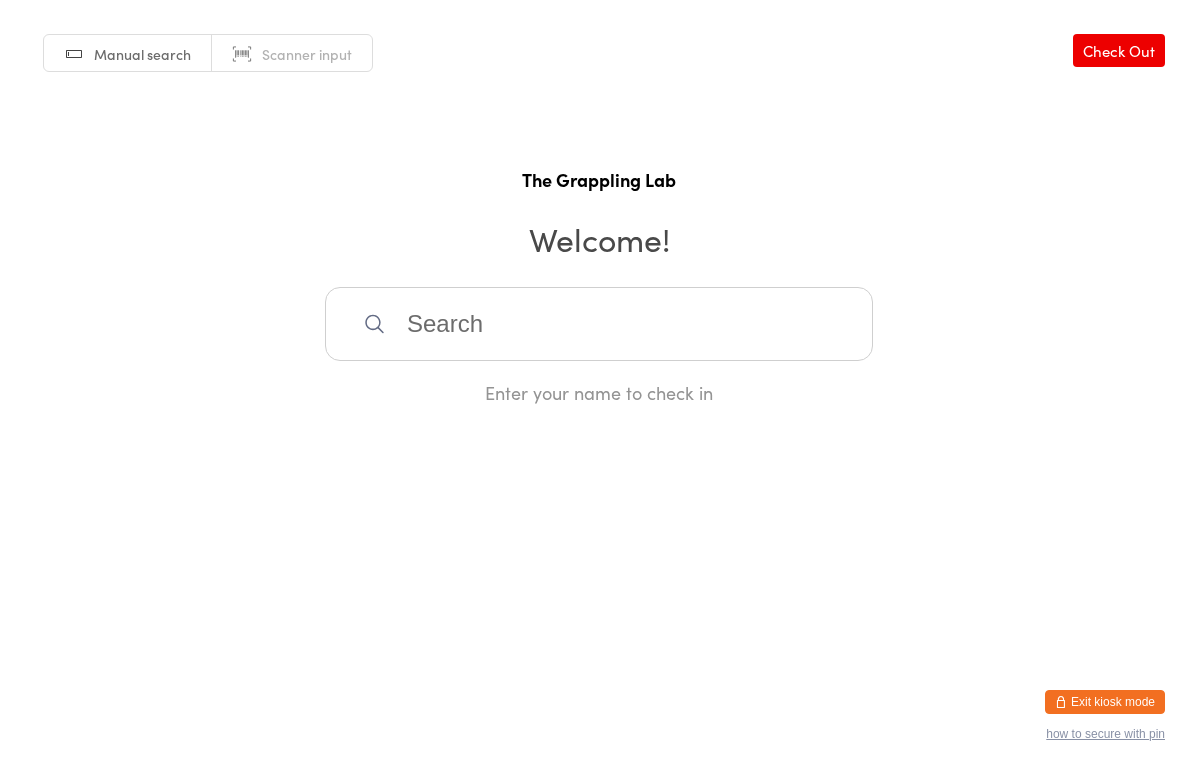 scroll, scrollTop: 0, scrollLeft: 0, axis: both 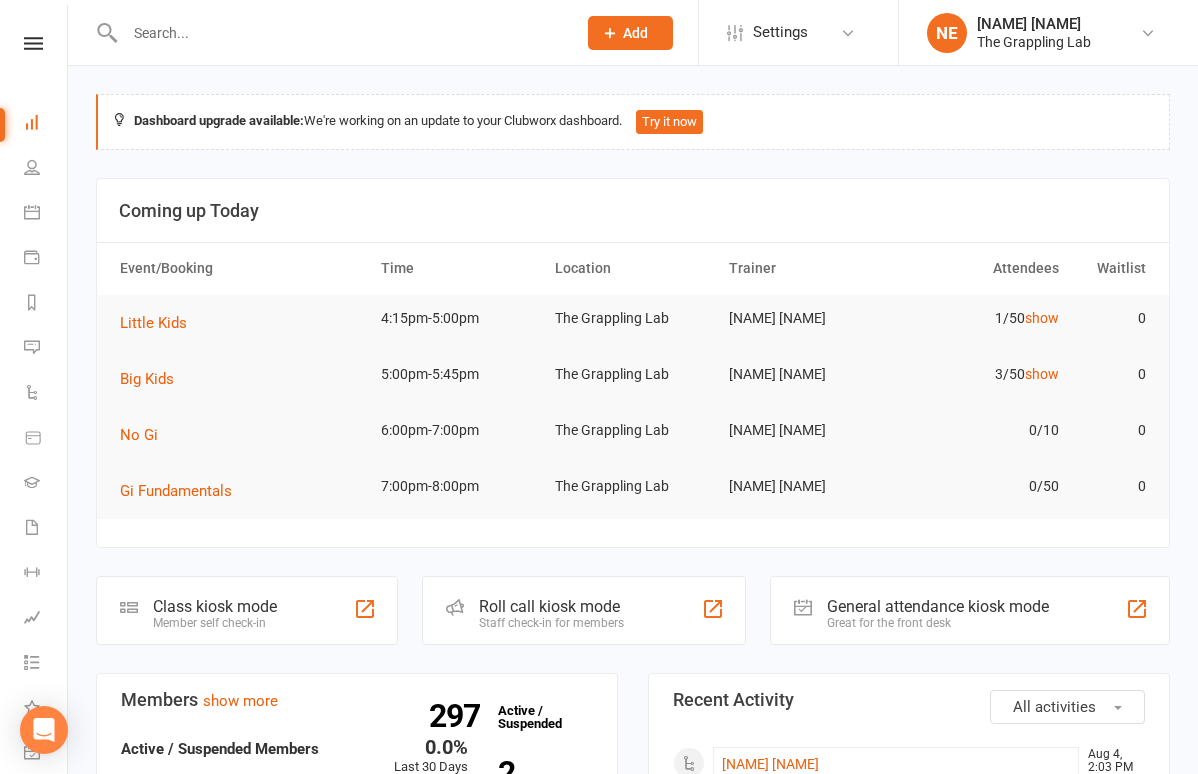 click 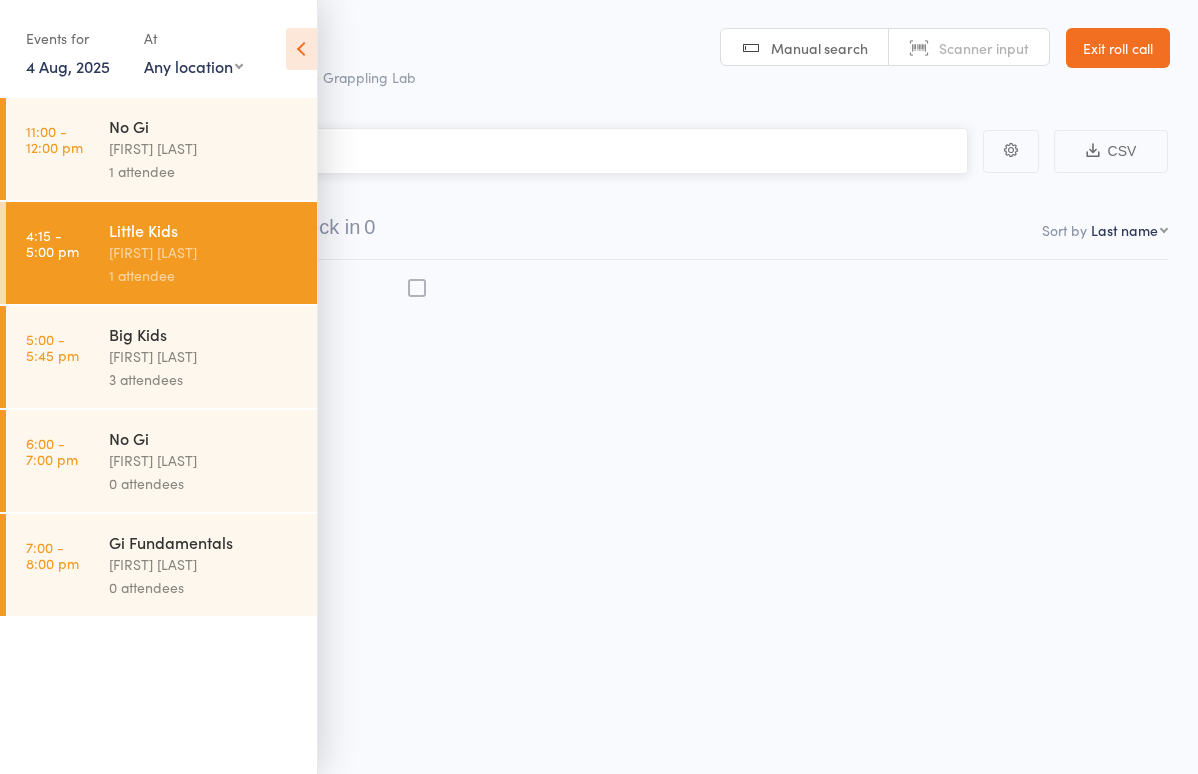scroll, scrollTop: 0, scrollLeft: 0, axis: both 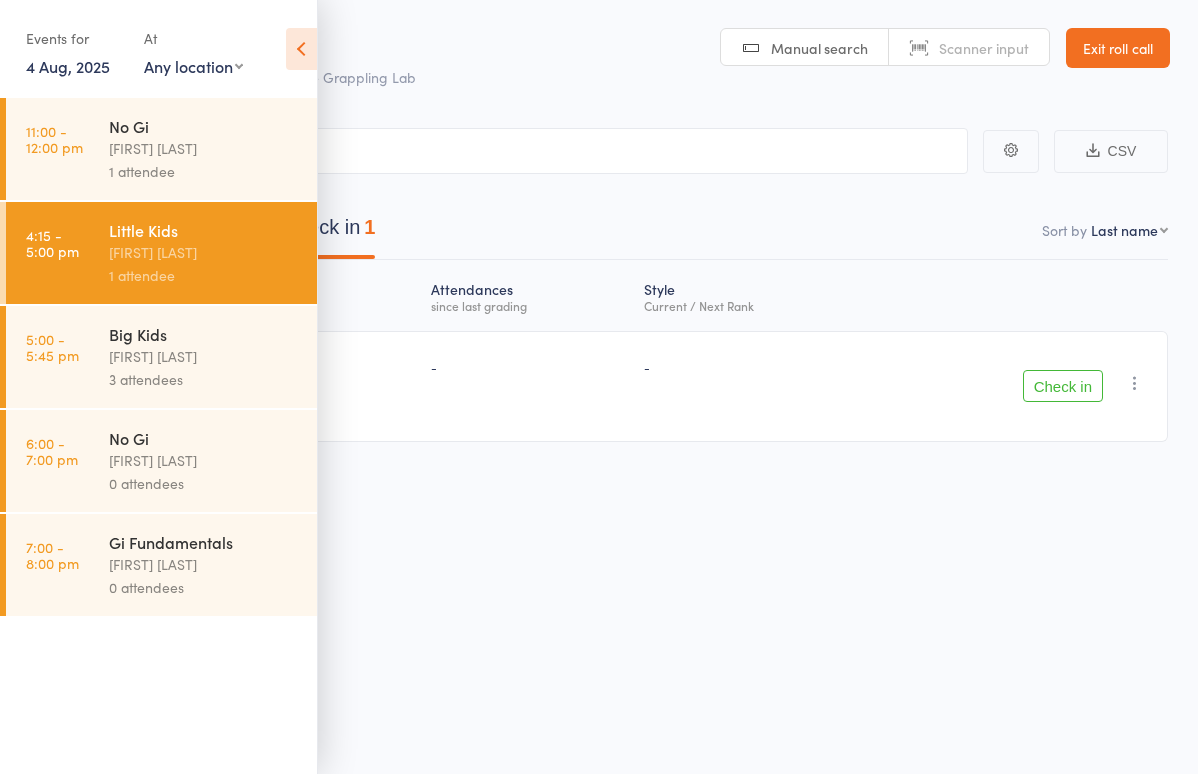 click at bounding box center [301, 49] 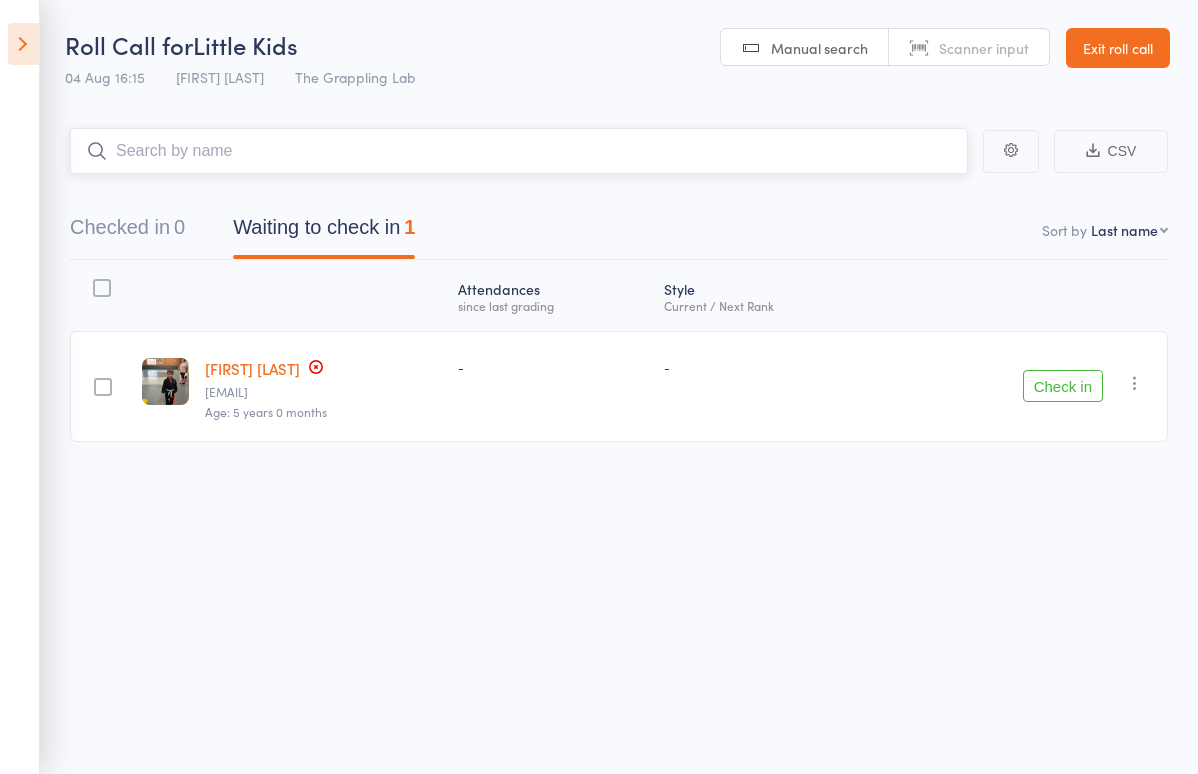 click at bounding box center (519, 151) 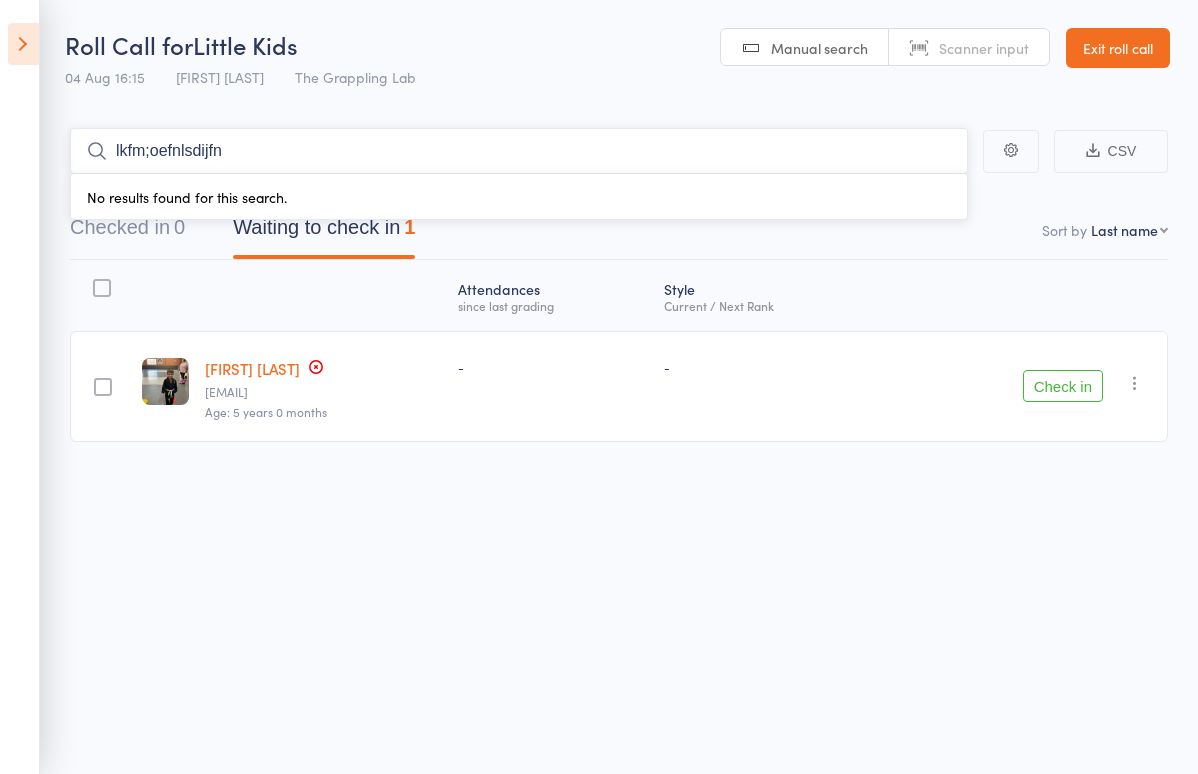 type on "lkfm;oefnlsdijfn" 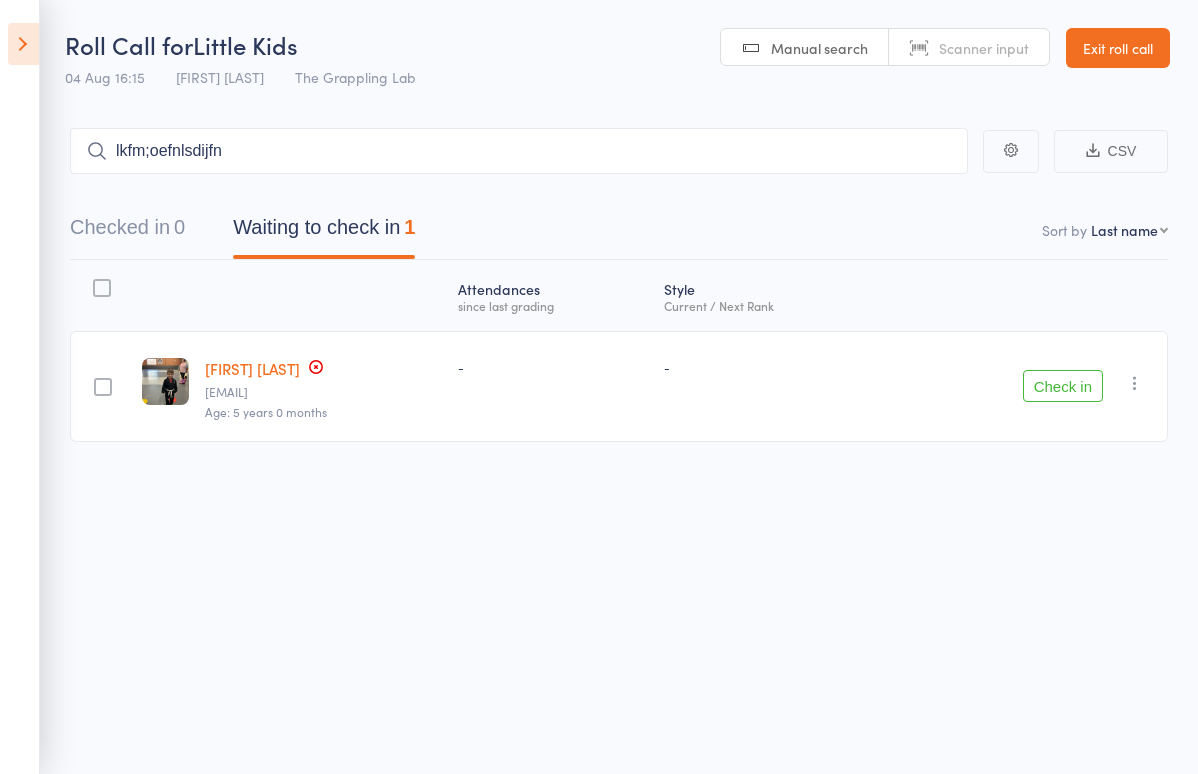 click on "lkfm;oefnlsdijfn CSV
Checked in  0 Waiting to check in  1
Sort by   Last name First name Last name Birthday today? Behind on payments? Check in time Next payment date Next payment amount Membership name Membership expires Ready to grade Style and Rank Style attendance count All attendance count Last Promoted Atten­dances since last grading Style Current / Next Rank edit [FIRST] [LAST]    [EMAIL] Age: [AGE] - - Check in Check in Send message Add Note Add Task Add Flag Remove Mark absent" at bounding box center (599, 314) 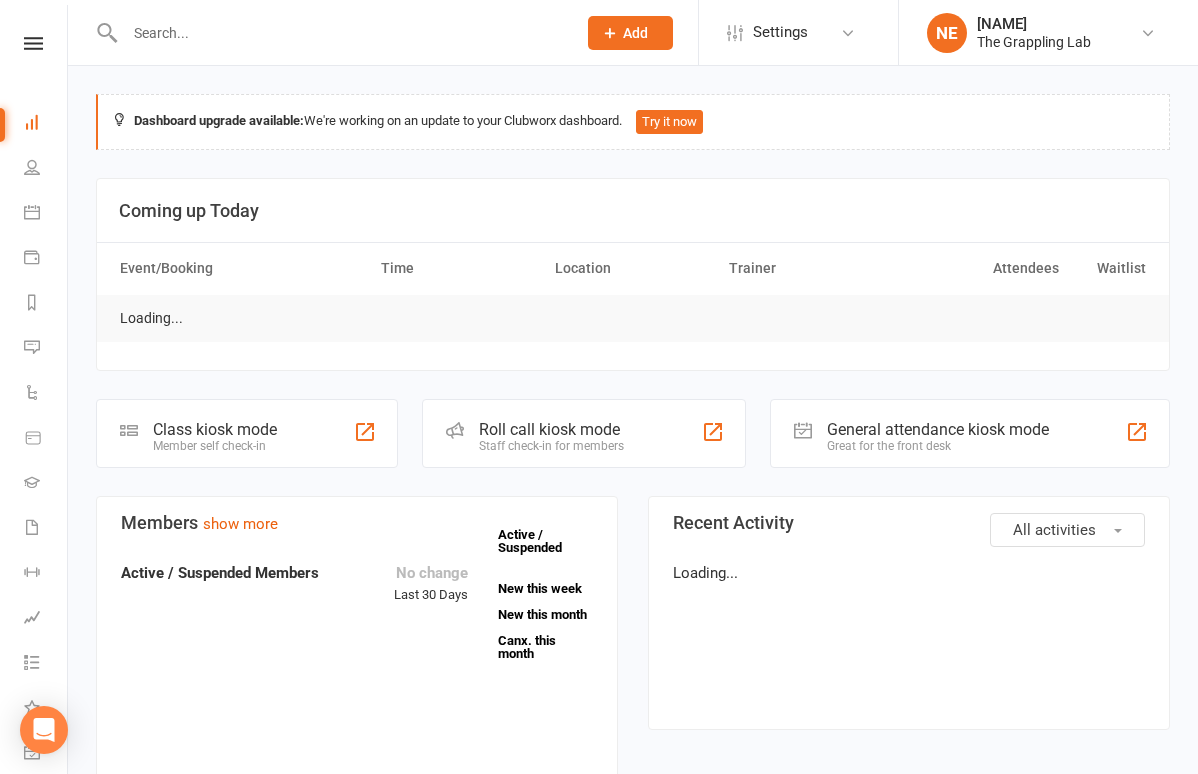 scroll, scrollTop: 0, scrollLeft: 0, axis: both 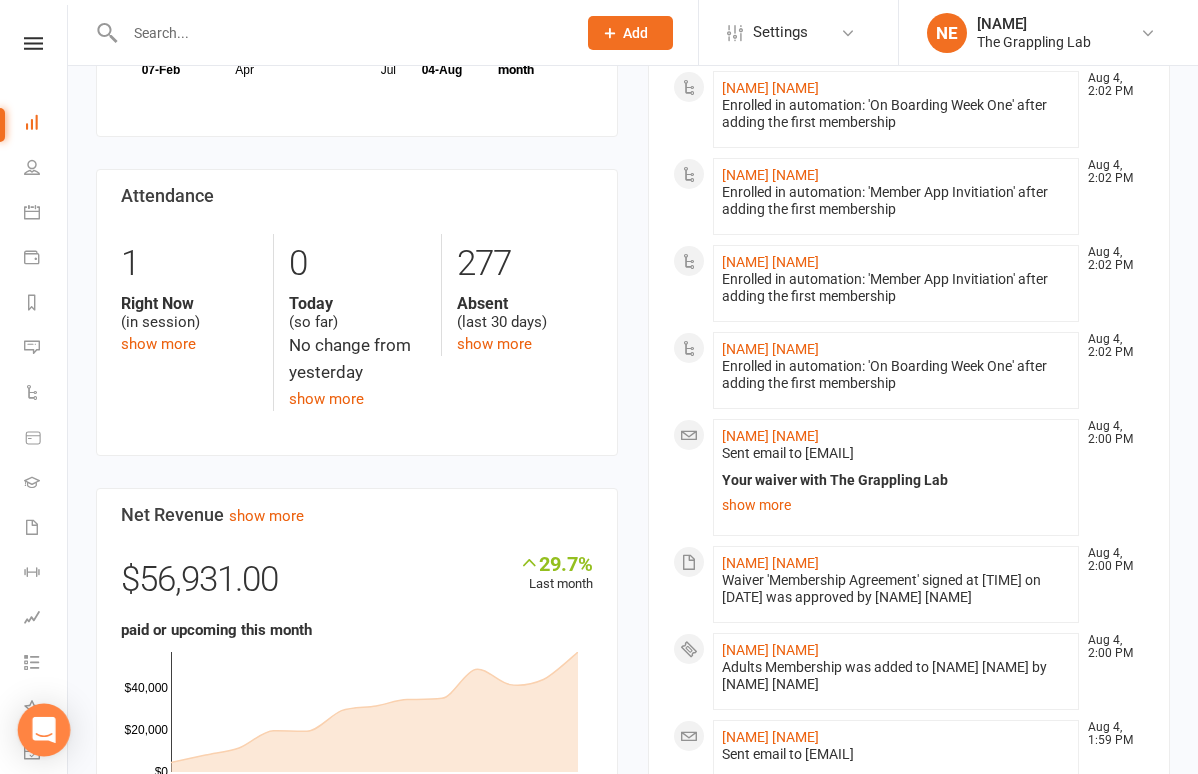 click 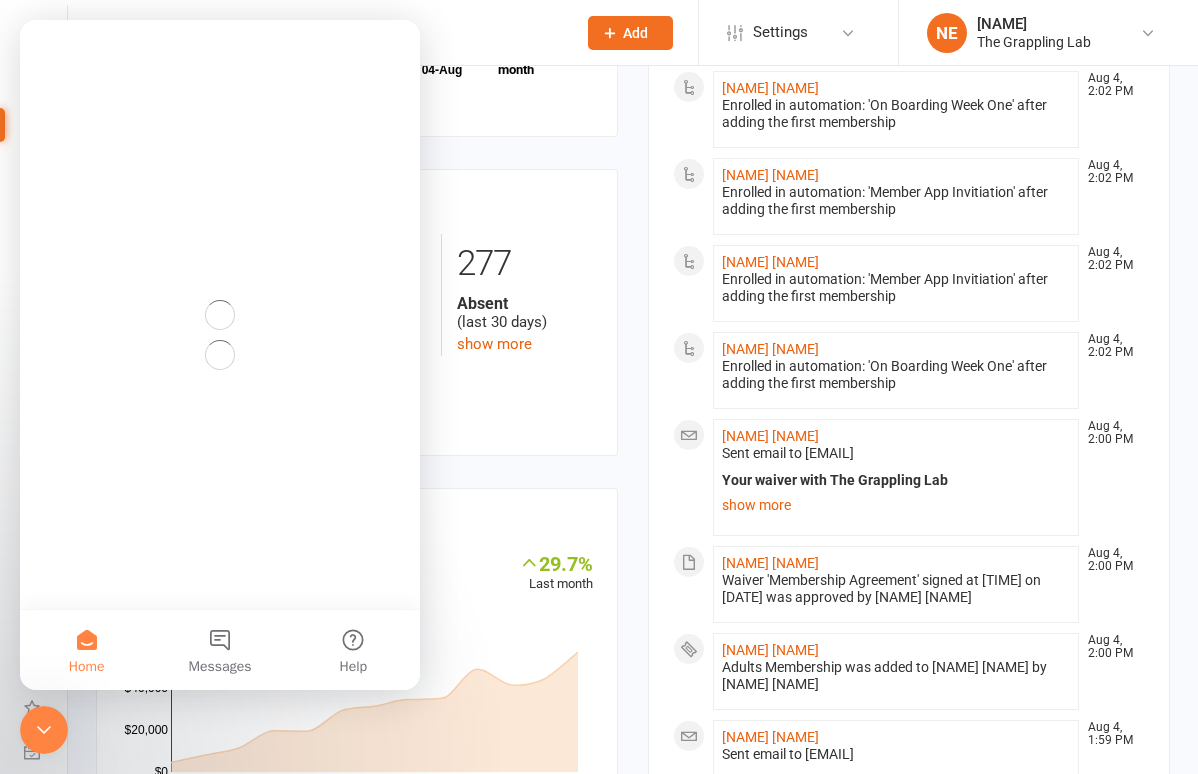 scroll, scrollTop: 0, scrollLeft: 0, axis: both 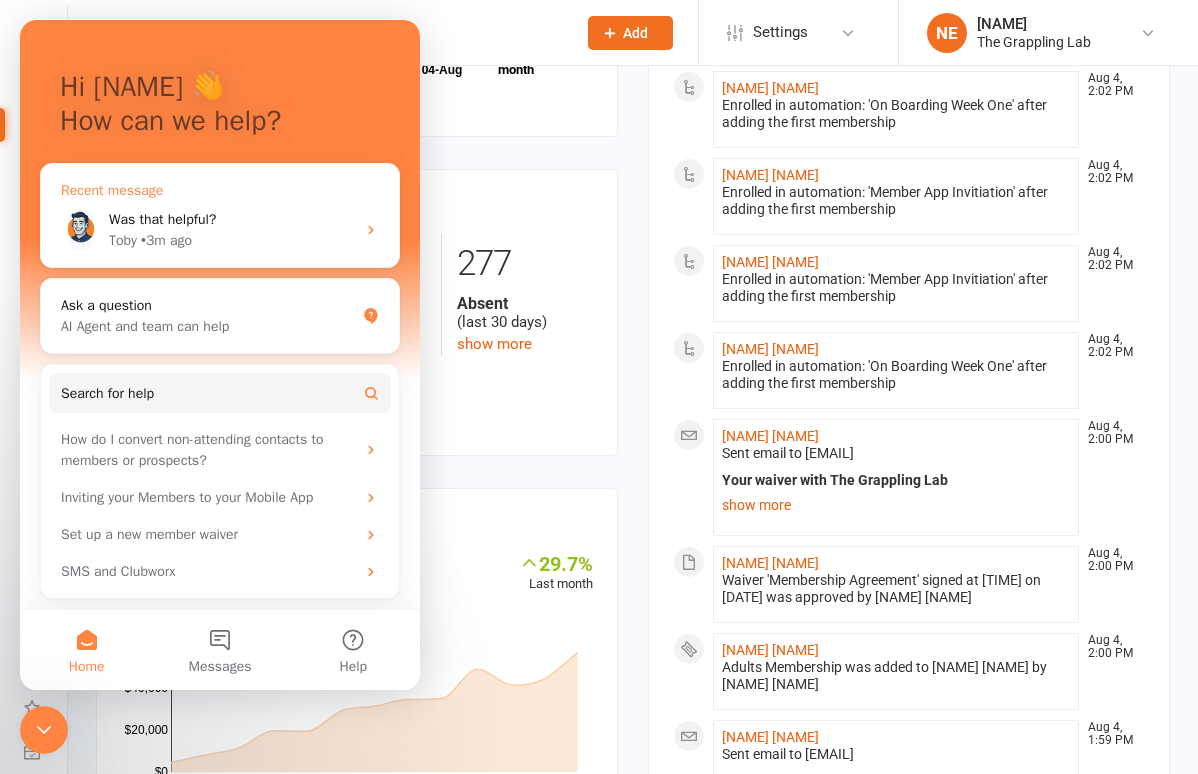 click on "Toby •  3m ago" at bounding box center (232, 240) 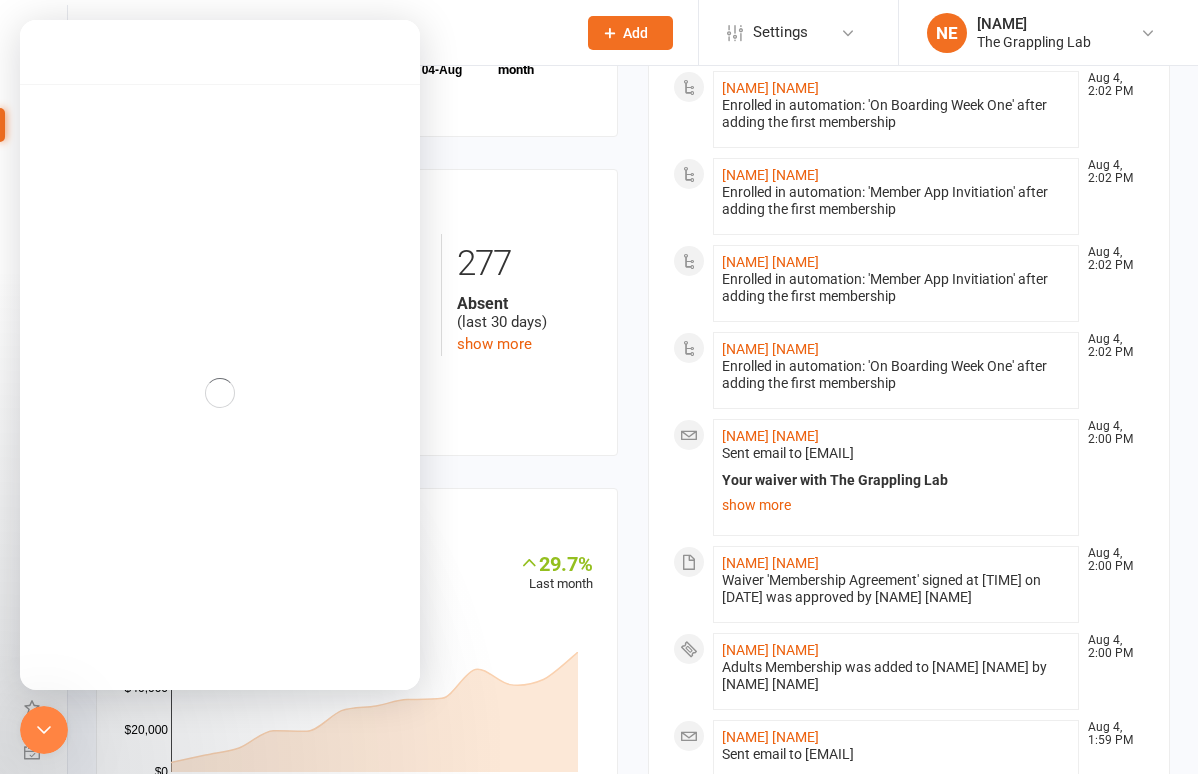 scroll, scrollTop: 694, scrollLeft: 0, axis: vertical 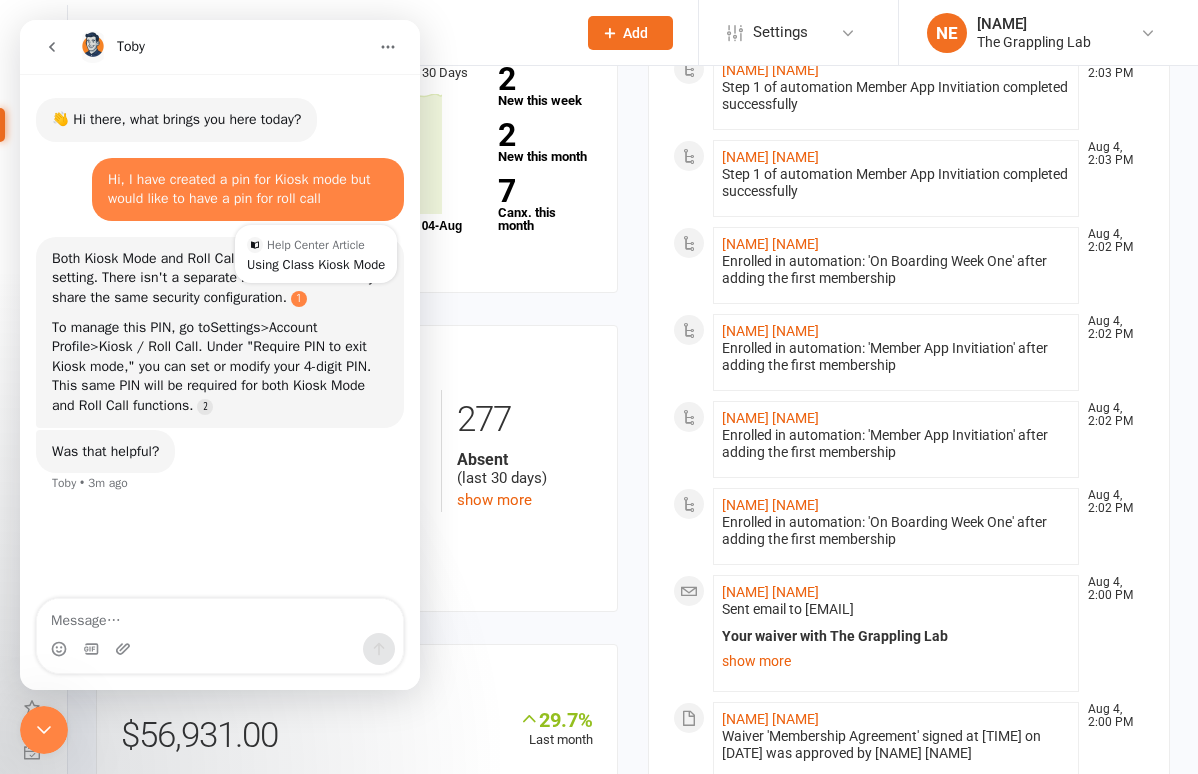 click at bounding box center (299, 299) 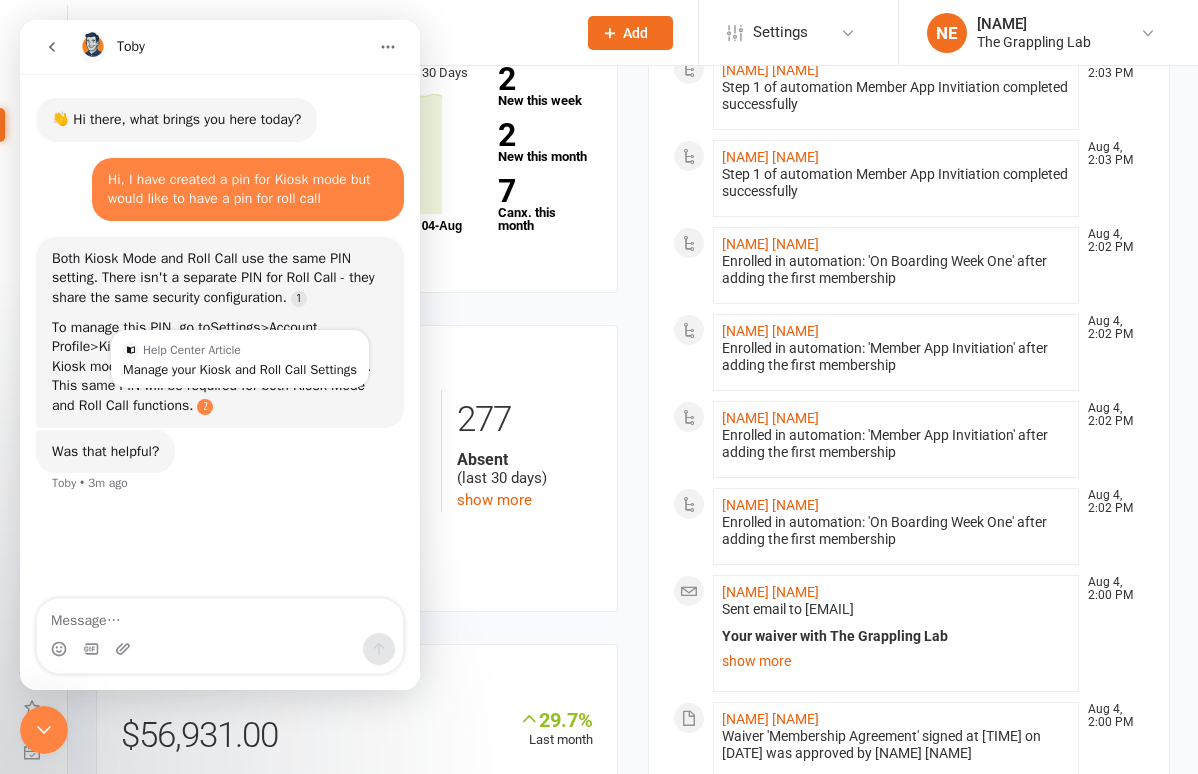 click at bounding box center [205, 407] 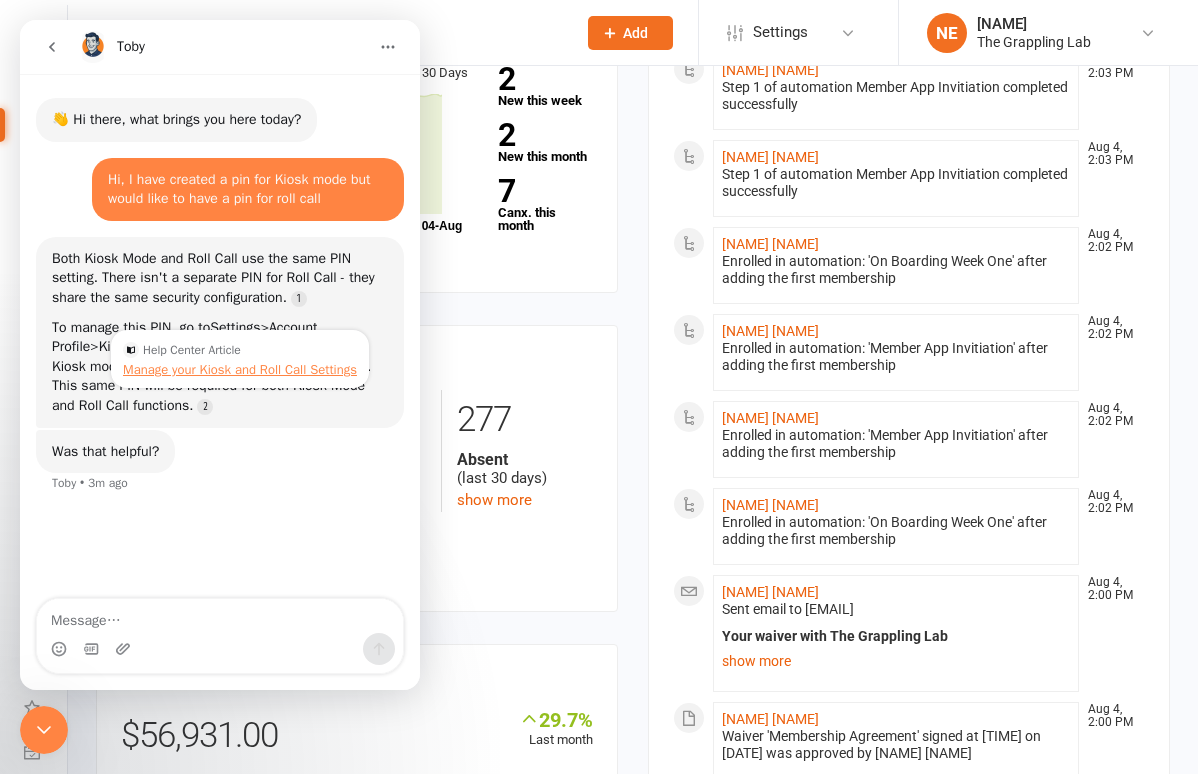 click on "Manage your Kiosk and Roll Call Settings" at bounding box center (240, 369) 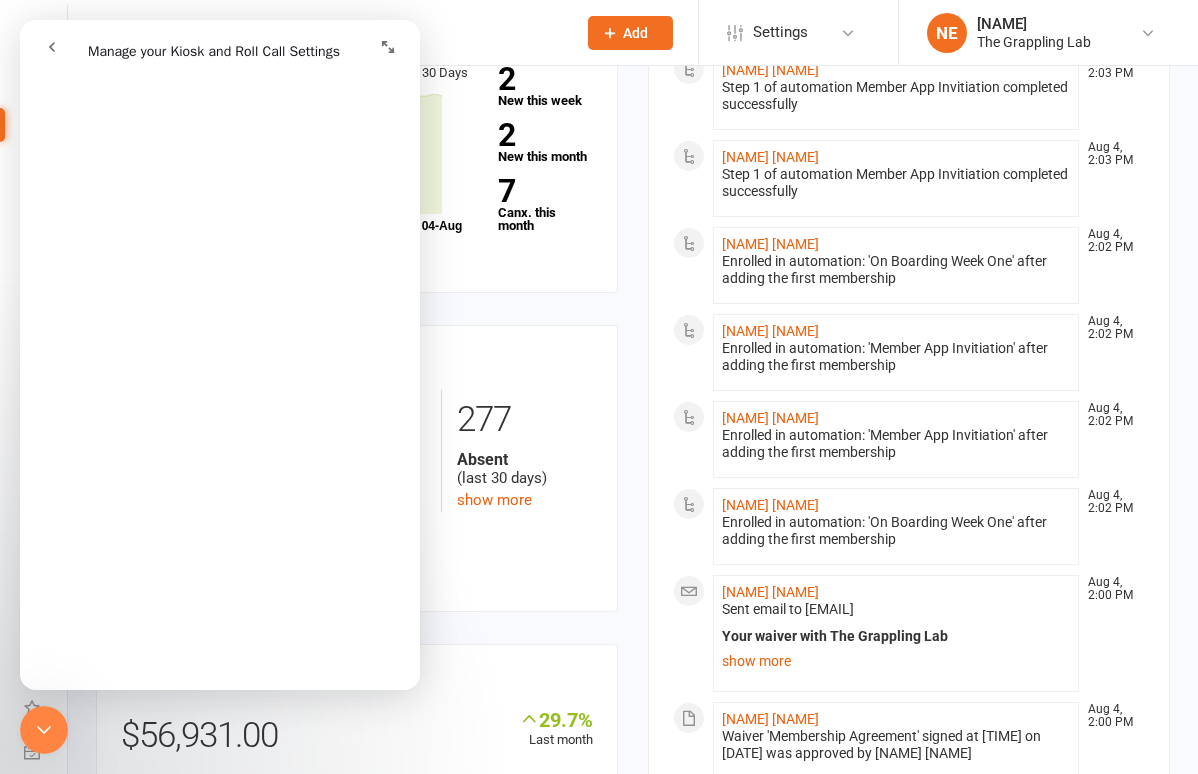 scroll, scrollTop: 459, scrollLeft: 0, axis: vertical 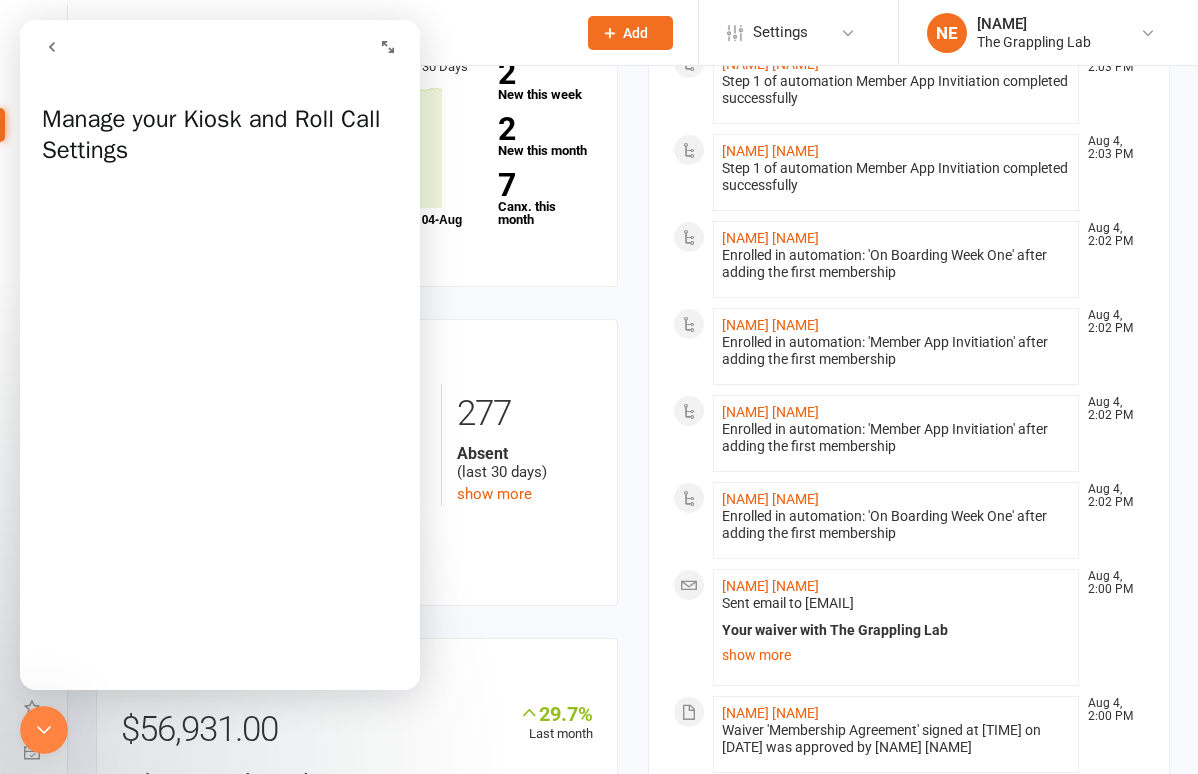 click 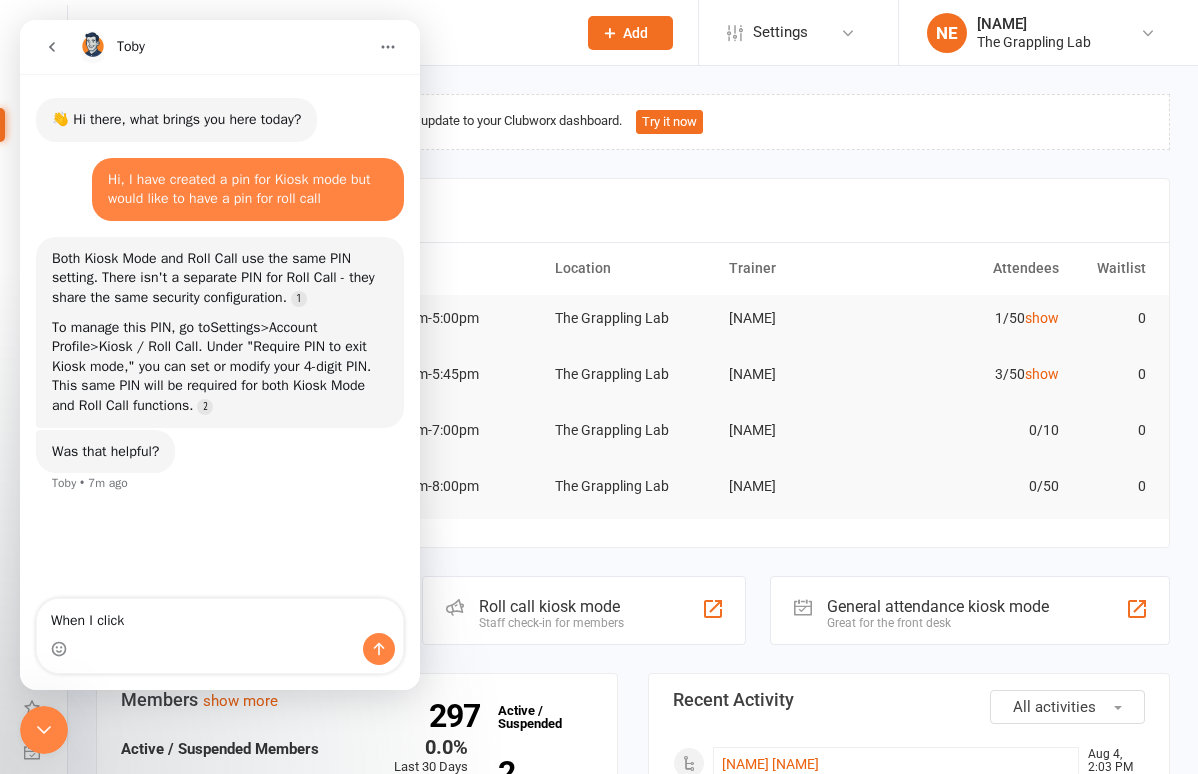 scroll, scrollTop: 0, scrollLeft: 0, axis: both 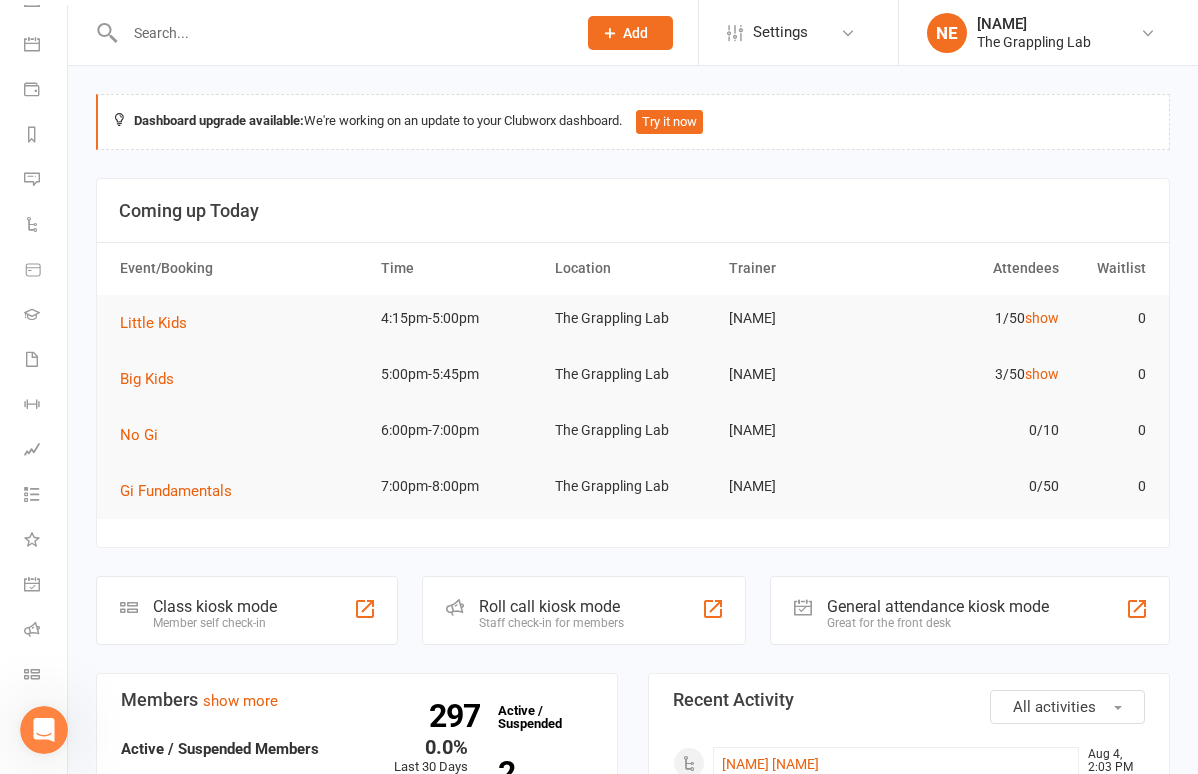 click 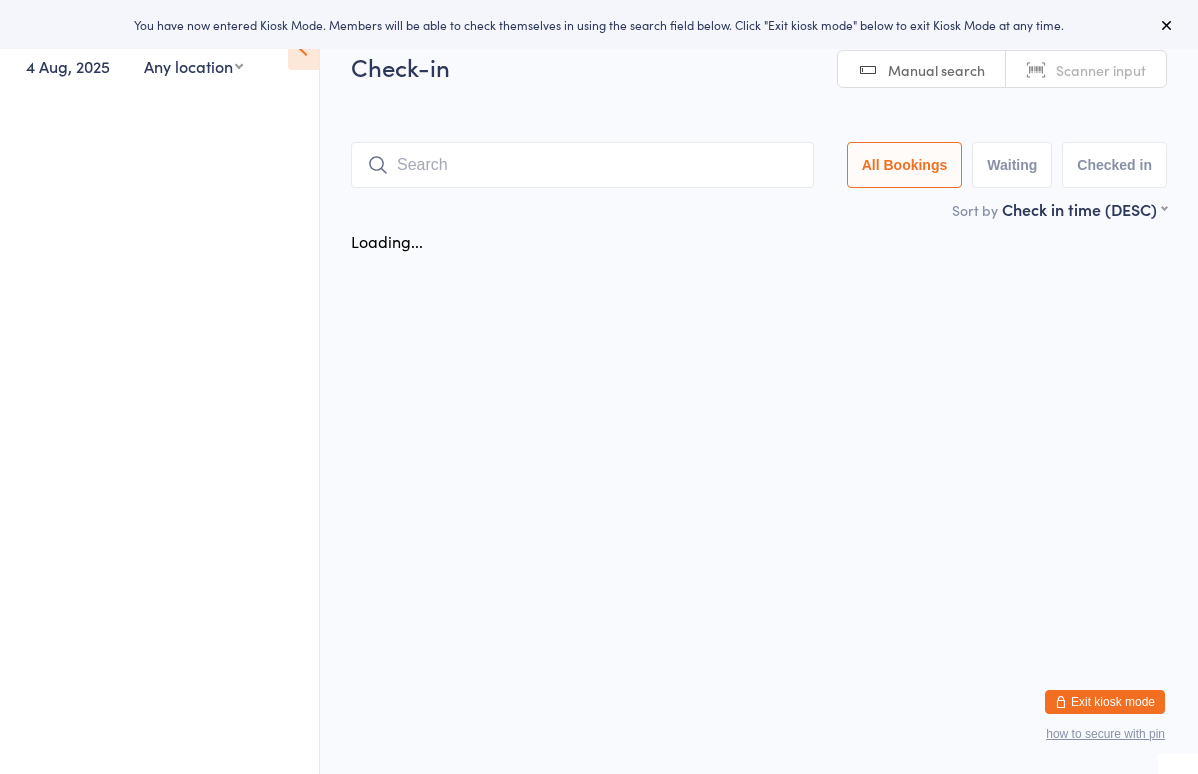 scroll, scrollTop: 0, scrollLeft: 0, axis: both 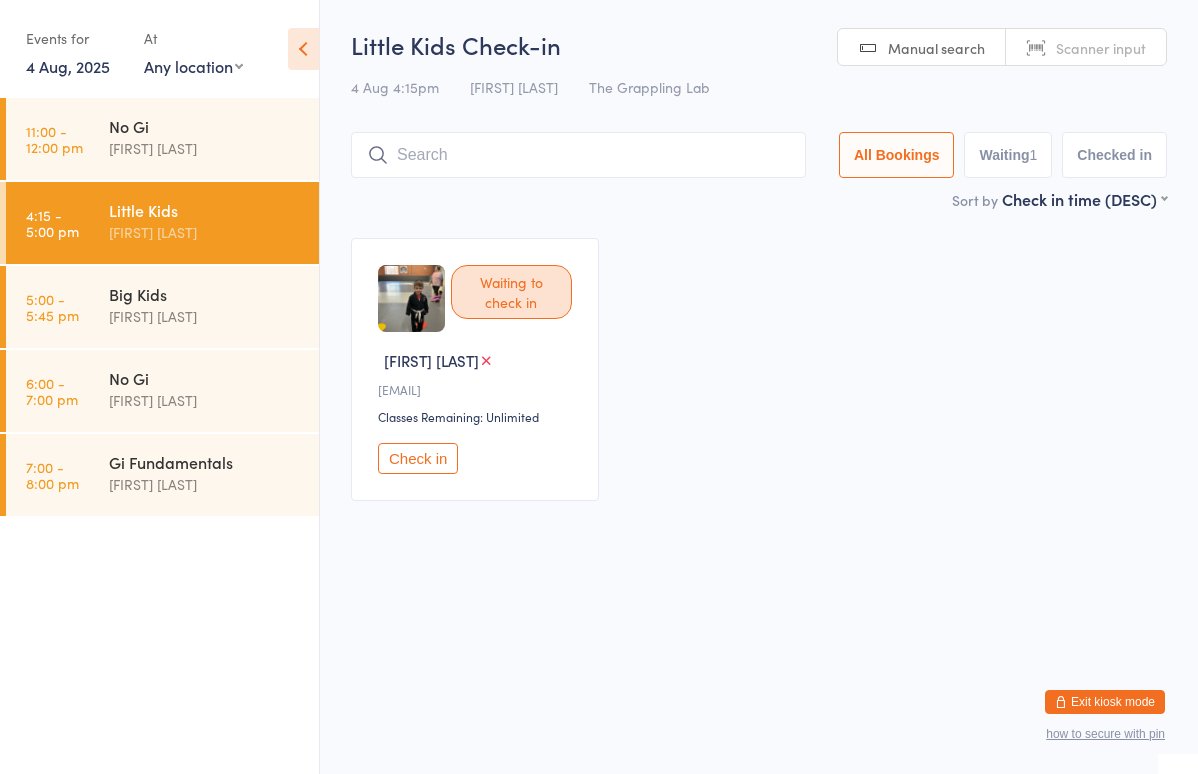 click on "Little Kids Check-in 4 Aug 4:15pm  Nathan Ellery  The Grappling Lab  Manual search Scanner input All Bookings Waiting  1 Checked in" at bounding box center (759, 108) 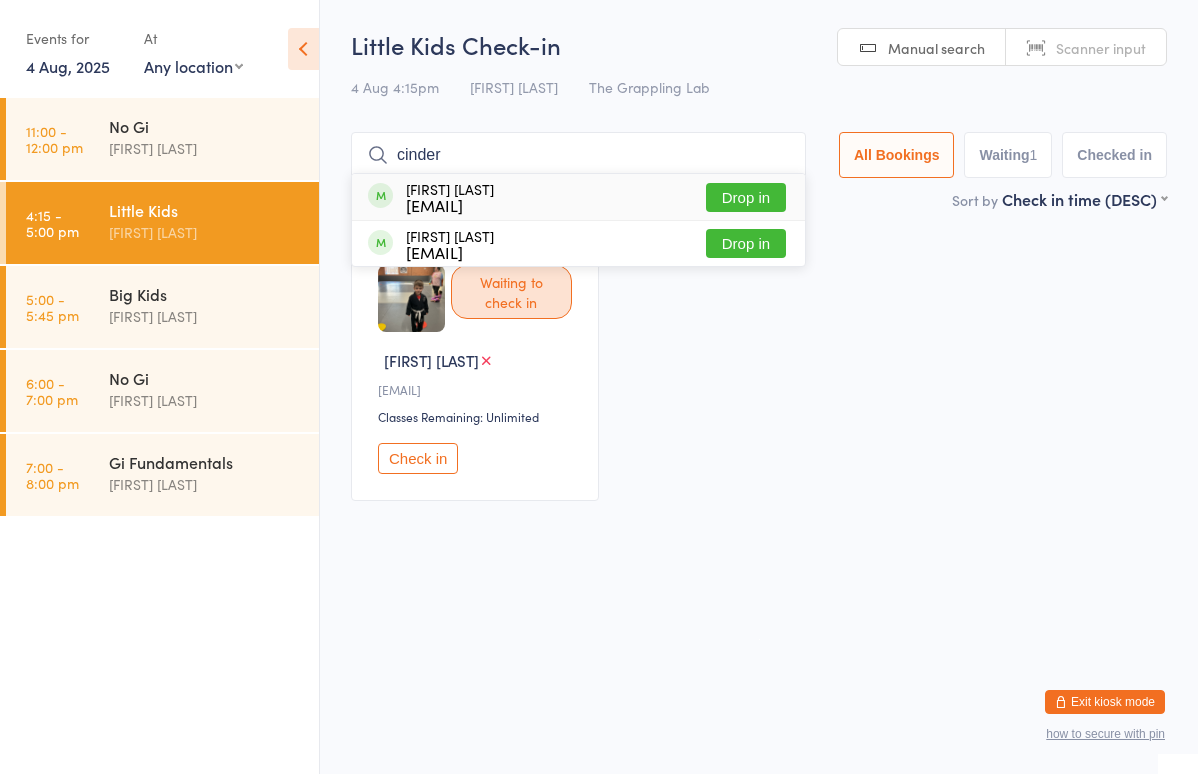 type on "cinder" 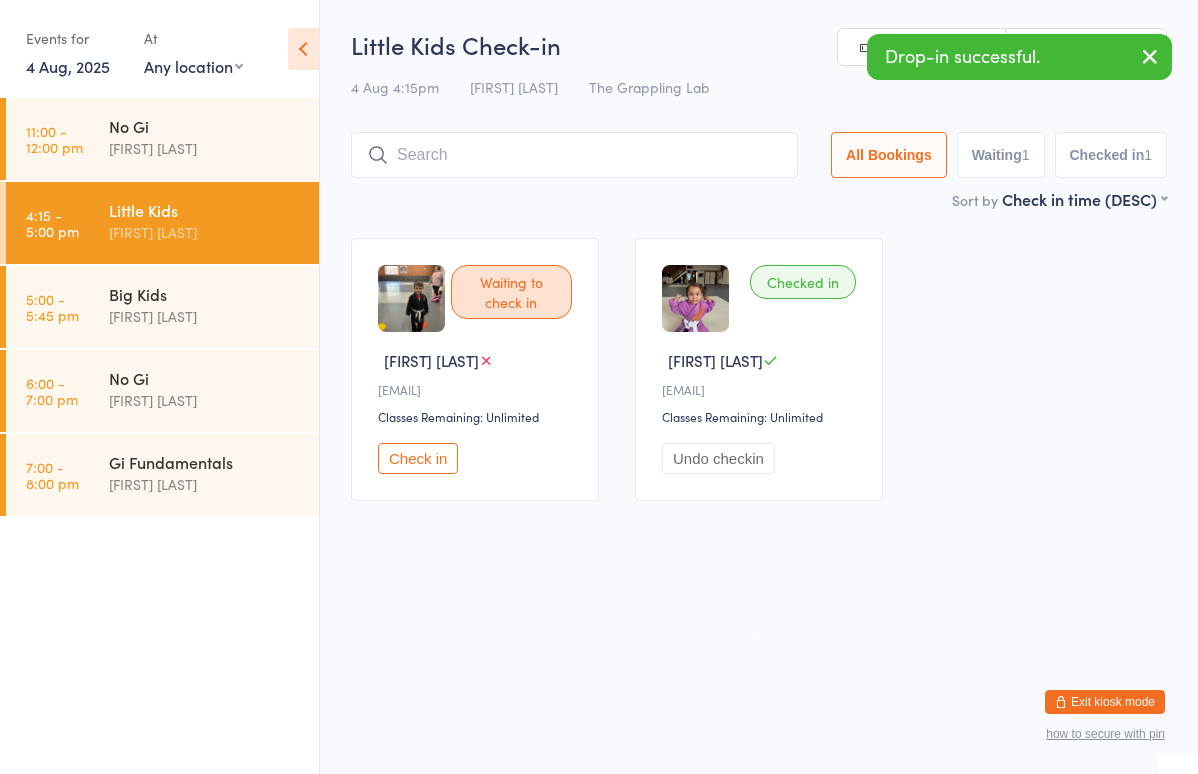 click at bounding box center (695, 298) 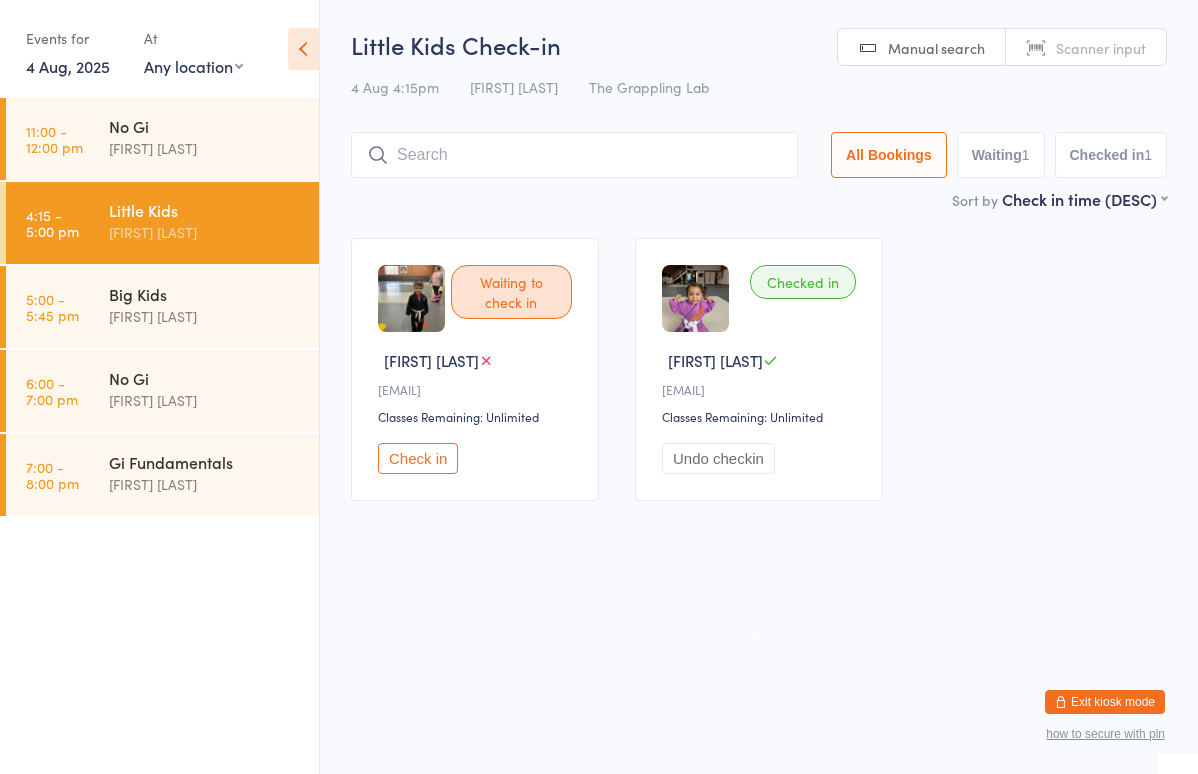 click on "Undo checkin" at bounding box center [718, 458] 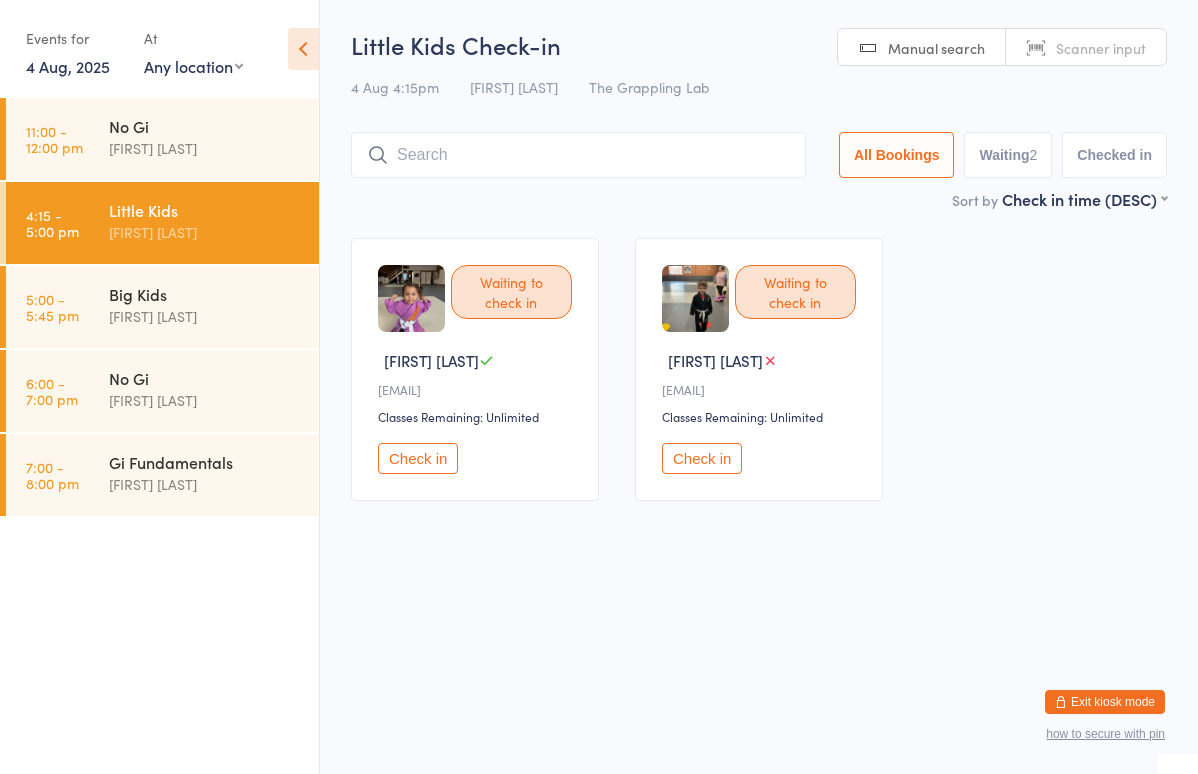 click on "Exit kiosk mode" at bounding box center [1105, 702] 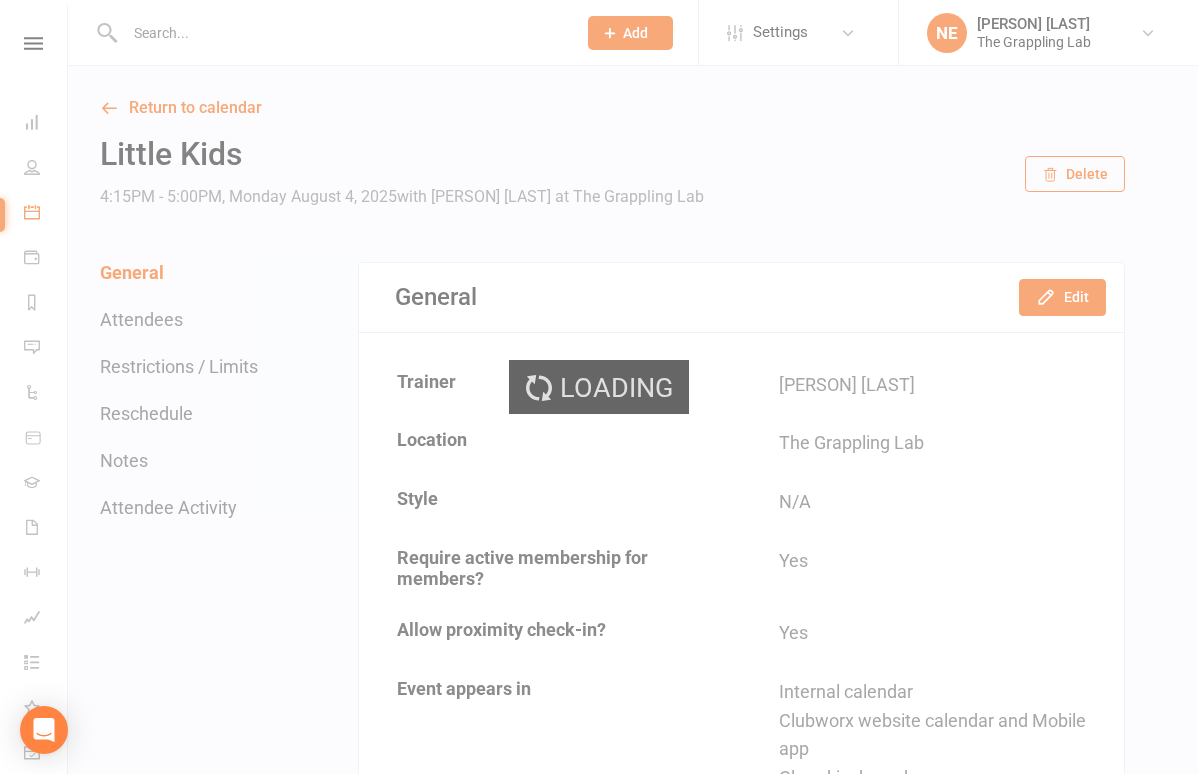 scroll, scrollTop: 0, scrollLeft: 0, axis: both 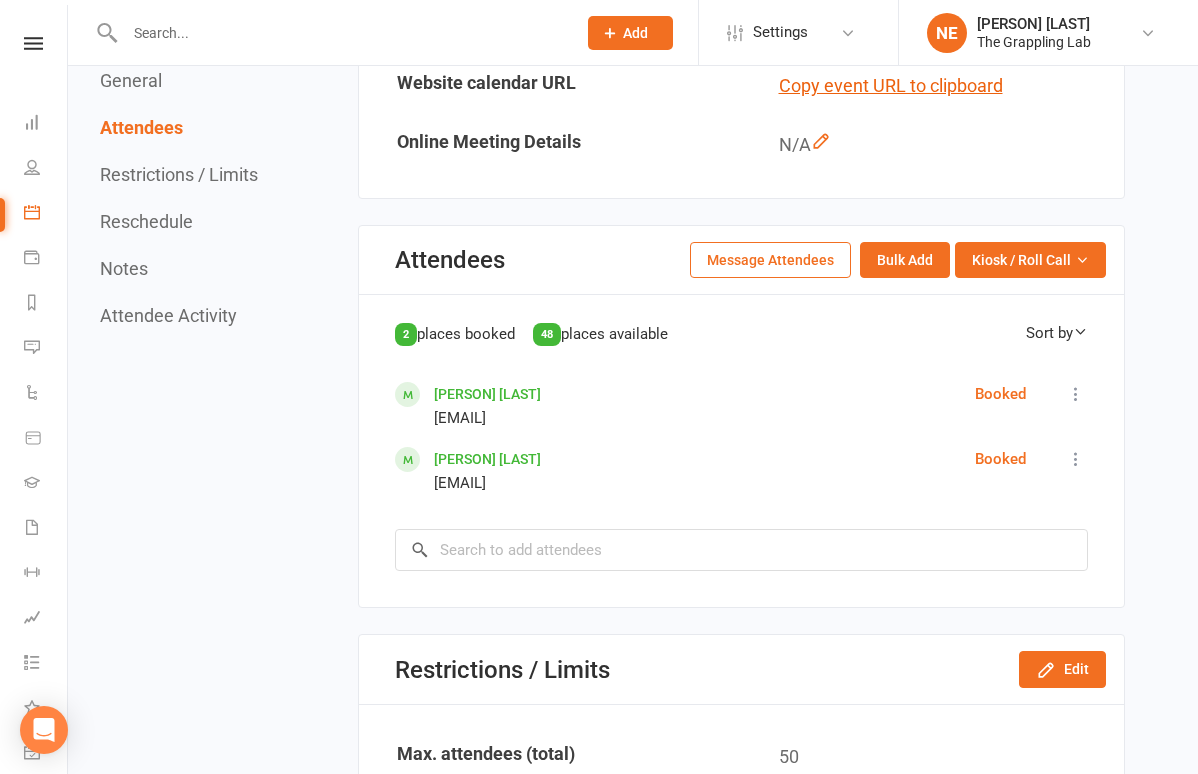 click on "General Attendees Restrictions / Limits Reschedule Notes Attendee Activity" at bounding box center [181, 198] 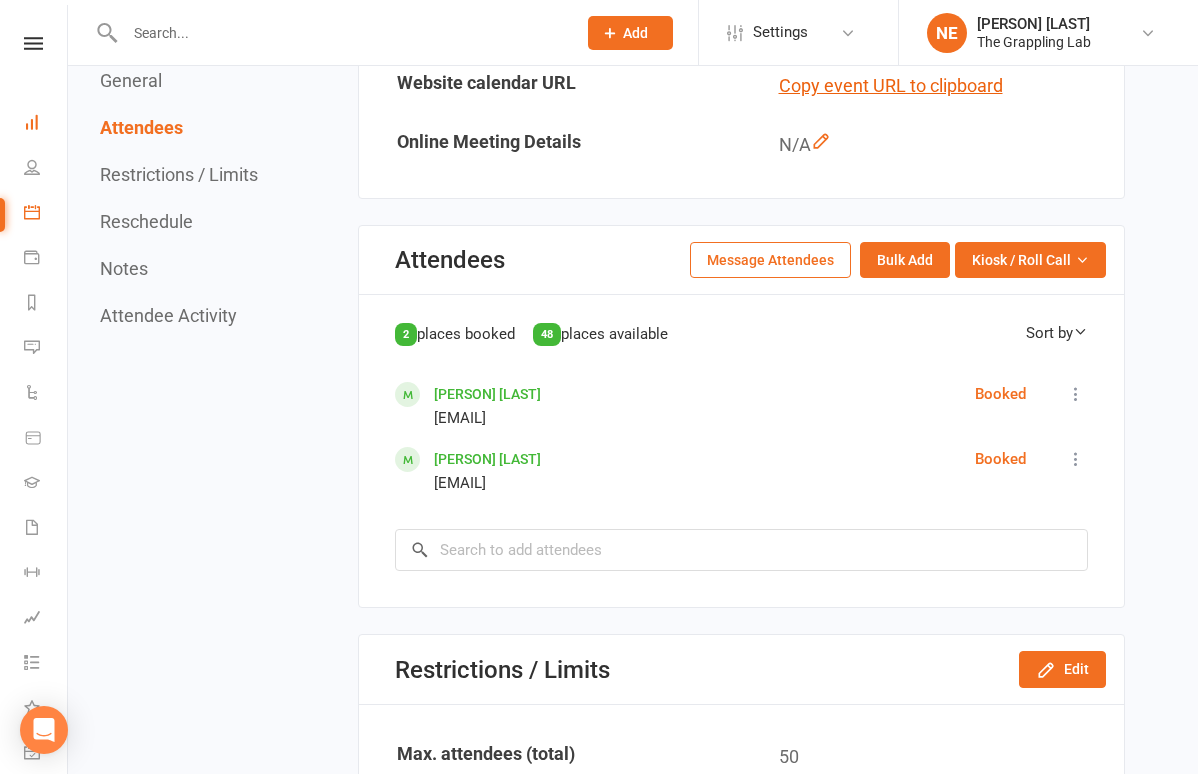 click on "Dashboard" at bounding box center [46, 124] 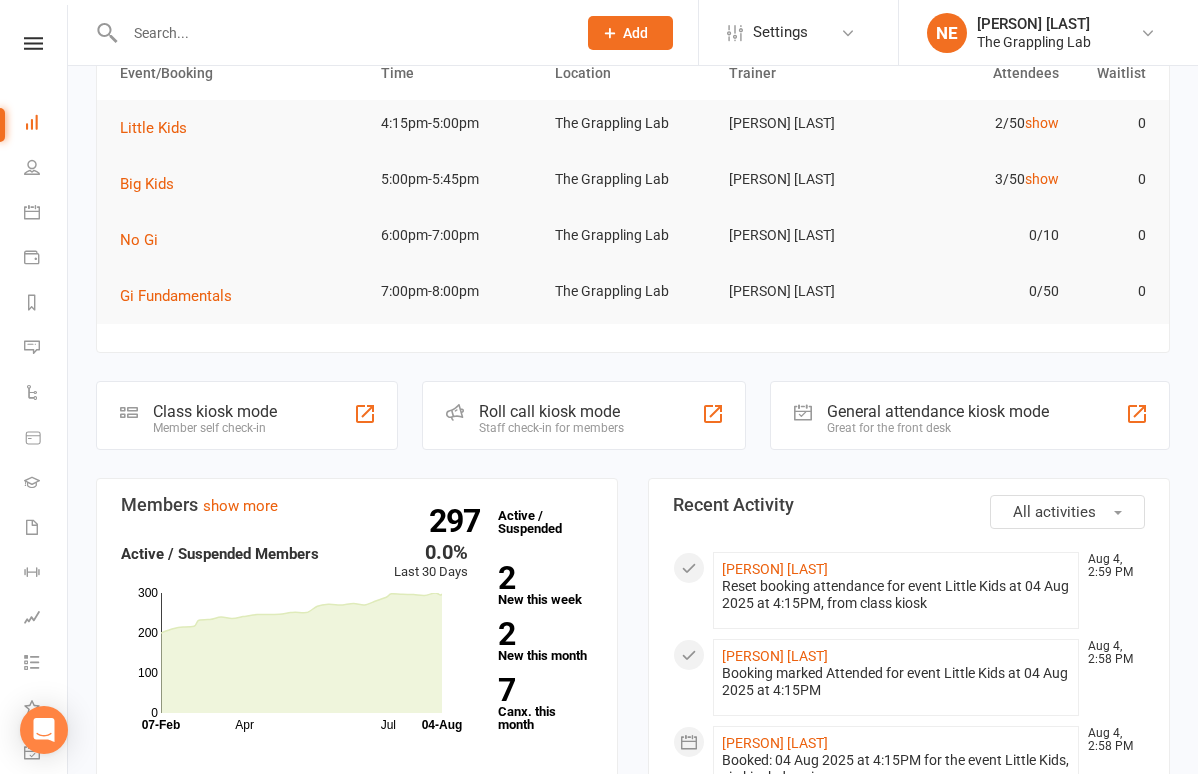 scroll, scrollTop: 195, scrollLeft: 0, axis: vertical 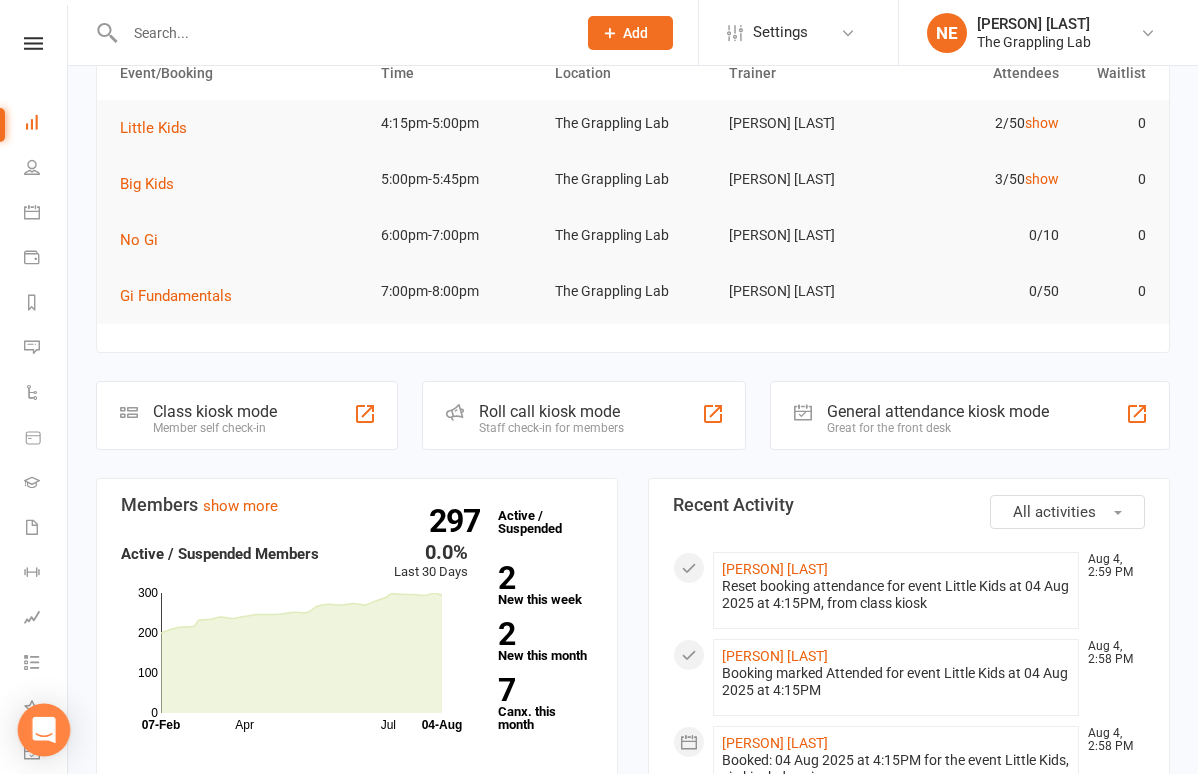 click 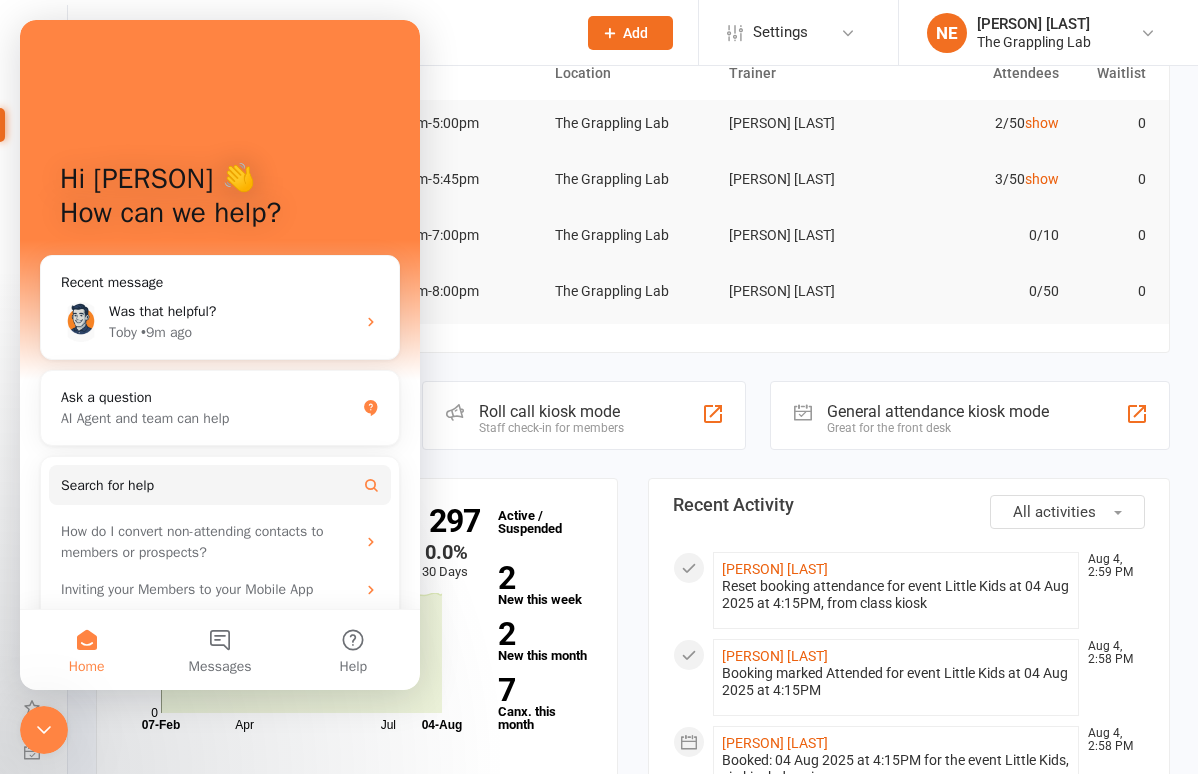 scroll, scrollTop: 0, scrollLeft: 0, axis: both 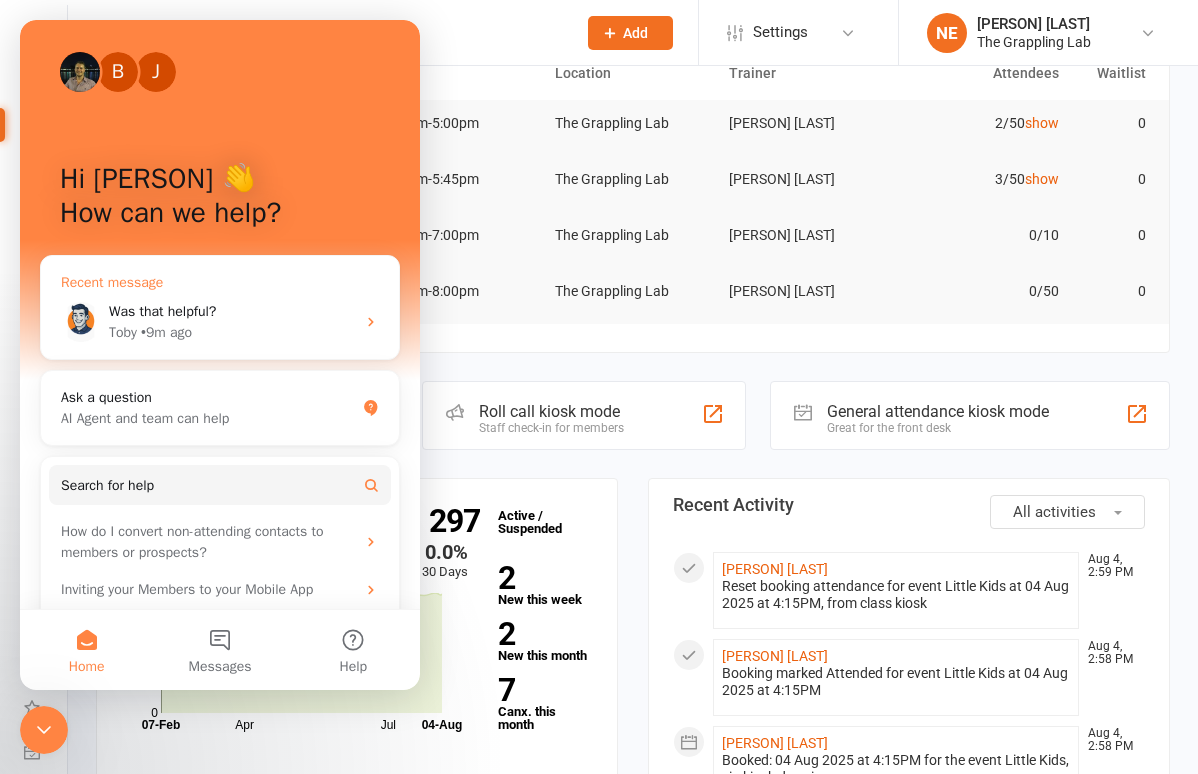click on "Was that helpful?" at bounding box center (162, 311) 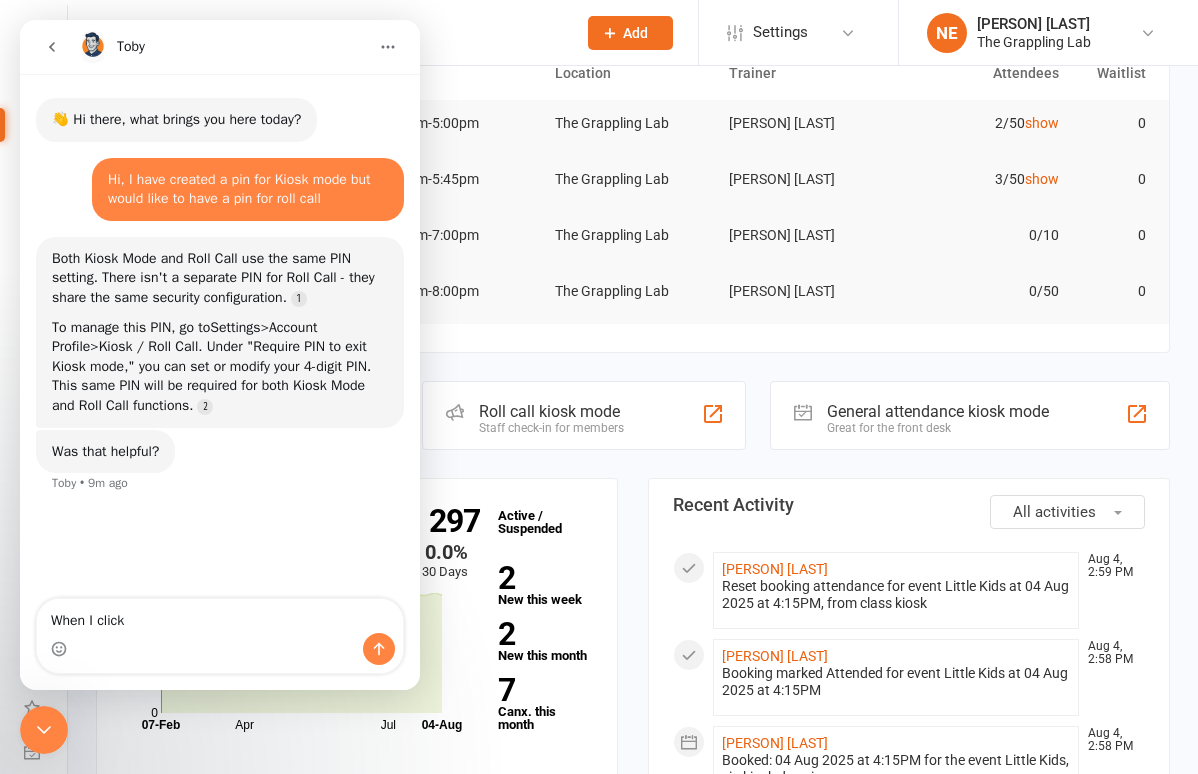 scroll, scrollTop: 39, scrollLeft: 0, axis: vertical 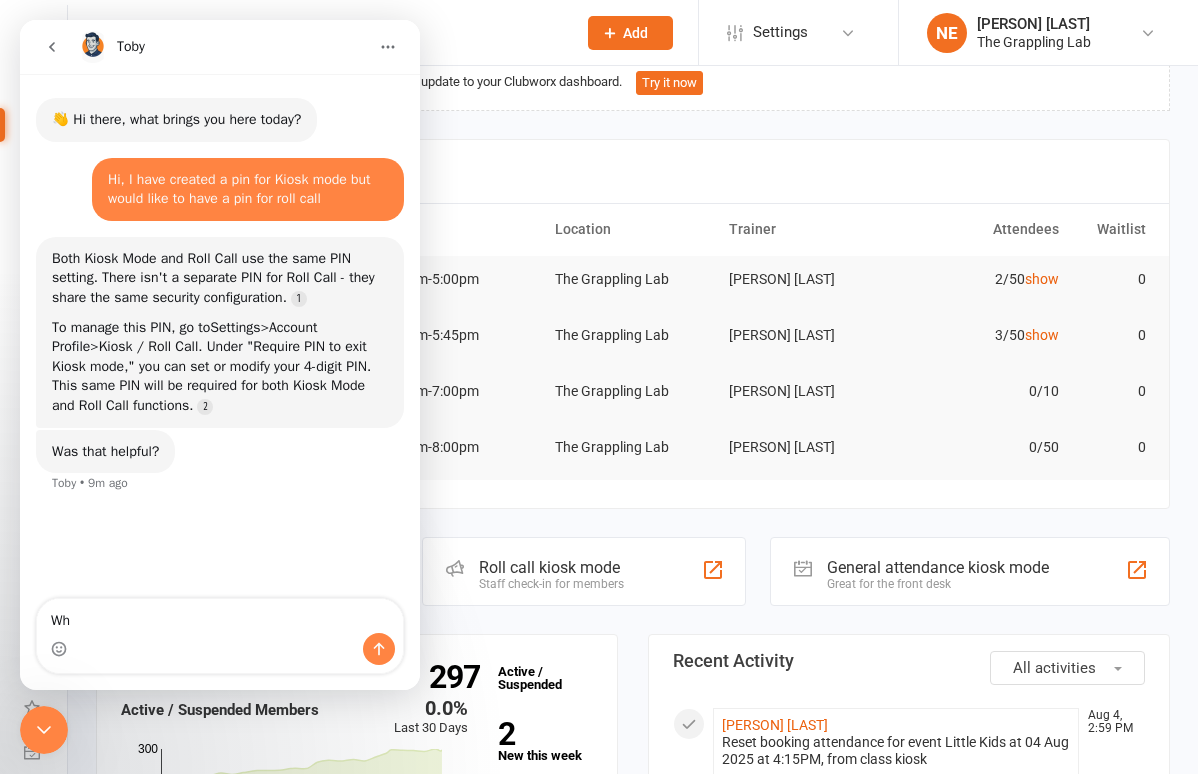 type on "W" 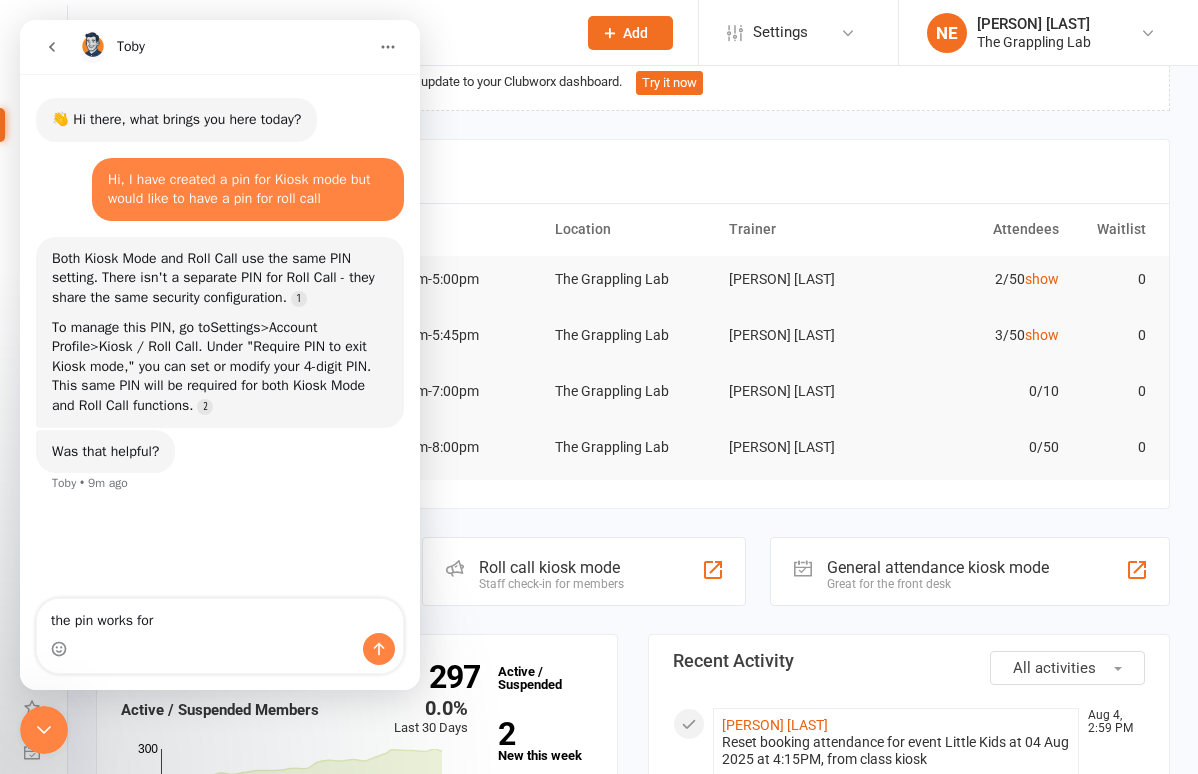 type on "the pin works for" 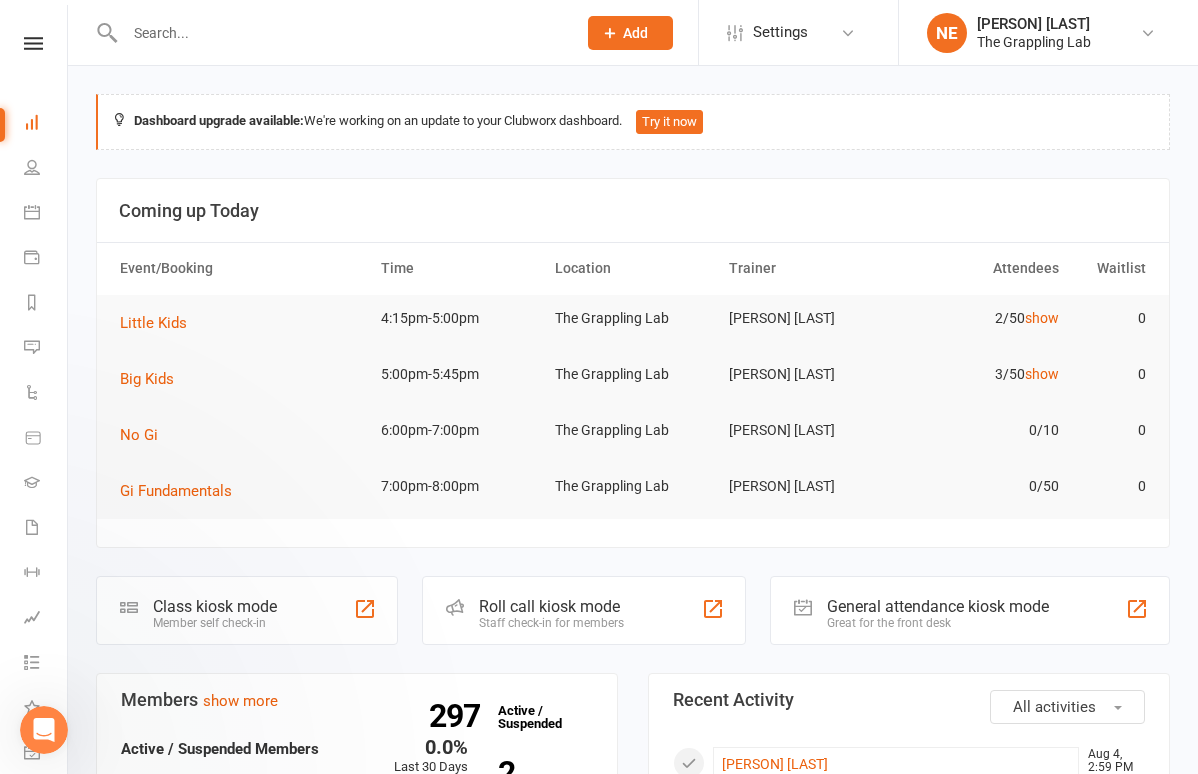 scroll, scrollTop: 0, scrollLeft: 0, axis: both 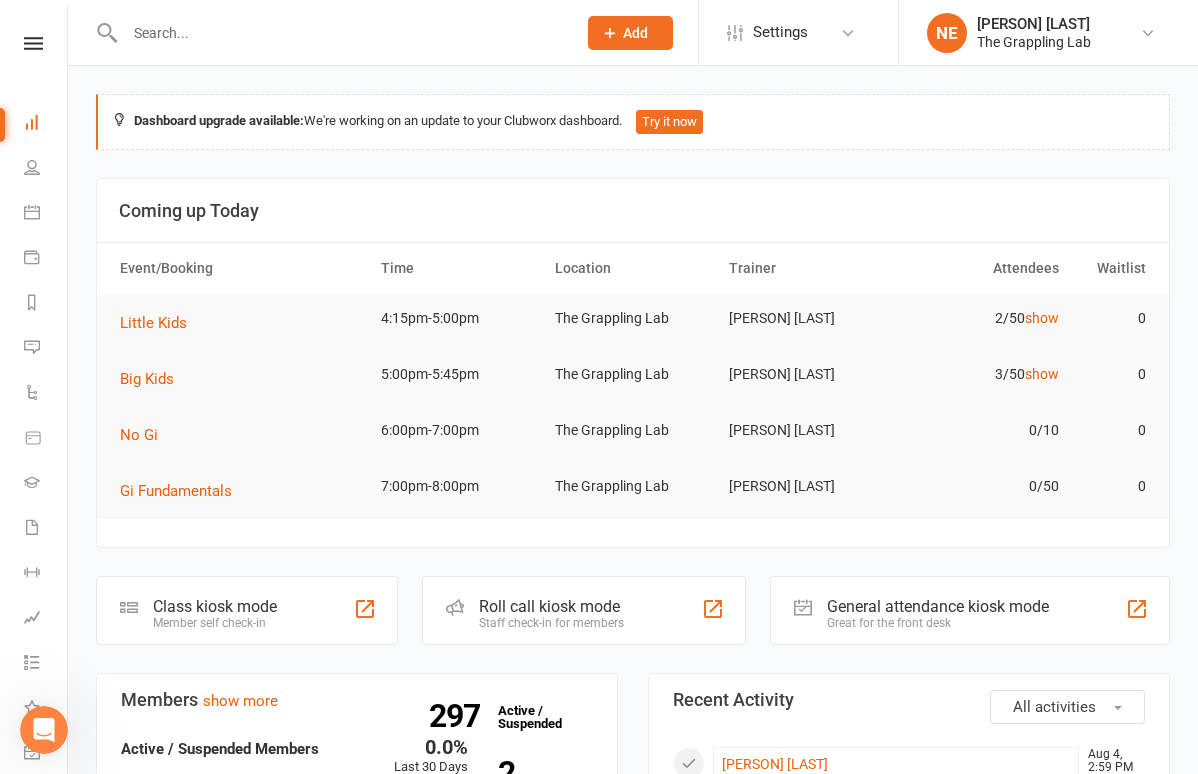 click 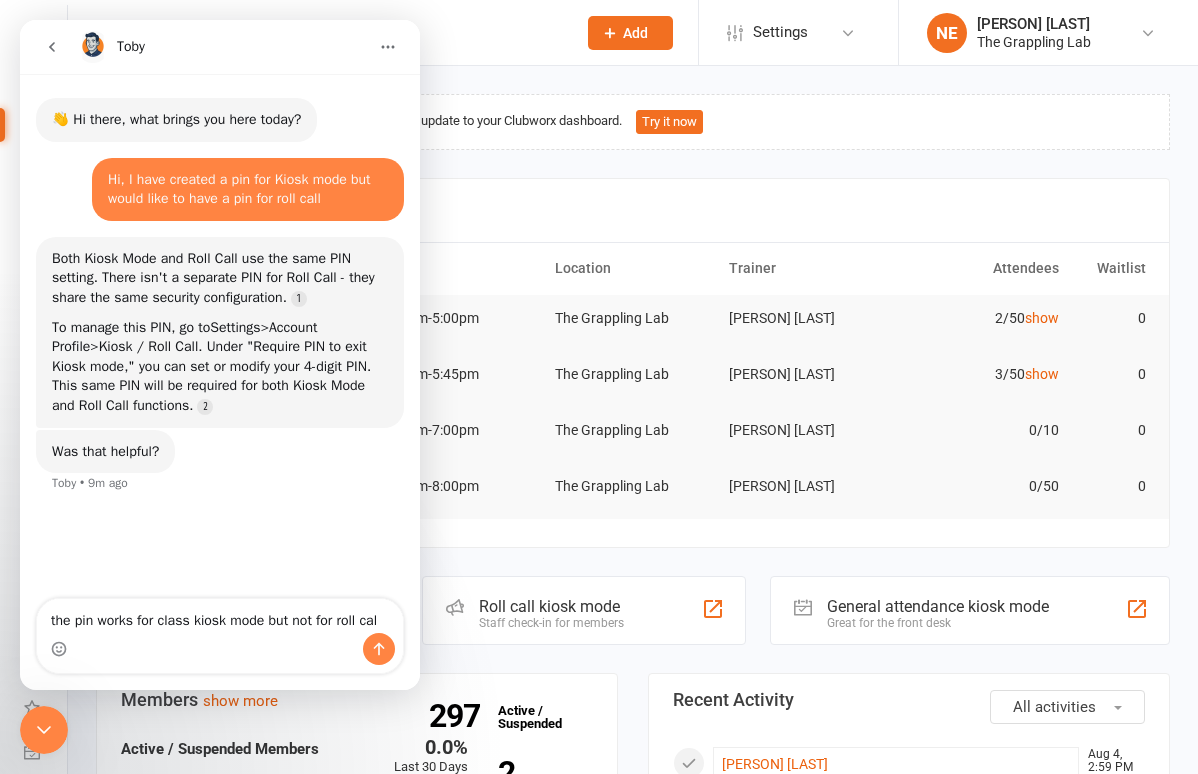 type on "the pin works for class kiosk mode but not for roll call" 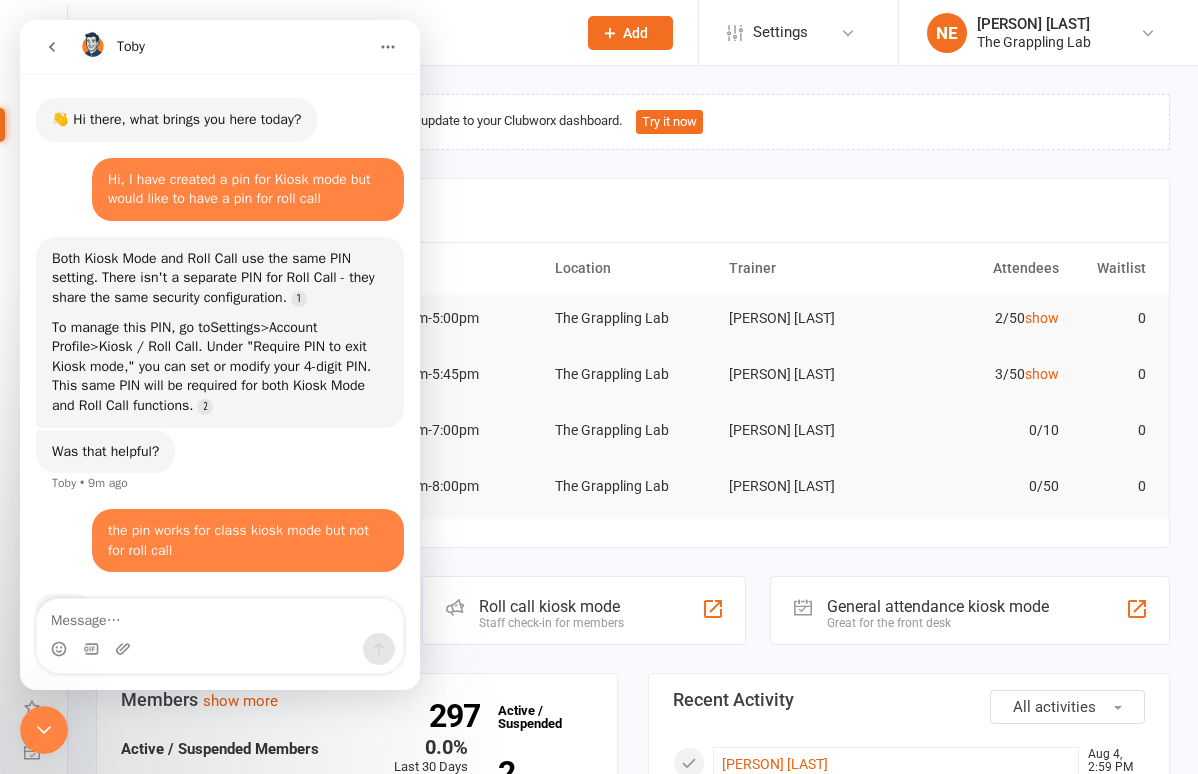 scroll, scrollTop: 52, scrollLeft: 0, axis: vertical 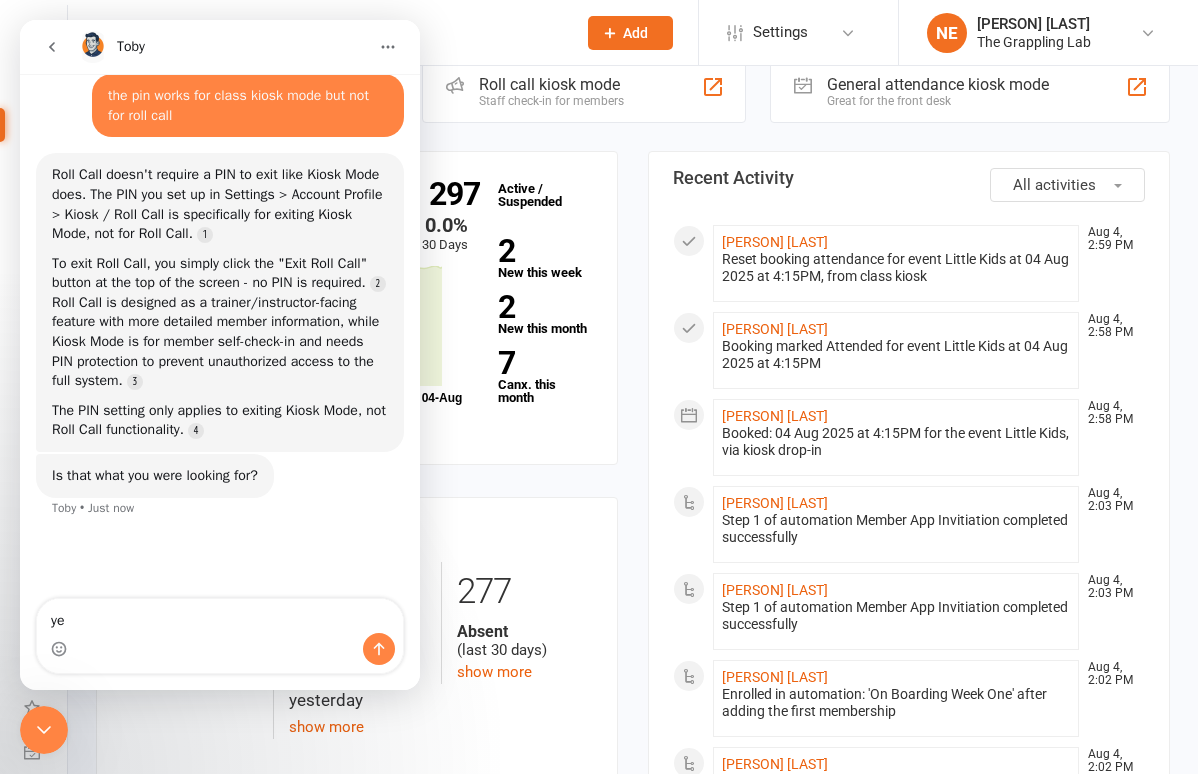 type on "yes" 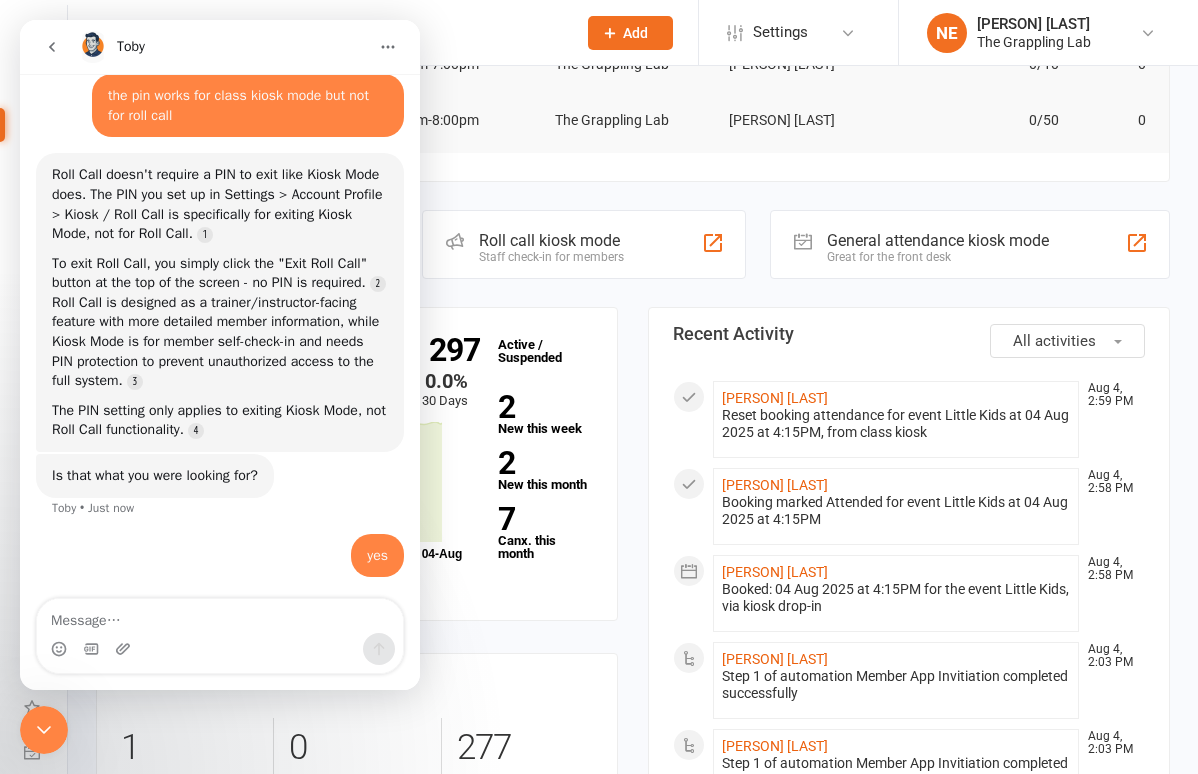 scroll, scrollTop: 225, scrollLeft: 0, axis: vertical 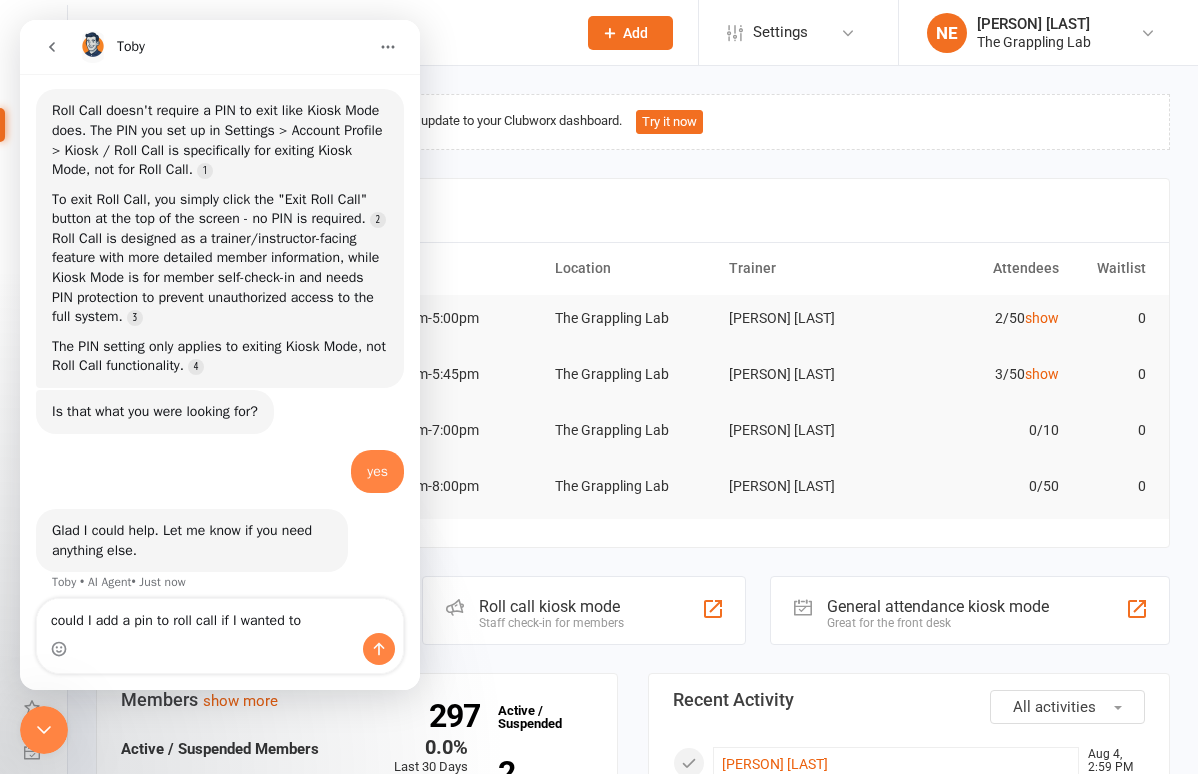 type on "could I add a pin to roll call if I wanted to?" 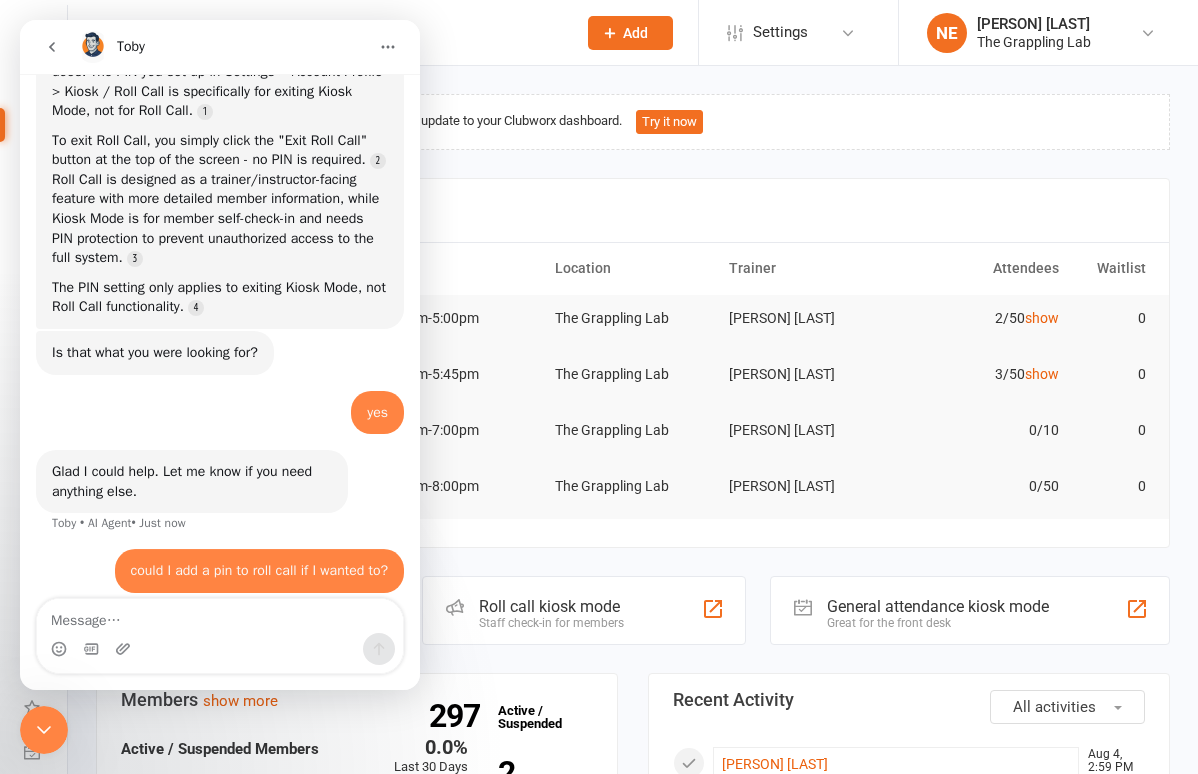scroll, scrollTop: 600, scrollLeft: 0, axis: vertical 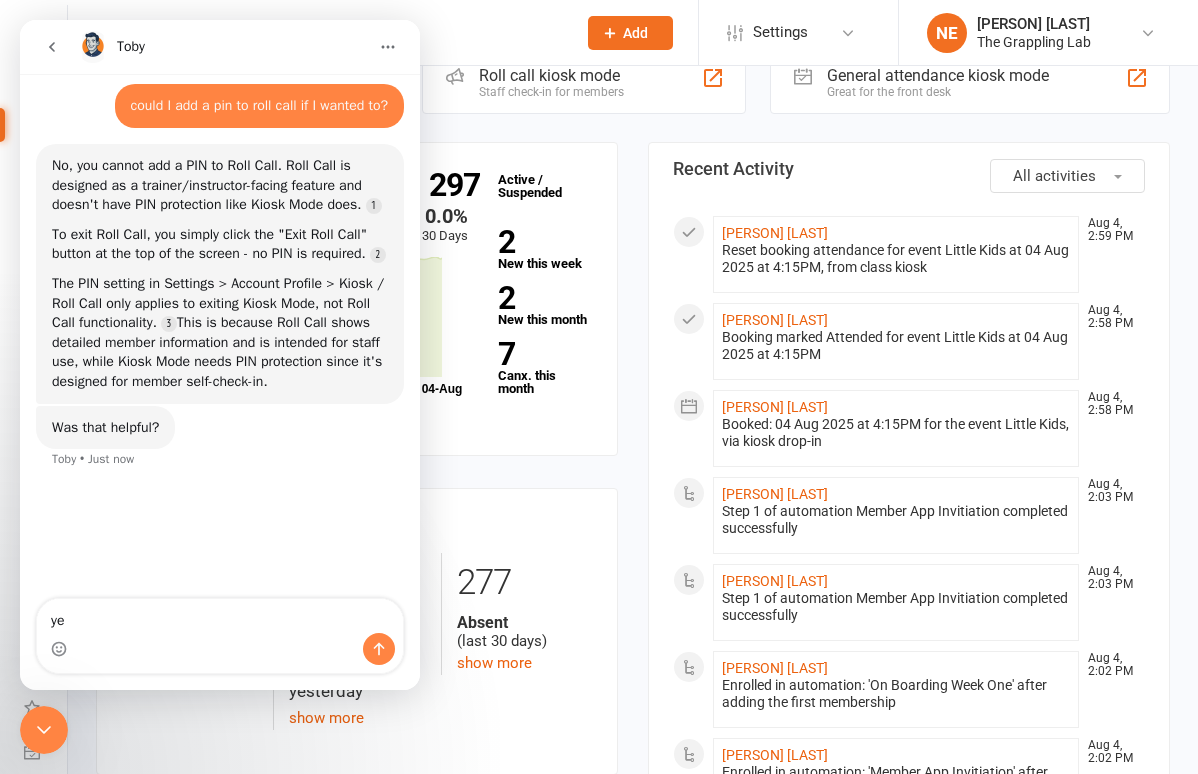 type on "yes" 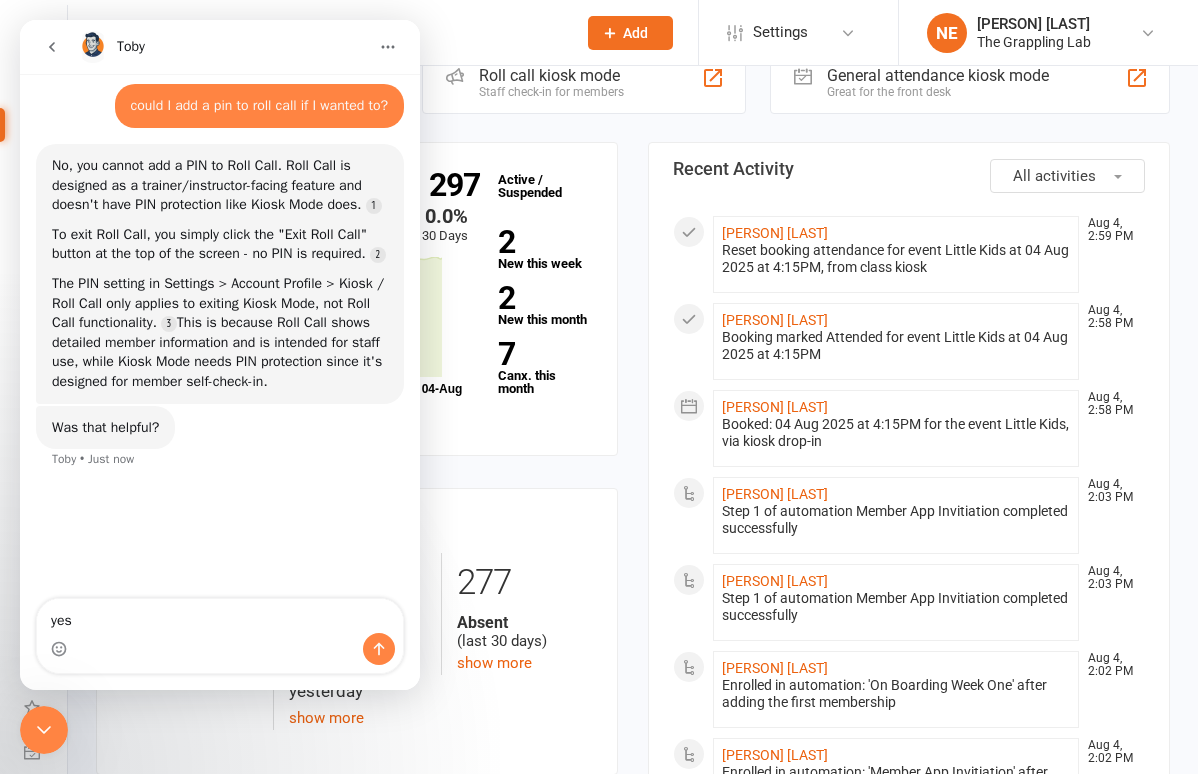 type 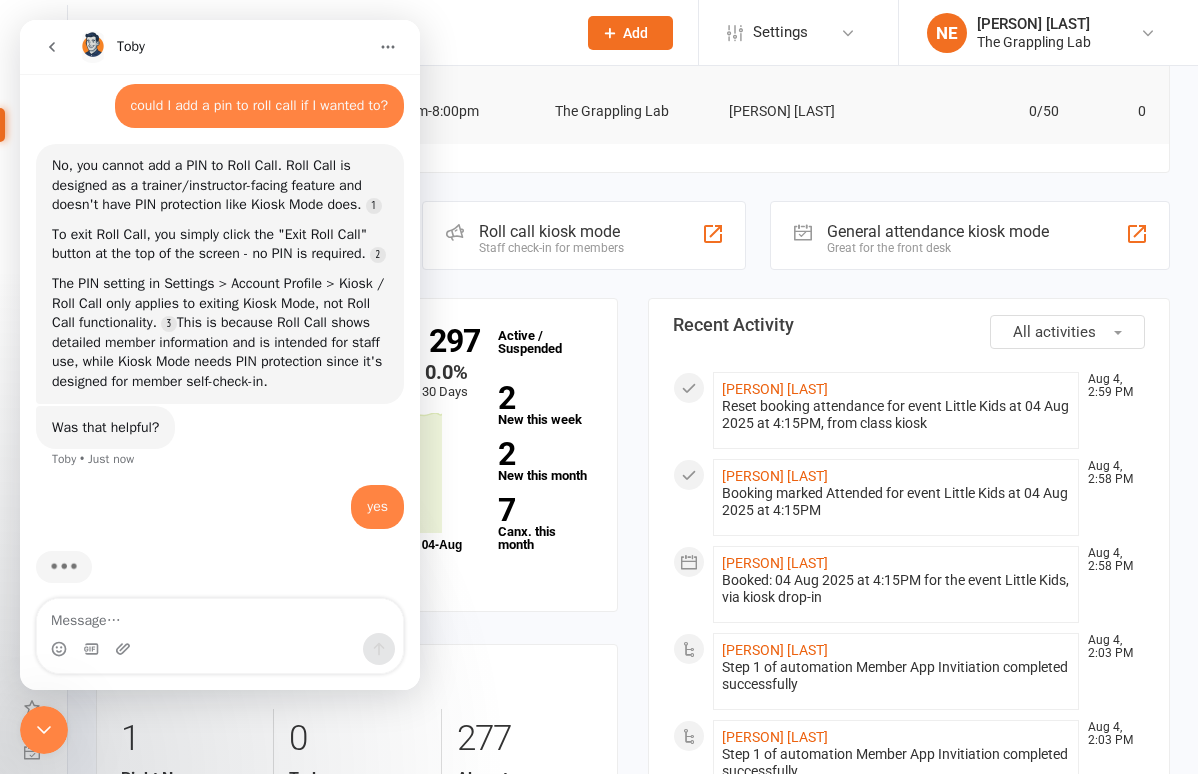 scroll, scrollTop: 219, scrollLeft: 0, axis: vertical 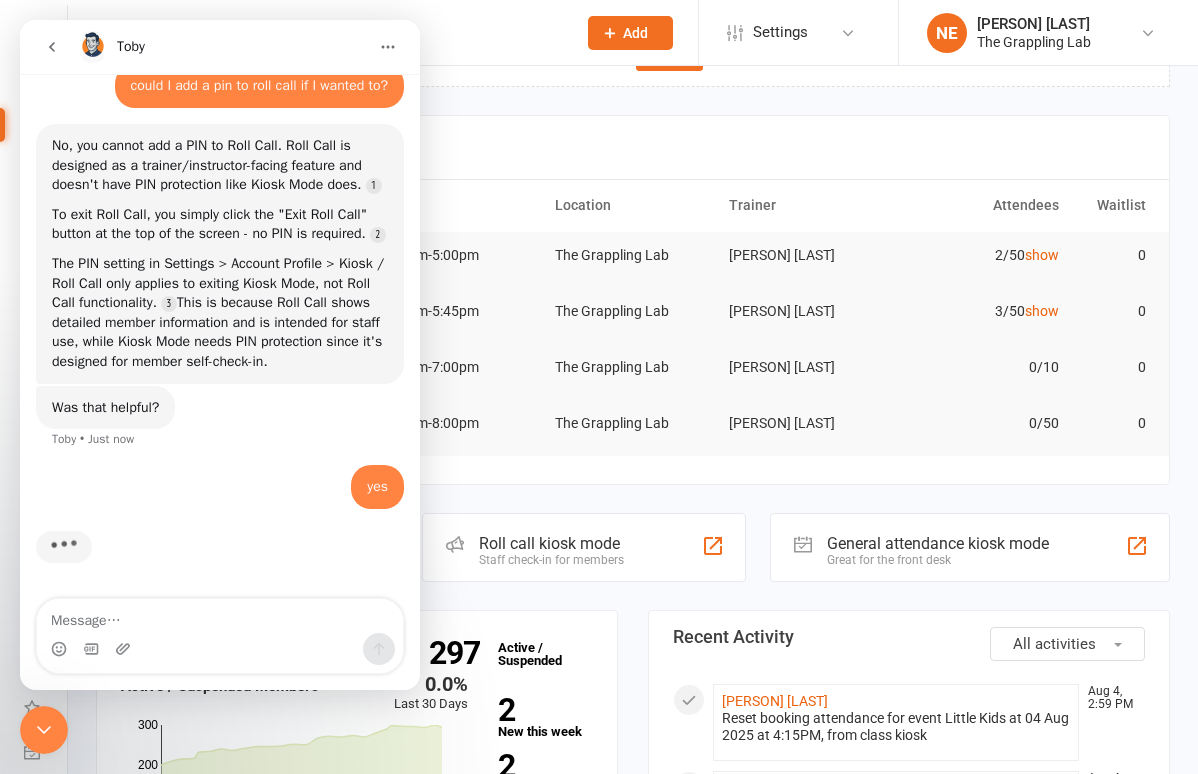 click 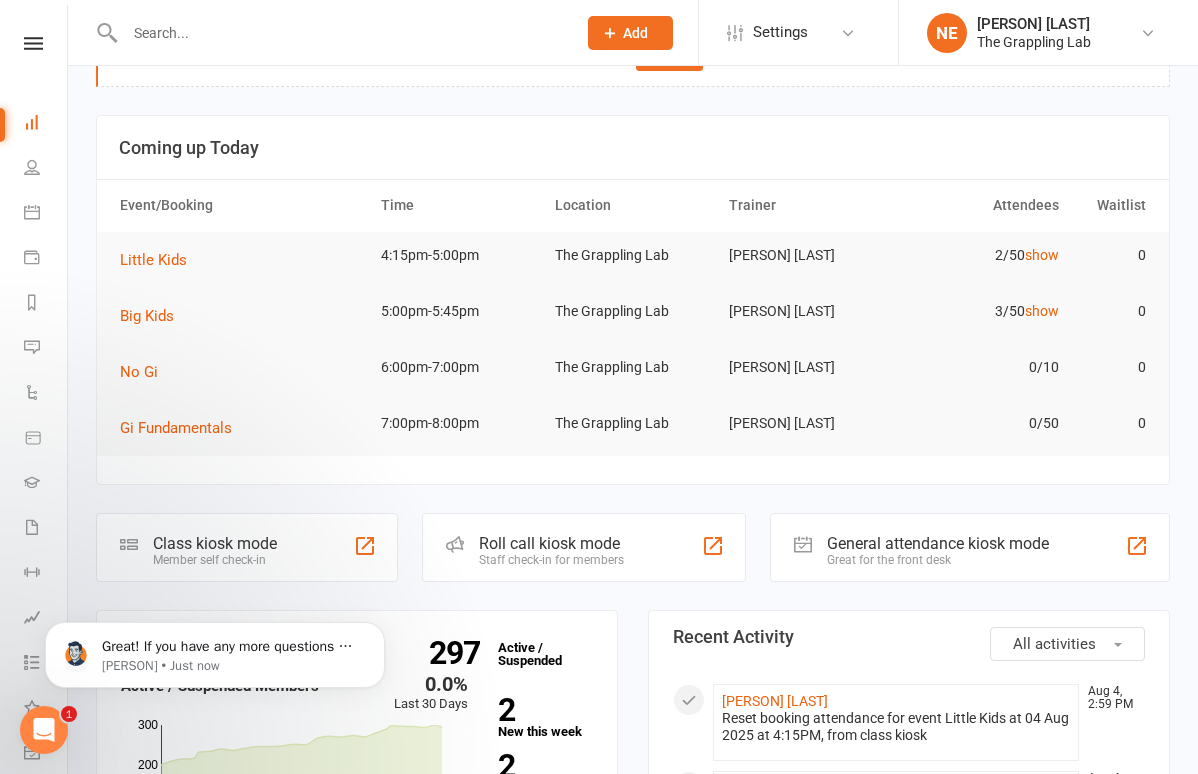 scroll, scrollTop: 0, scrollLeft: 0, axis: both 